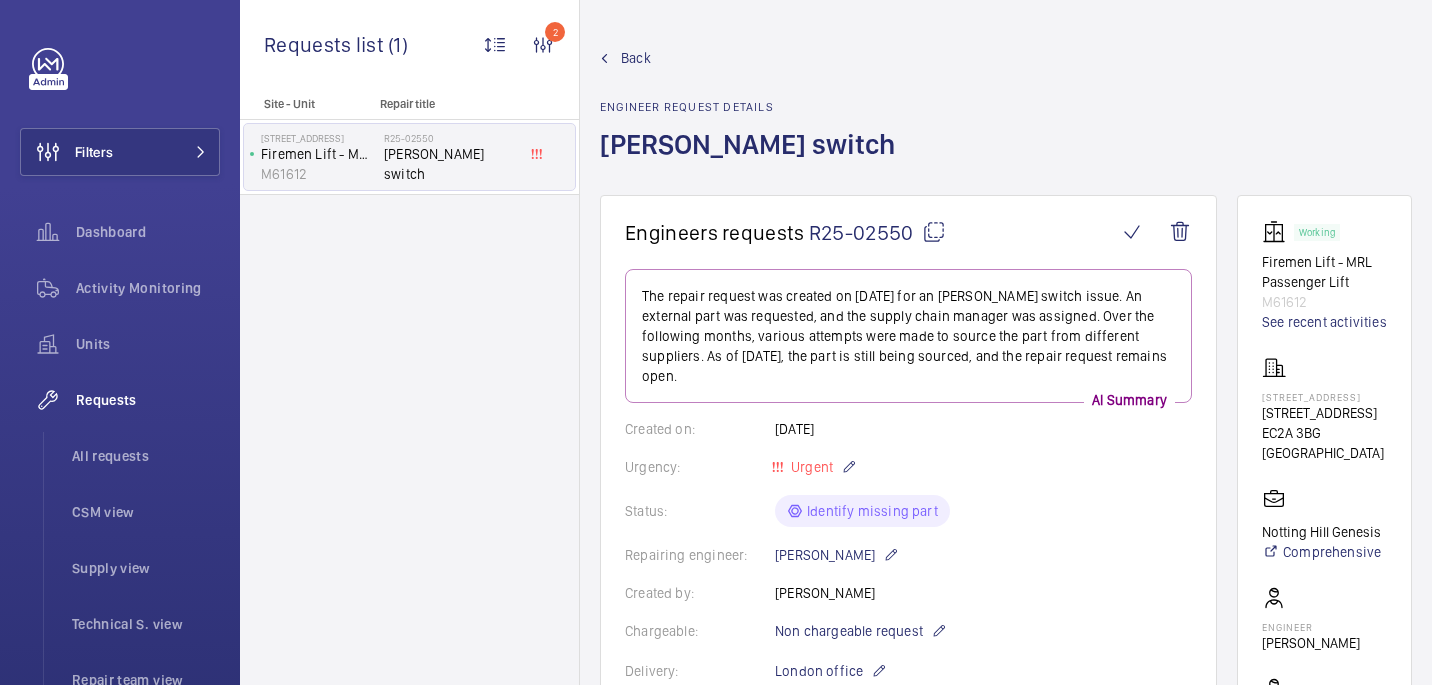 scroll, scrollTop: 0, scrollLeft: 0, axis: both 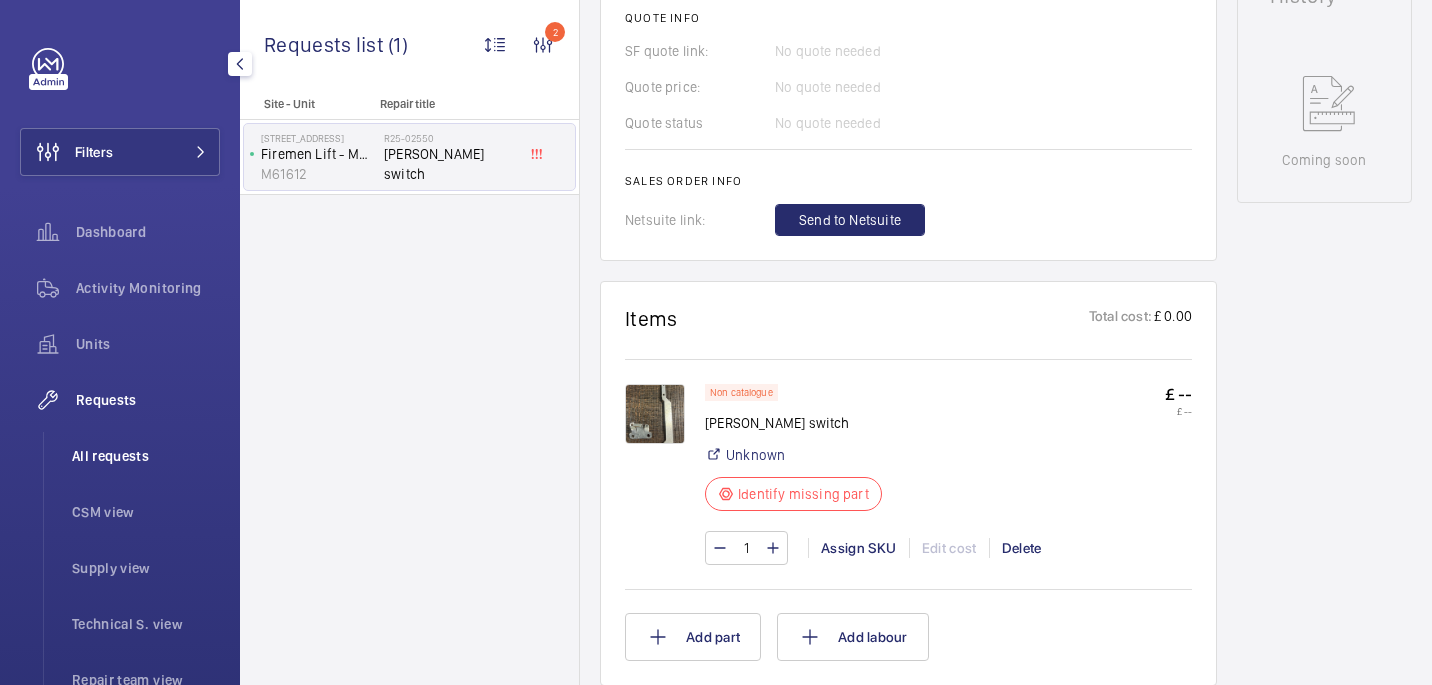 click on "All requests" 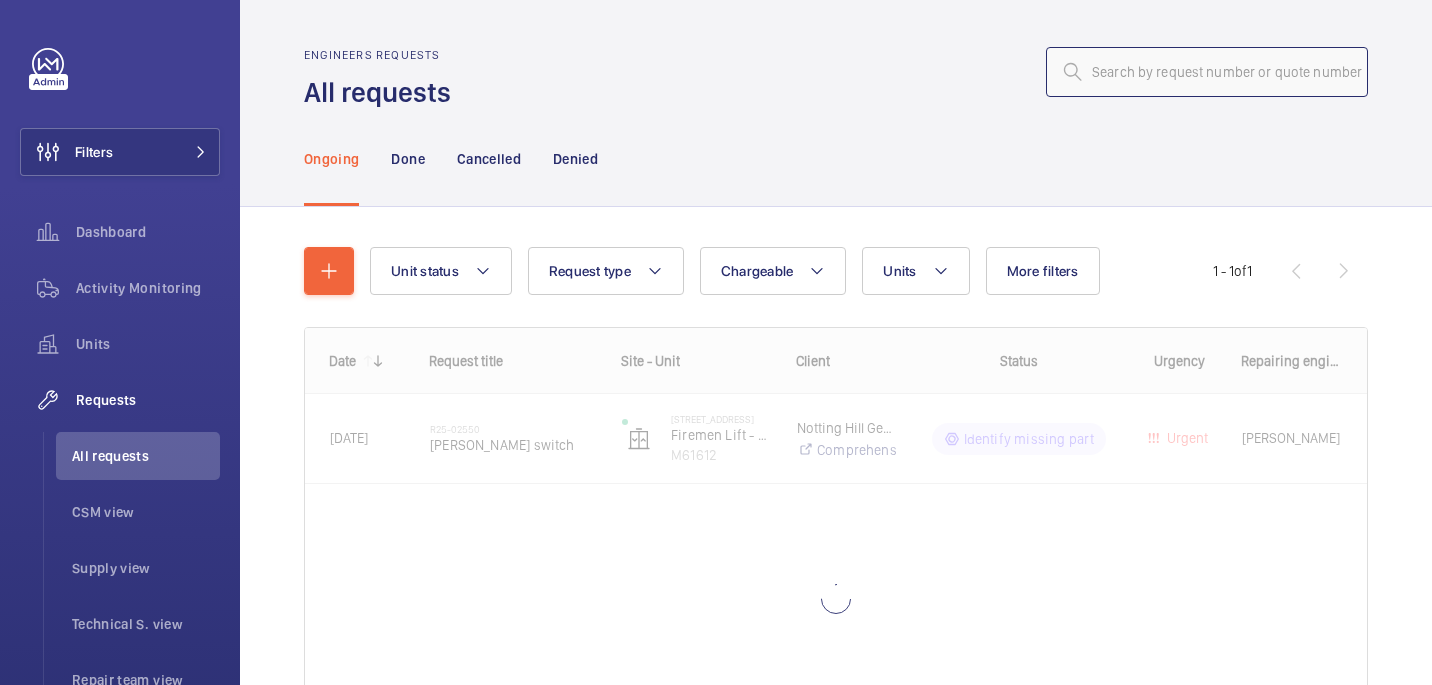 click 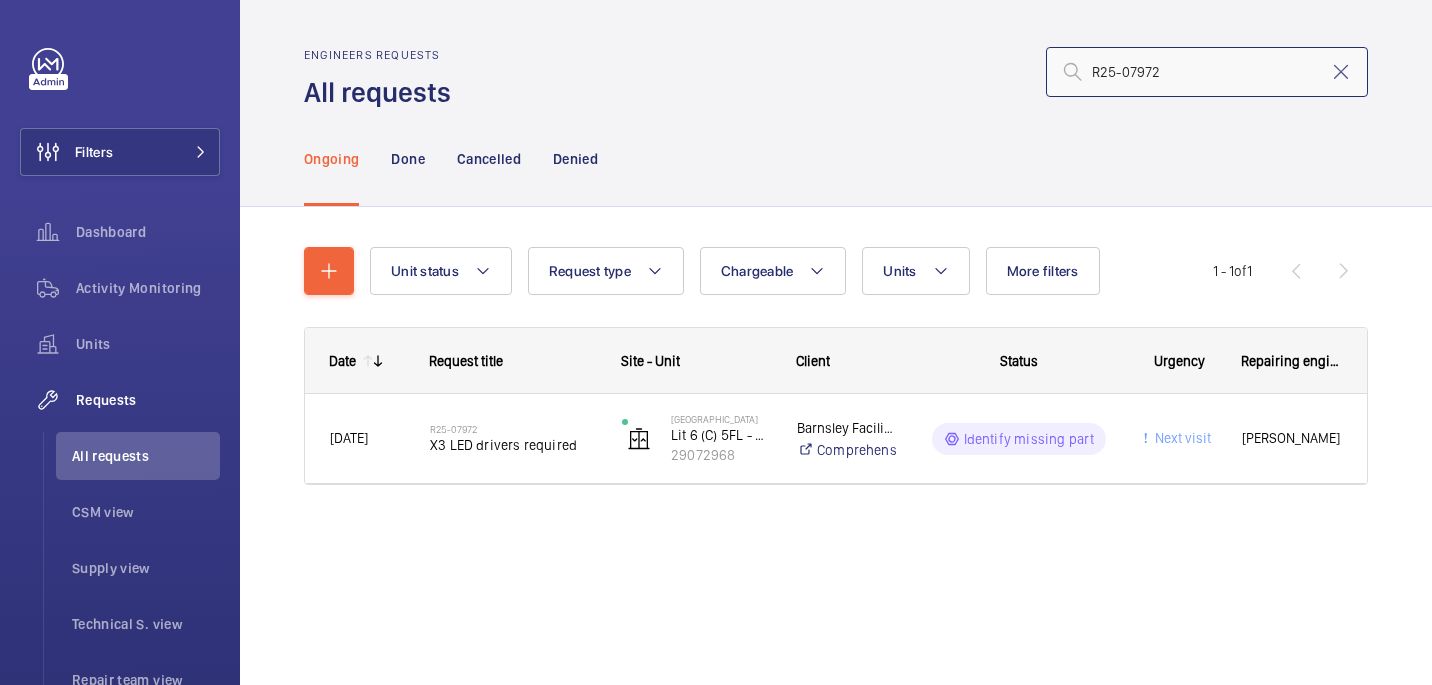 click on "R25-07972" 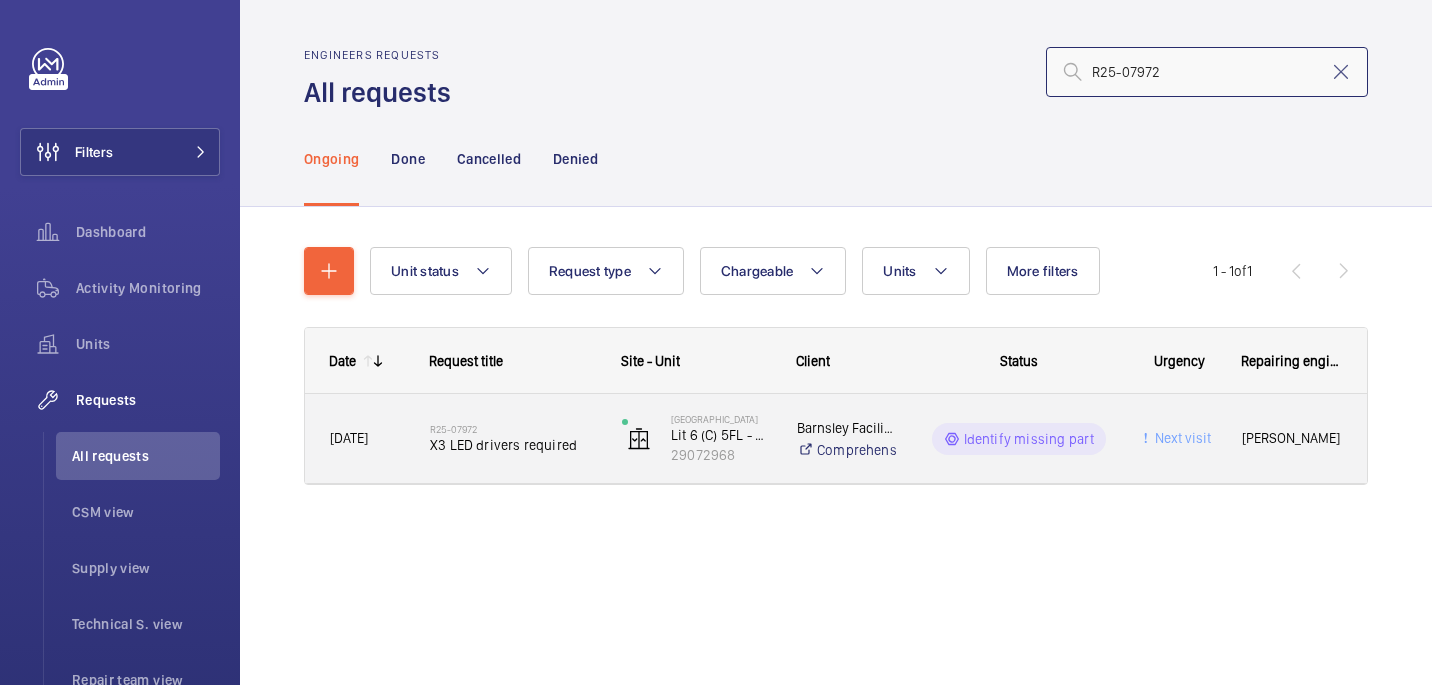 type on "R25-07972" 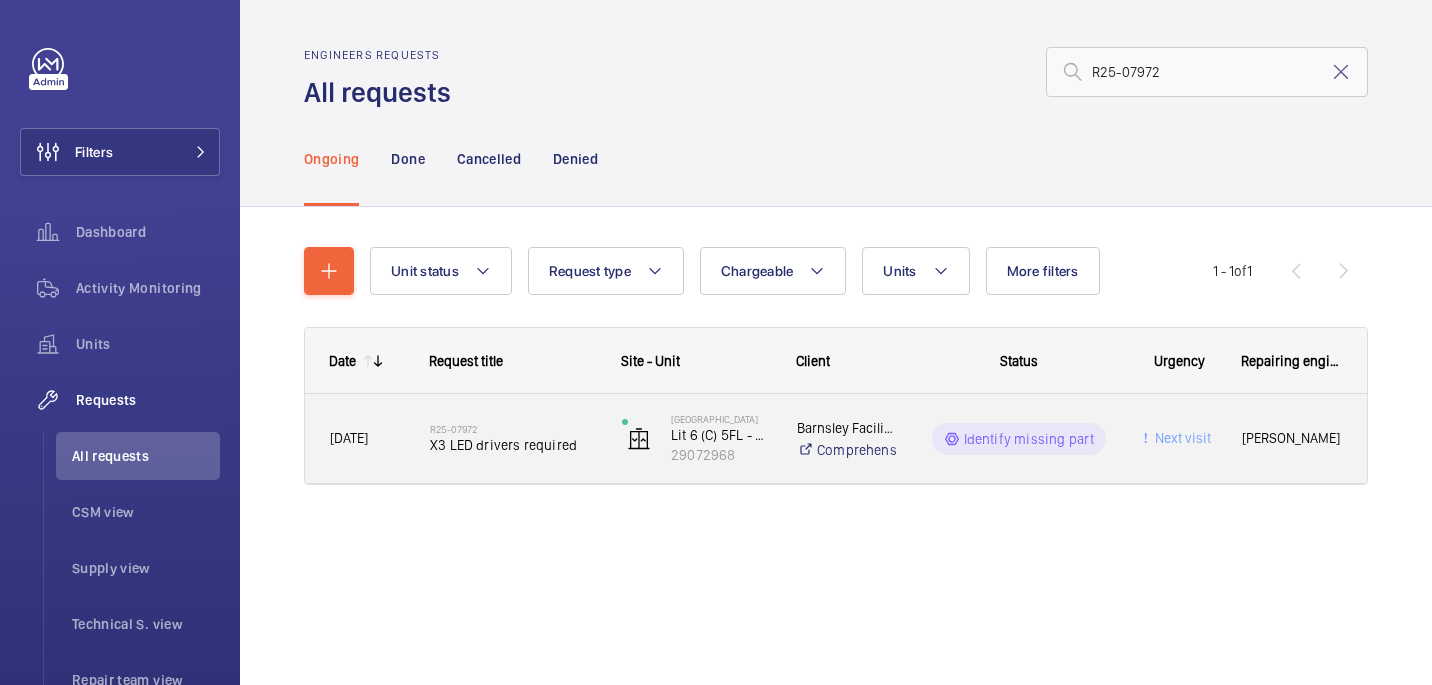 click on "R25-07972" 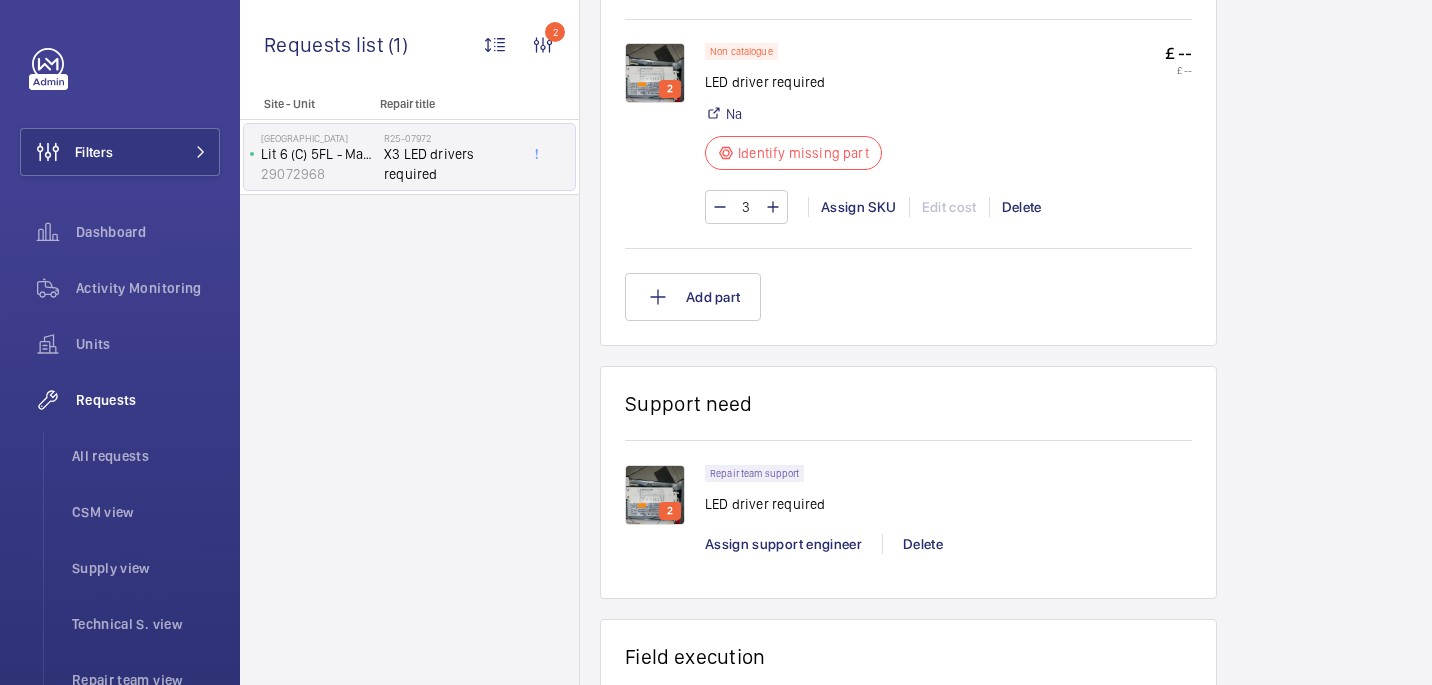 scroll, scrollTop: 1404, scrollLeft: 0, axis: vertical 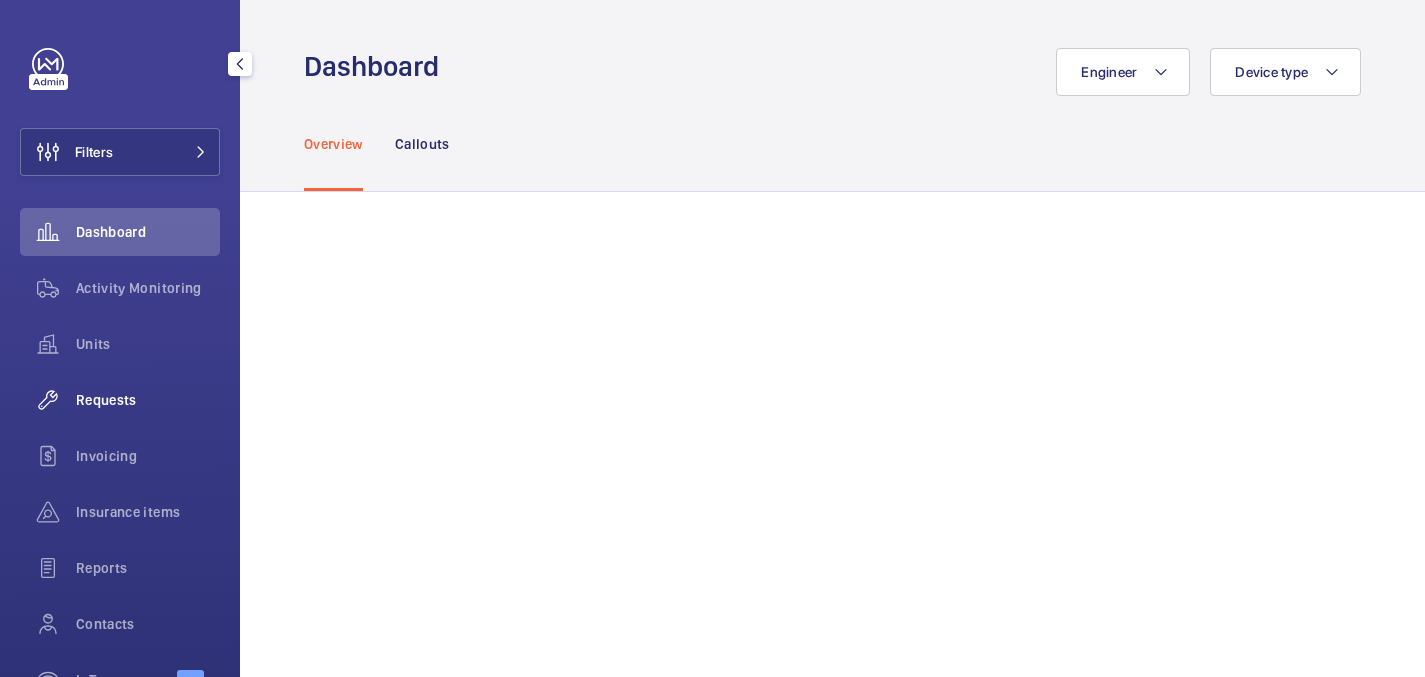 click on "Requests" 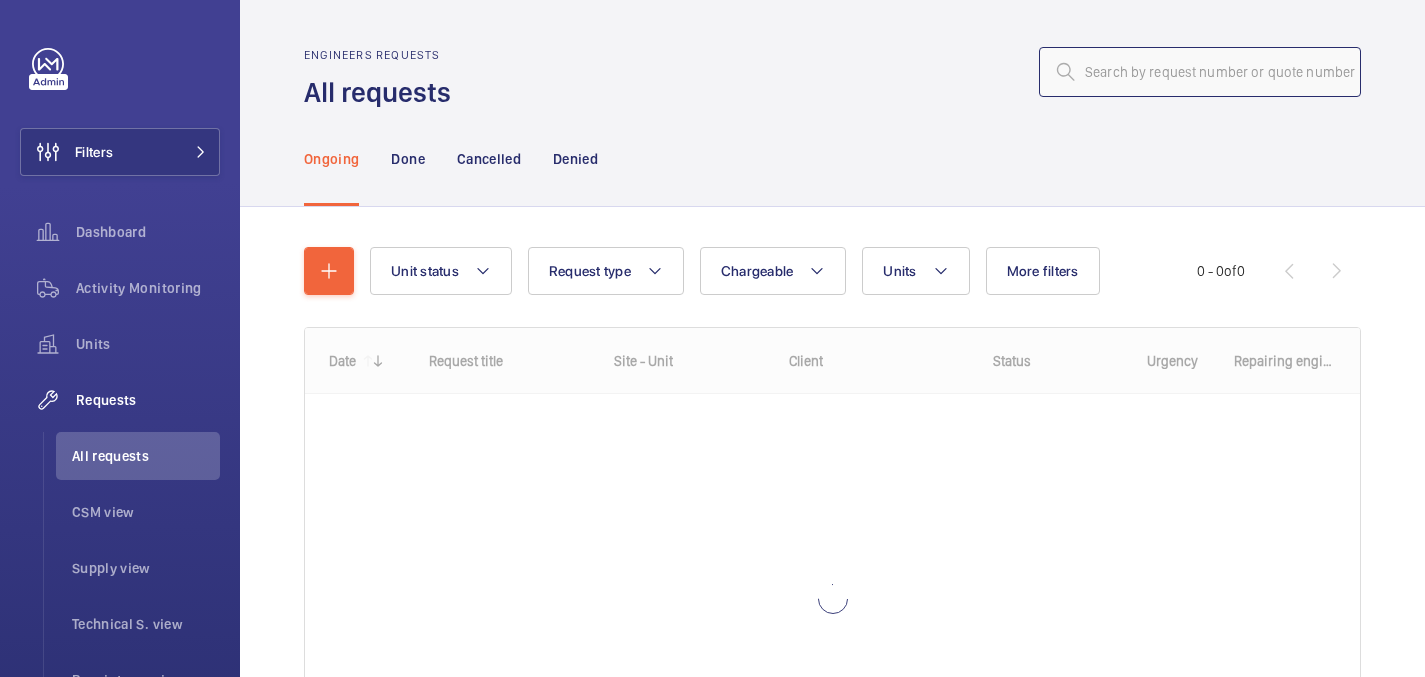 click 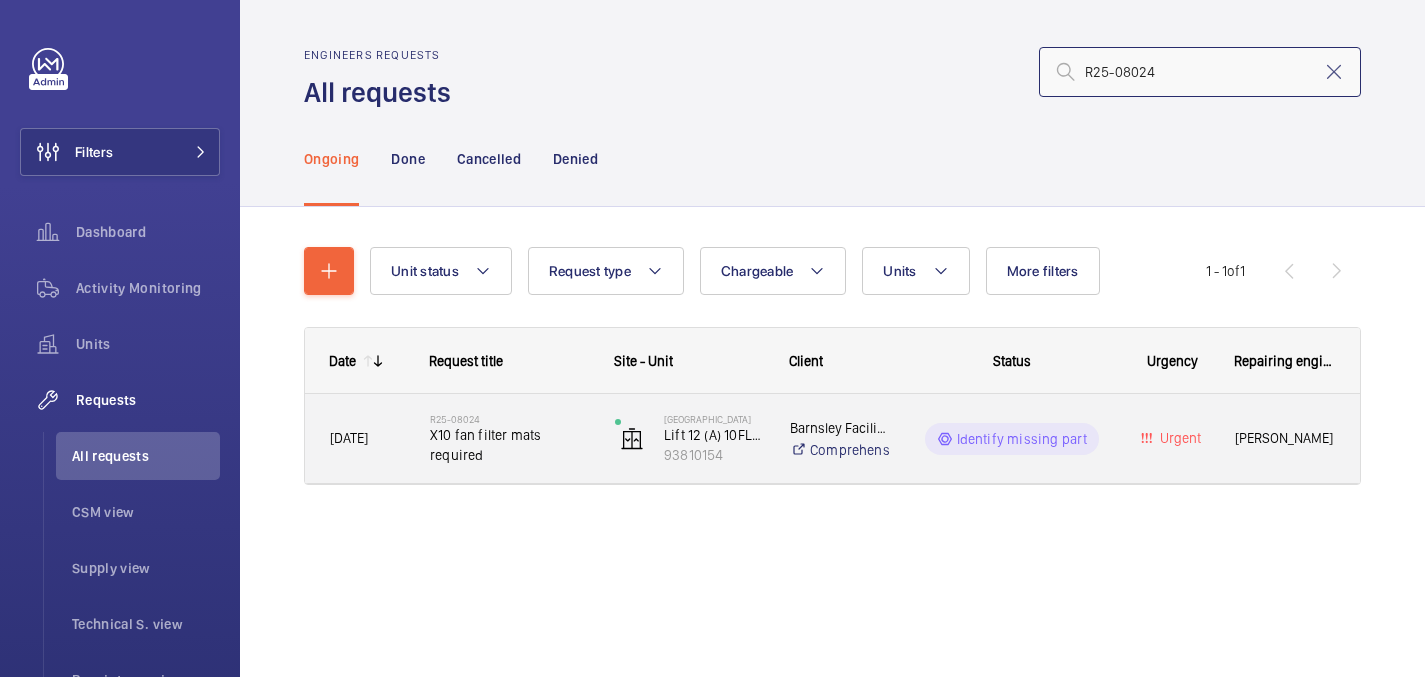 type on "R25-08024" 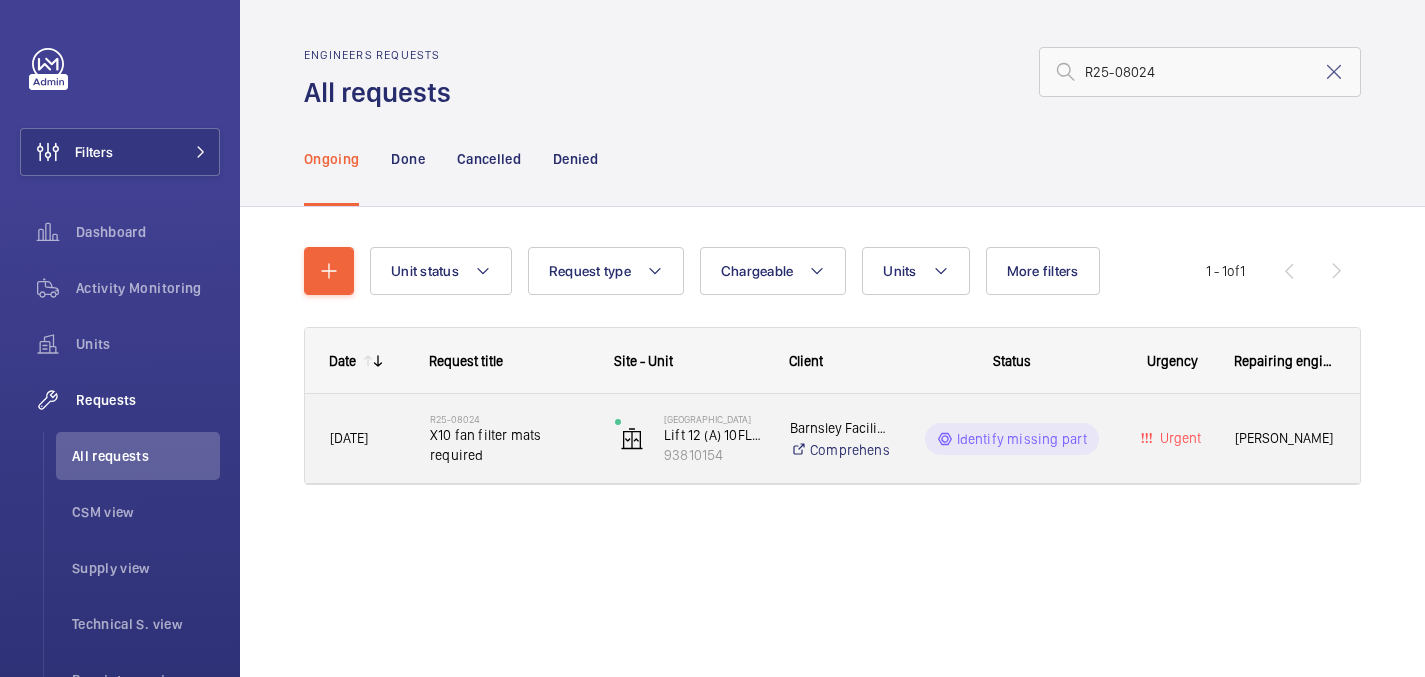 click on "X10 fan filter mats required" 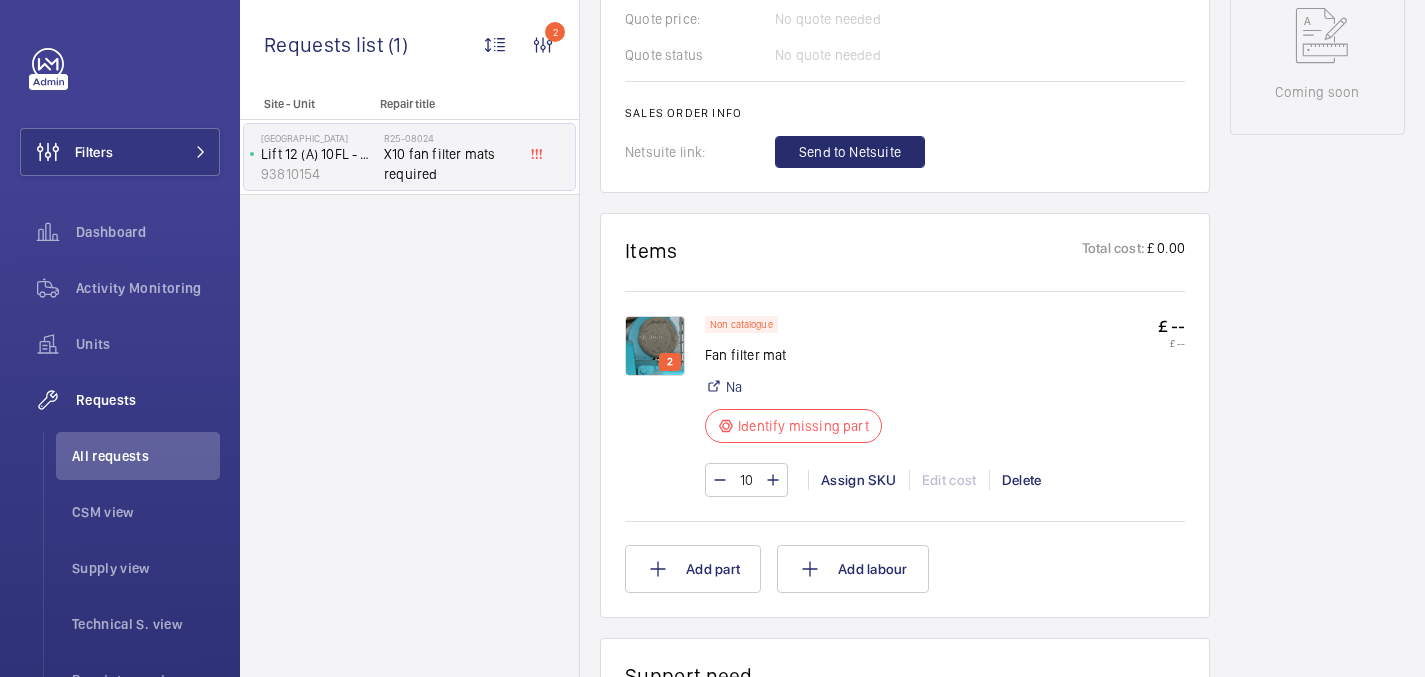 scroll, scrollTop: 1057, scrollLeft: 0, axis: vertical 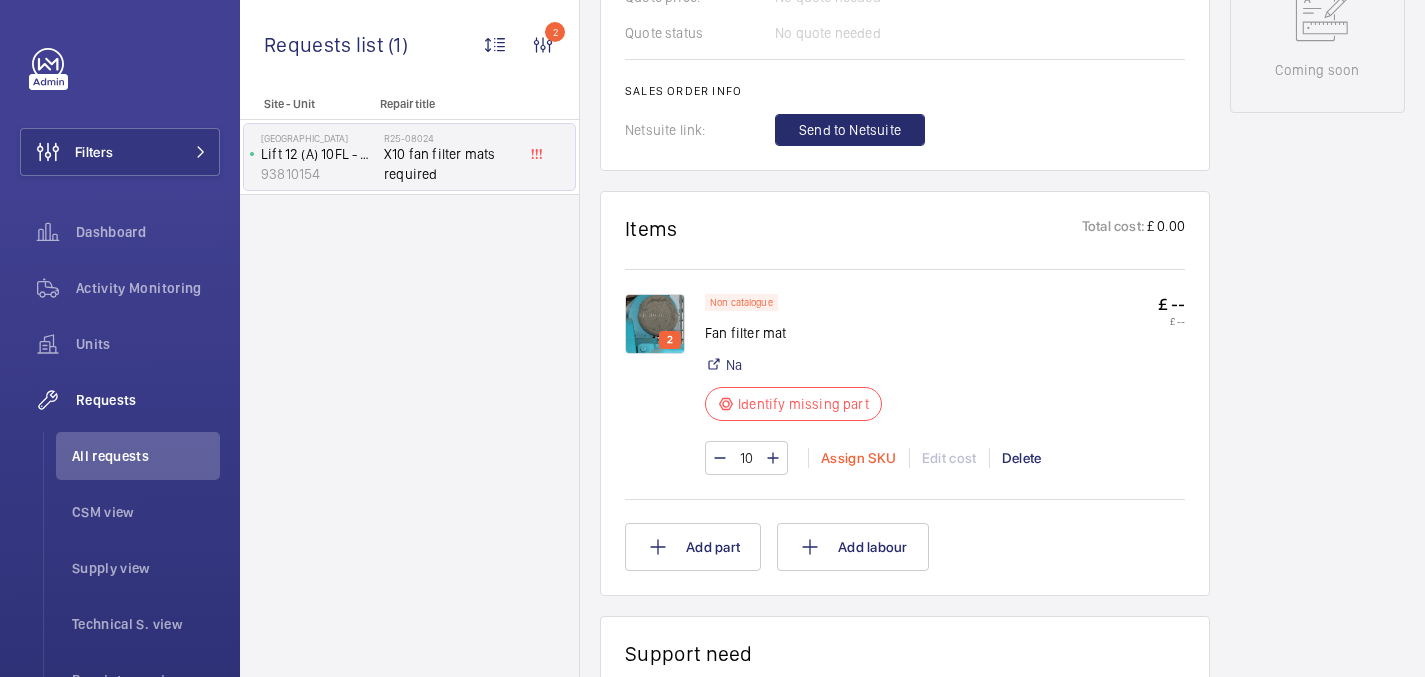 click on "Assign SKU" 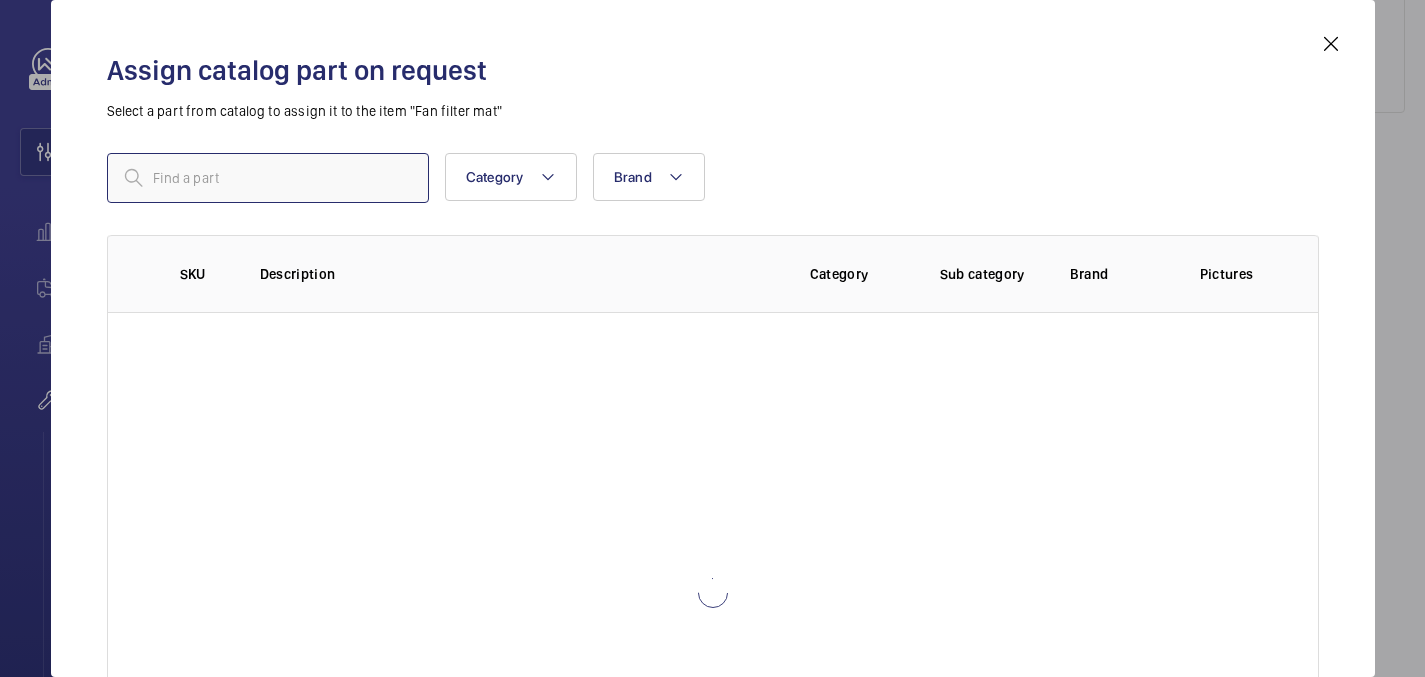 click at bounding box center (268, 178) 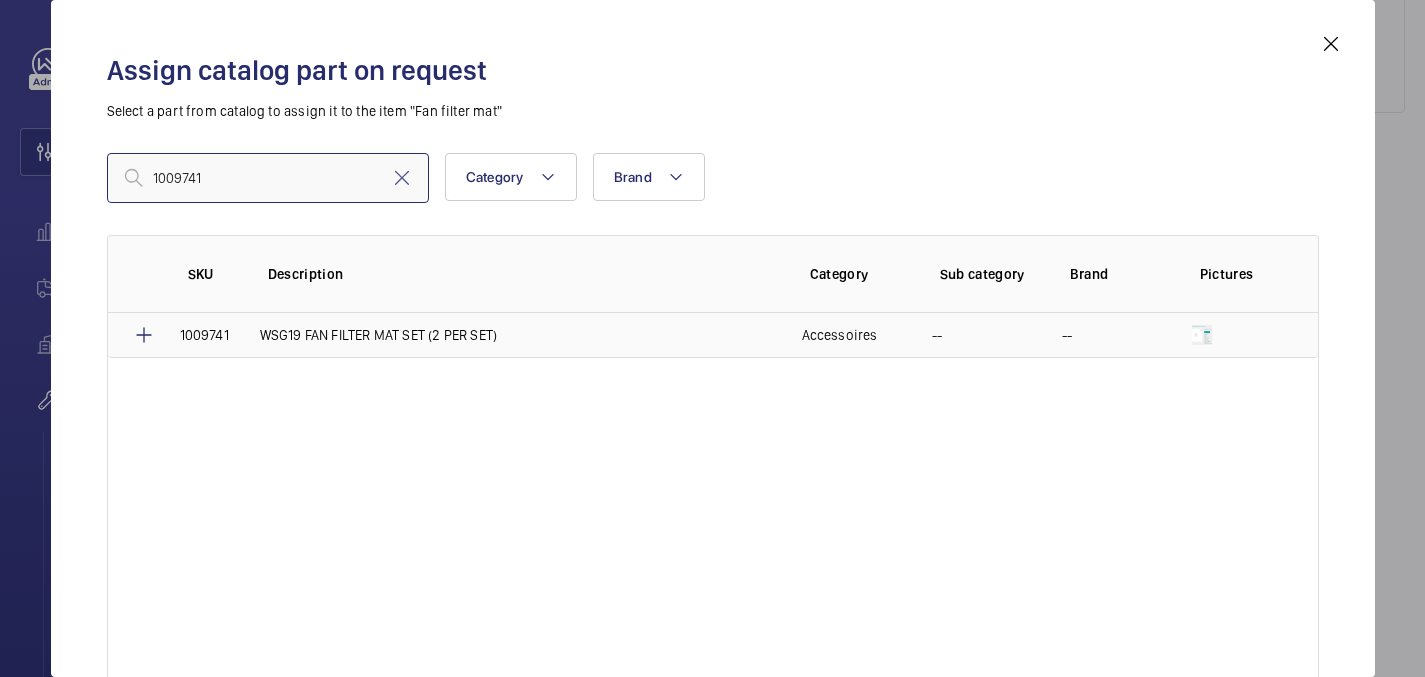 type on "1009741" 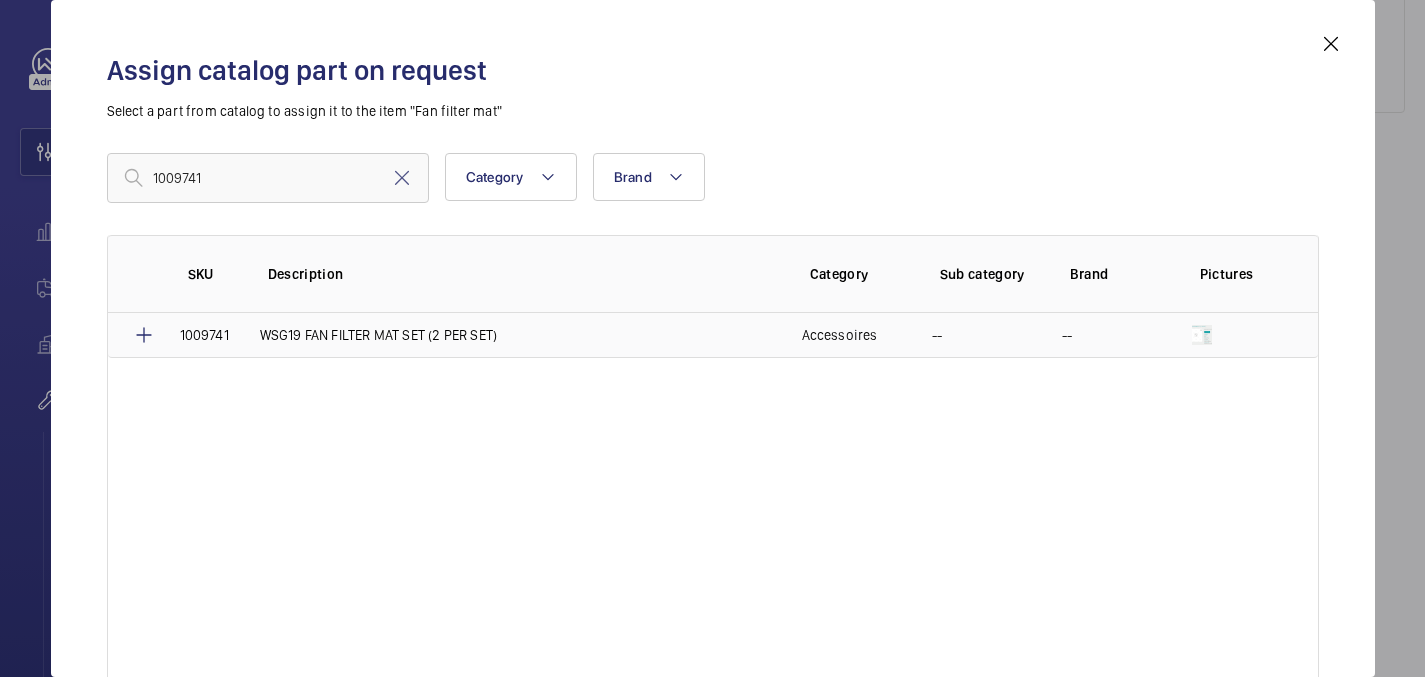 click at bounding box center [132, 335] 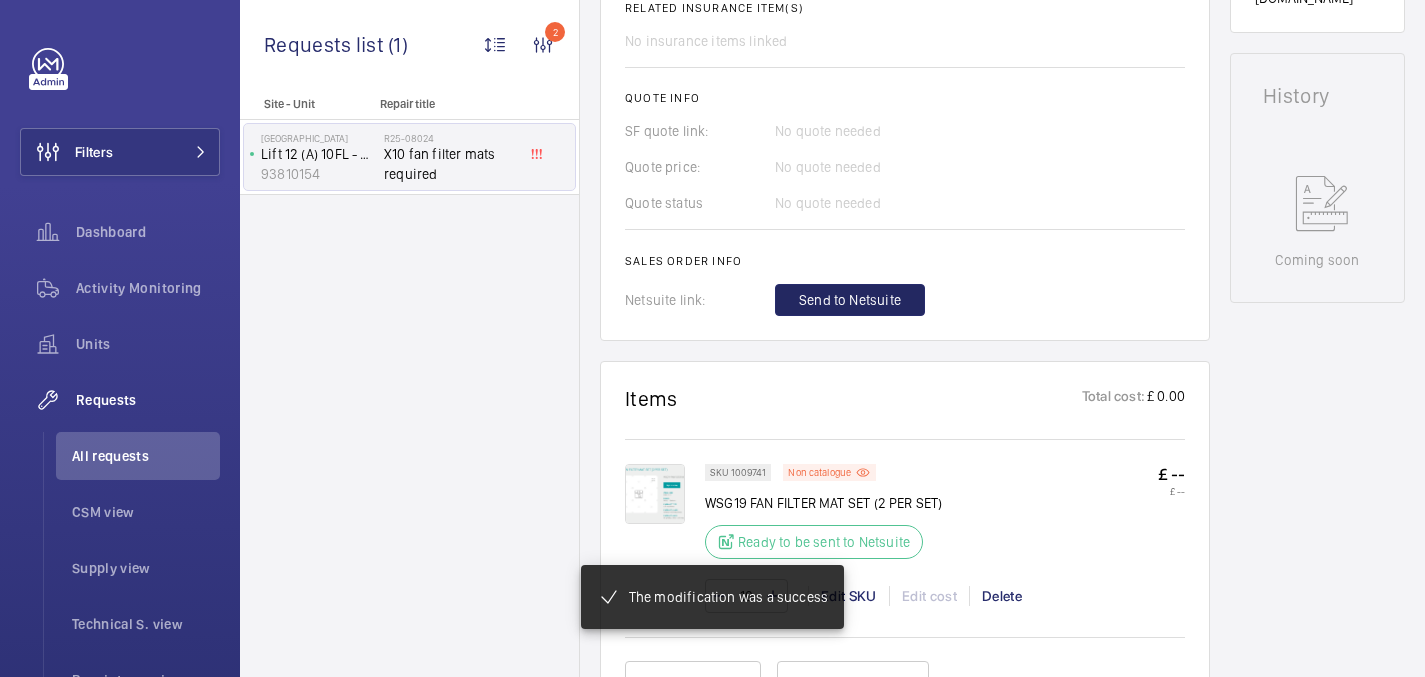 scroll, scrollTop: 887, scrollLeft: 0, axis: vertical 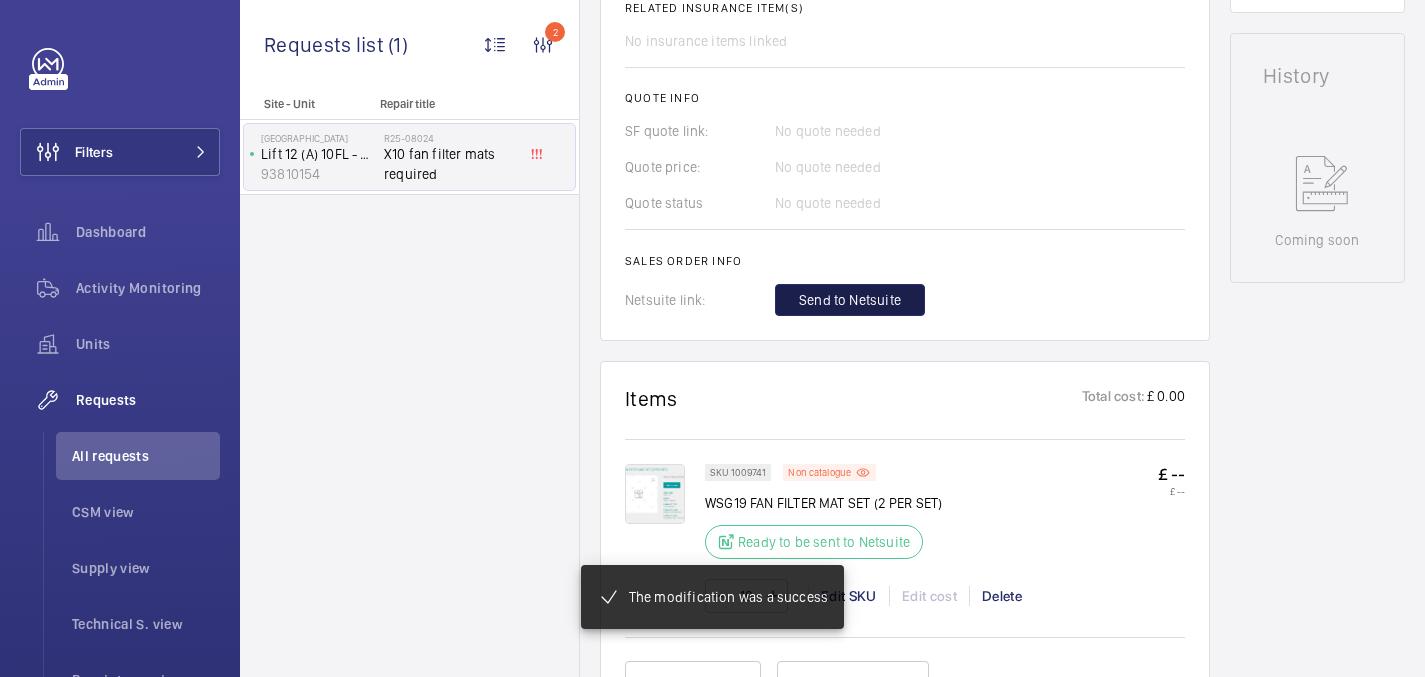 click on "Send to Netsuite" 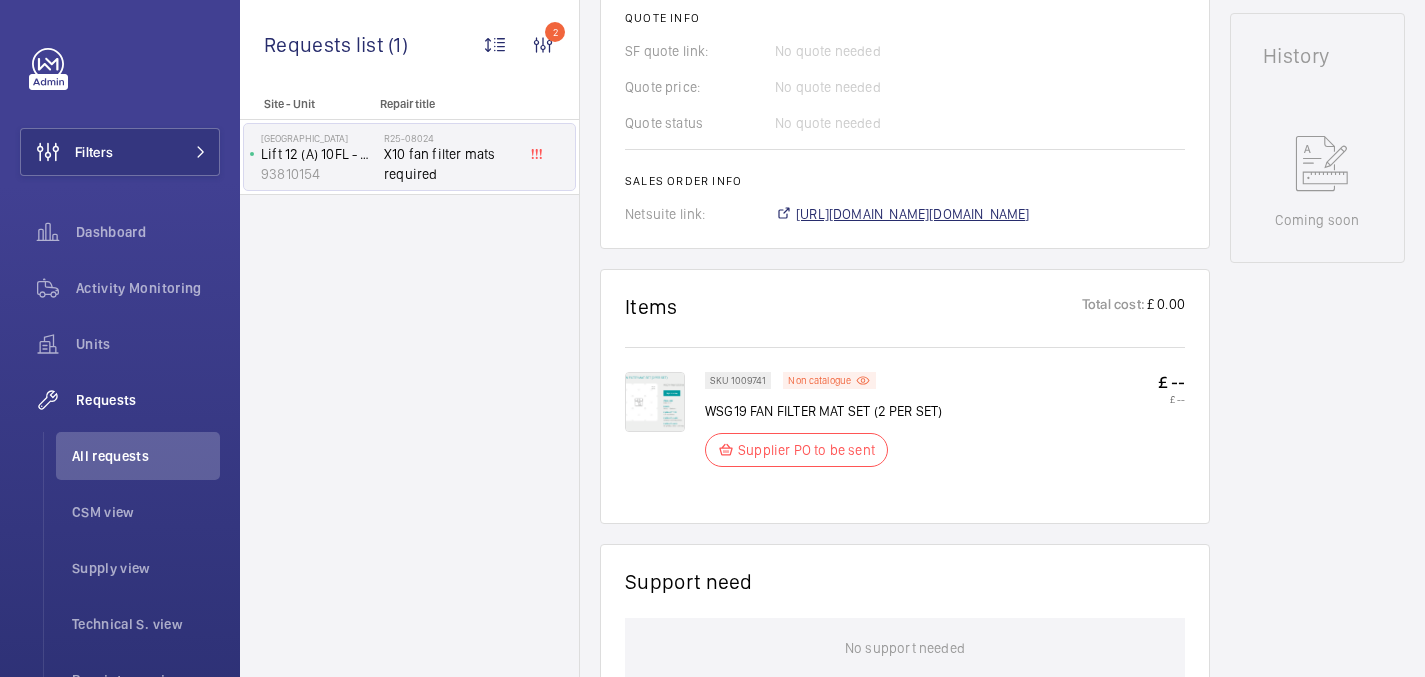 scroll, scrollTop: 927, scrollLeft: 0, axis: vertical 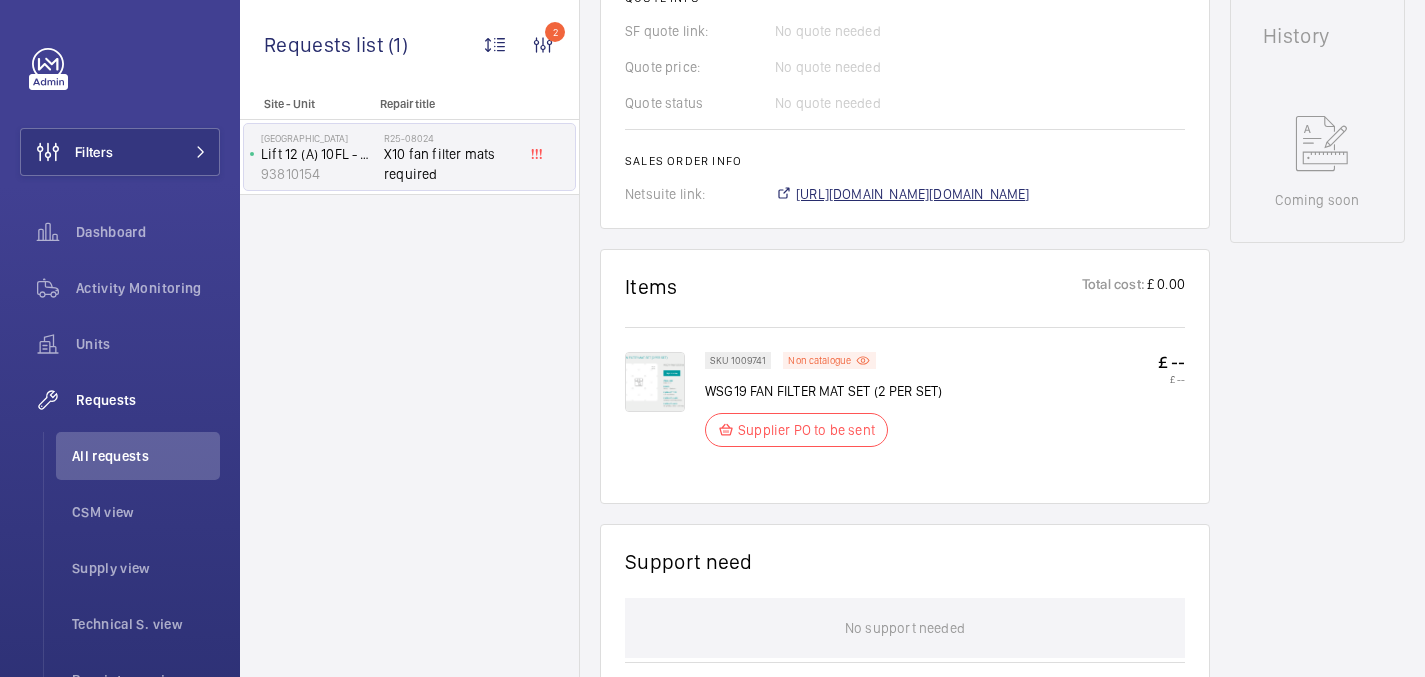 click on "https://6461500.app.netsuite.com/app/accounting/transactions/salesord.nl?id=2839854" 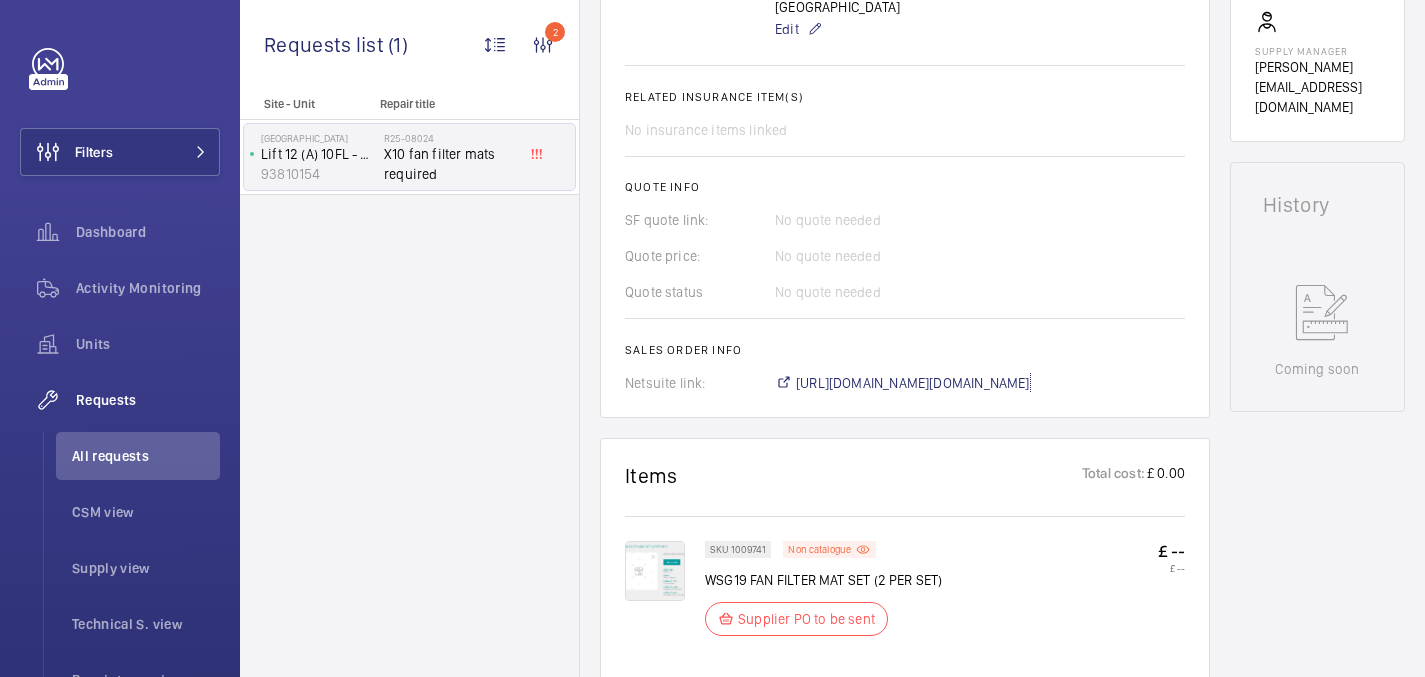 scroll, scrollTop: 487, scrollLeft: 0, axis: vertical 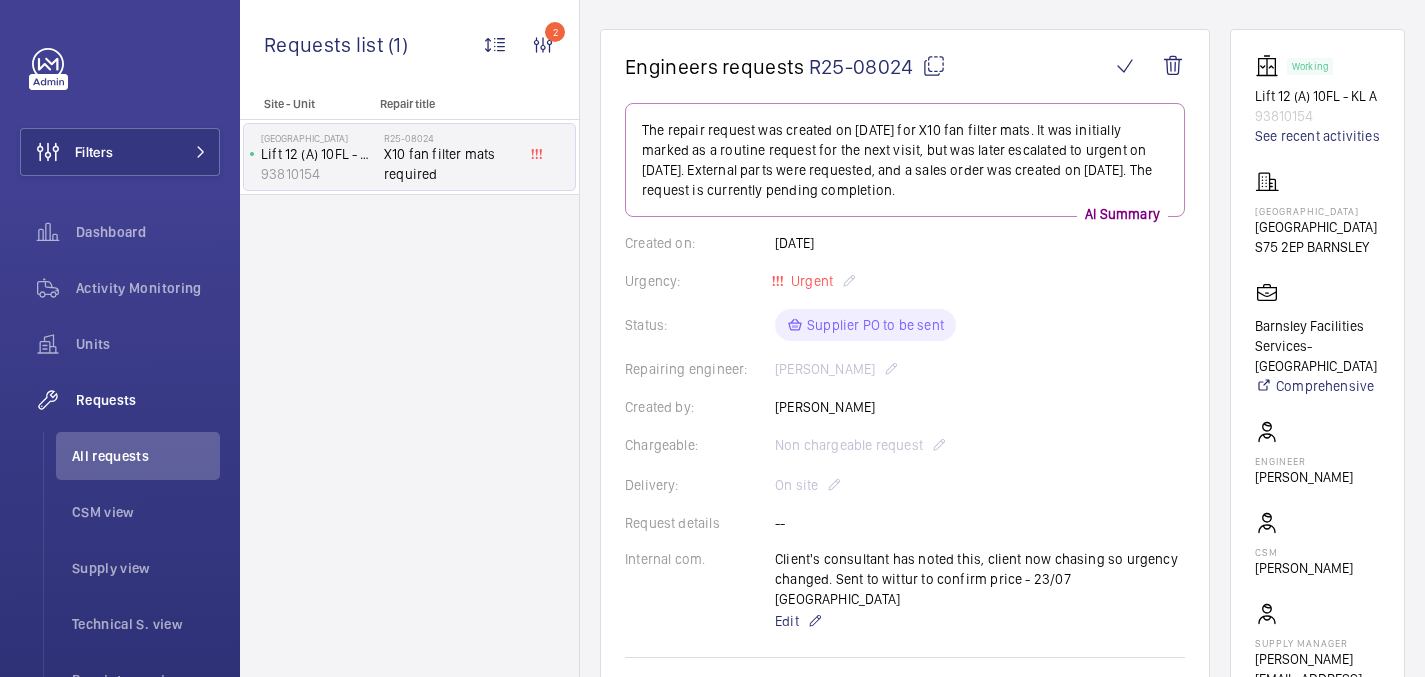 drag, startPoint x: 1273, startPoint y: 270, endPoint x: 1355, endPoint y: 311, distance: 91.67879 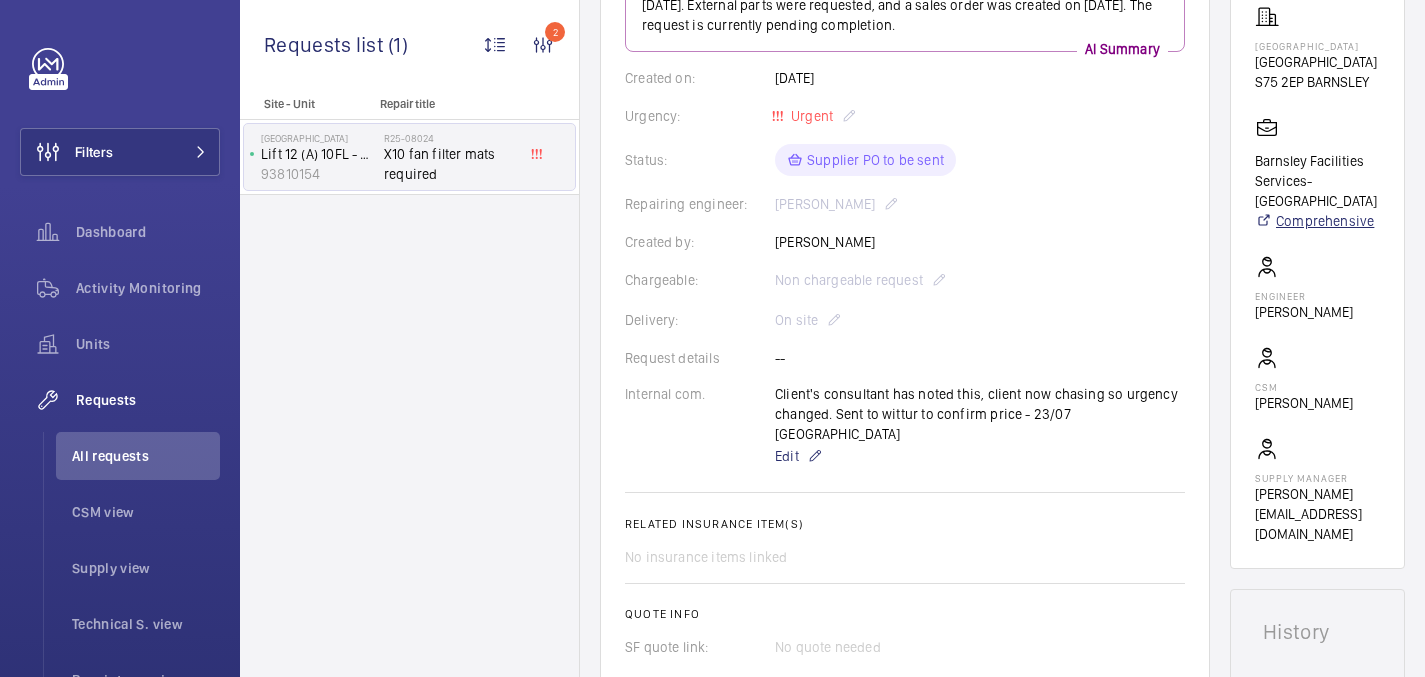 scroll, scrollTop: 347, scrollLeft: 0, axis: vertical 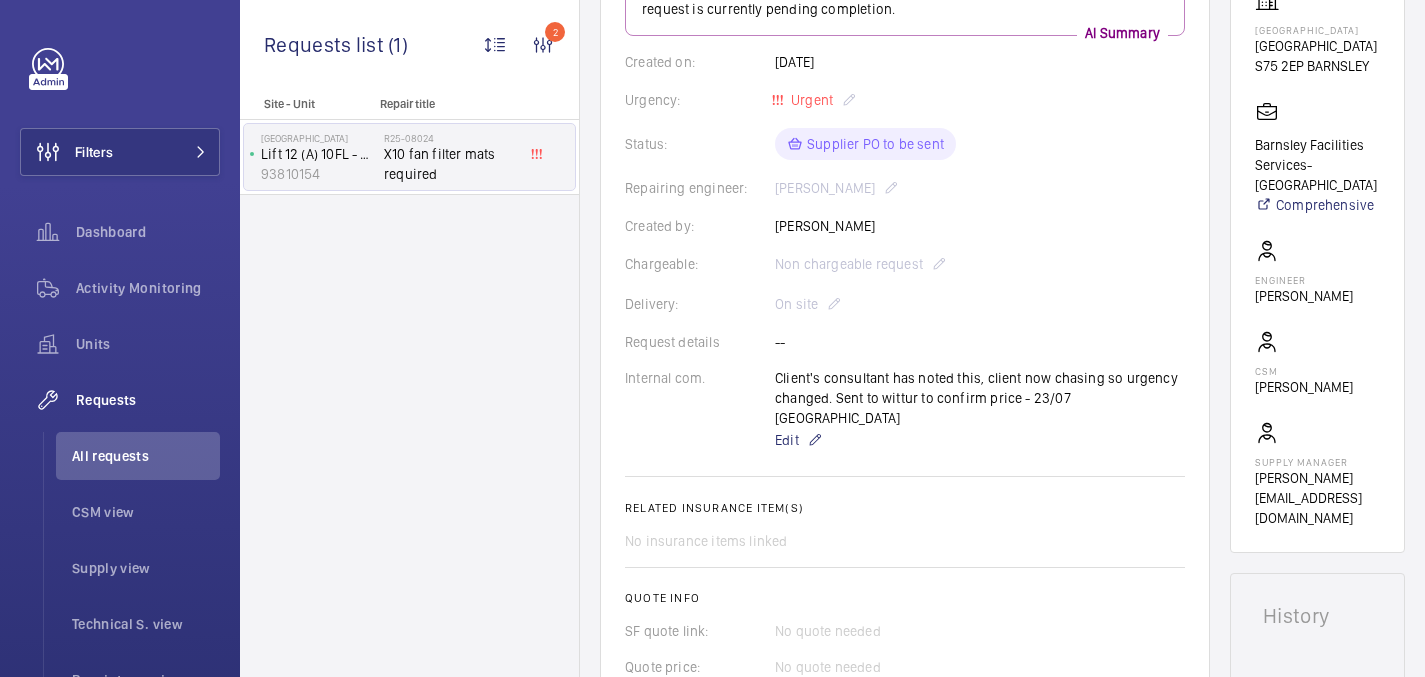 click on "[PERSON_NAME]" 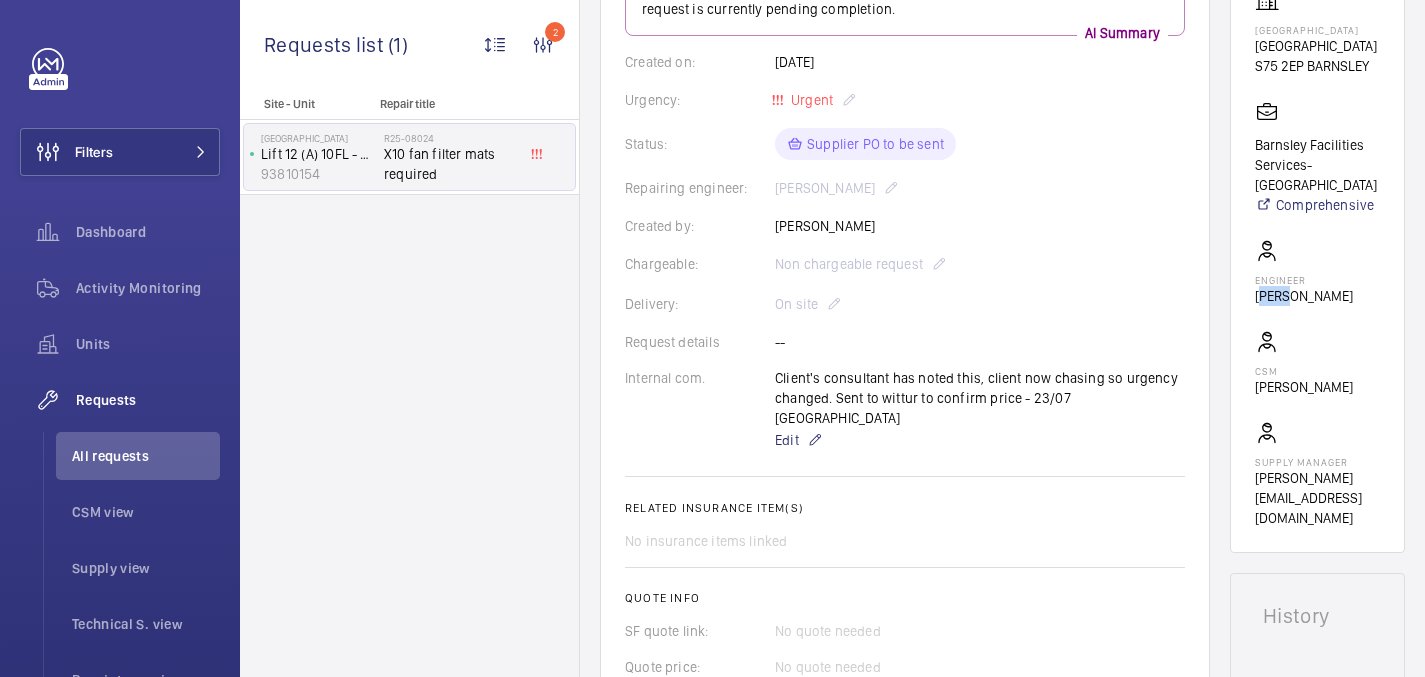 click on "[PERSON_NAME]" 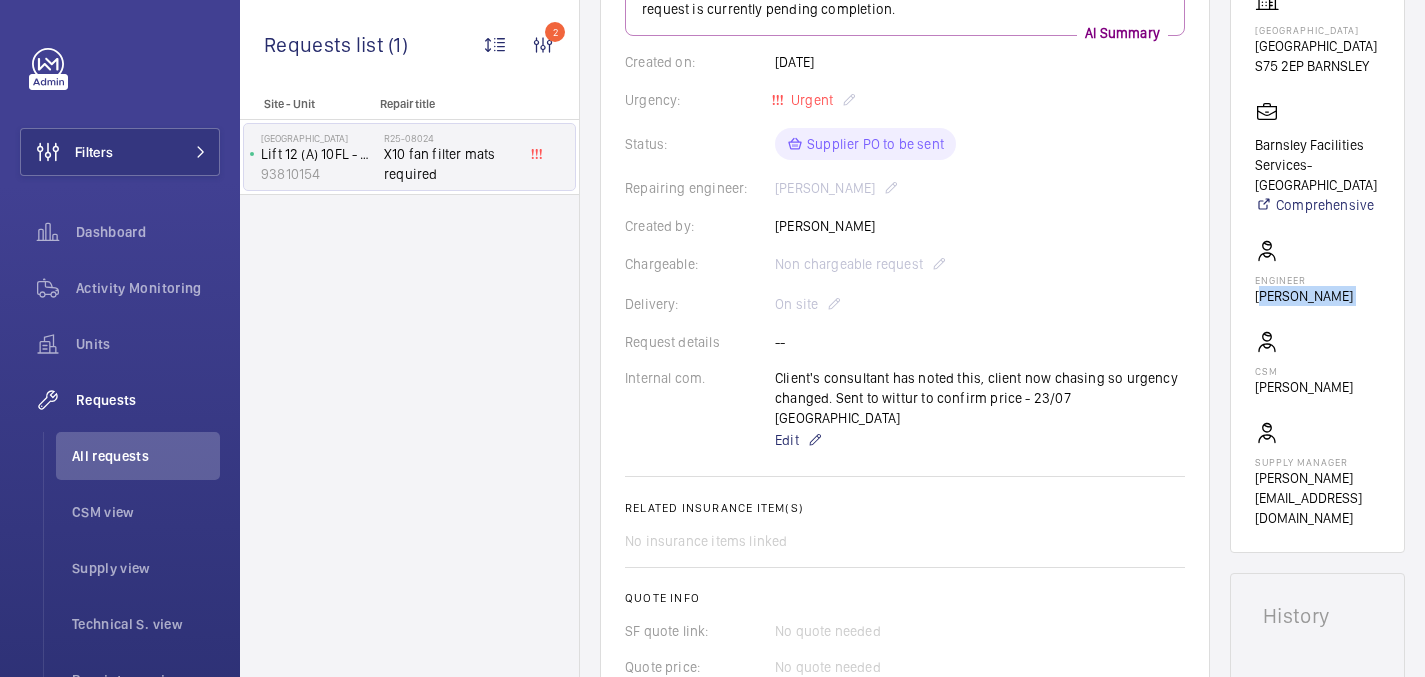 click on "[PERSON_NAME]" 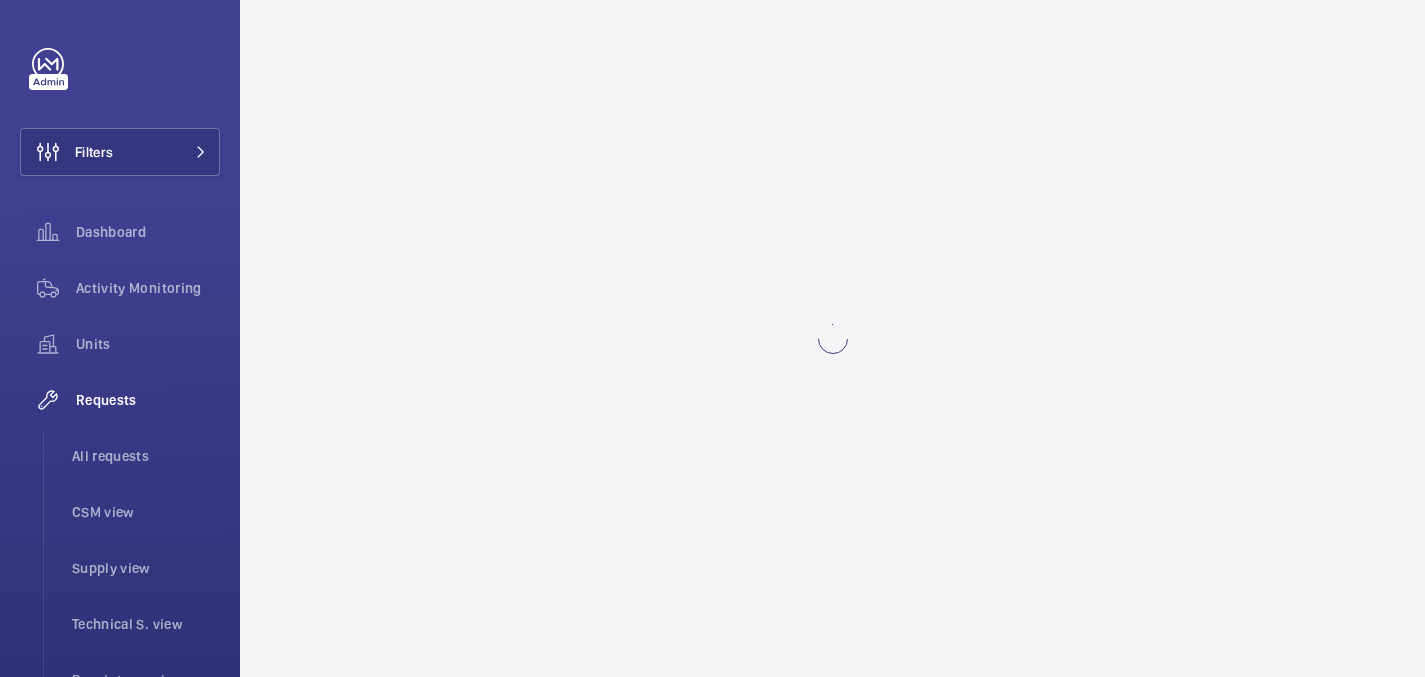 scroll, scrollTop: 0, scrollLeft: 0, axis: both 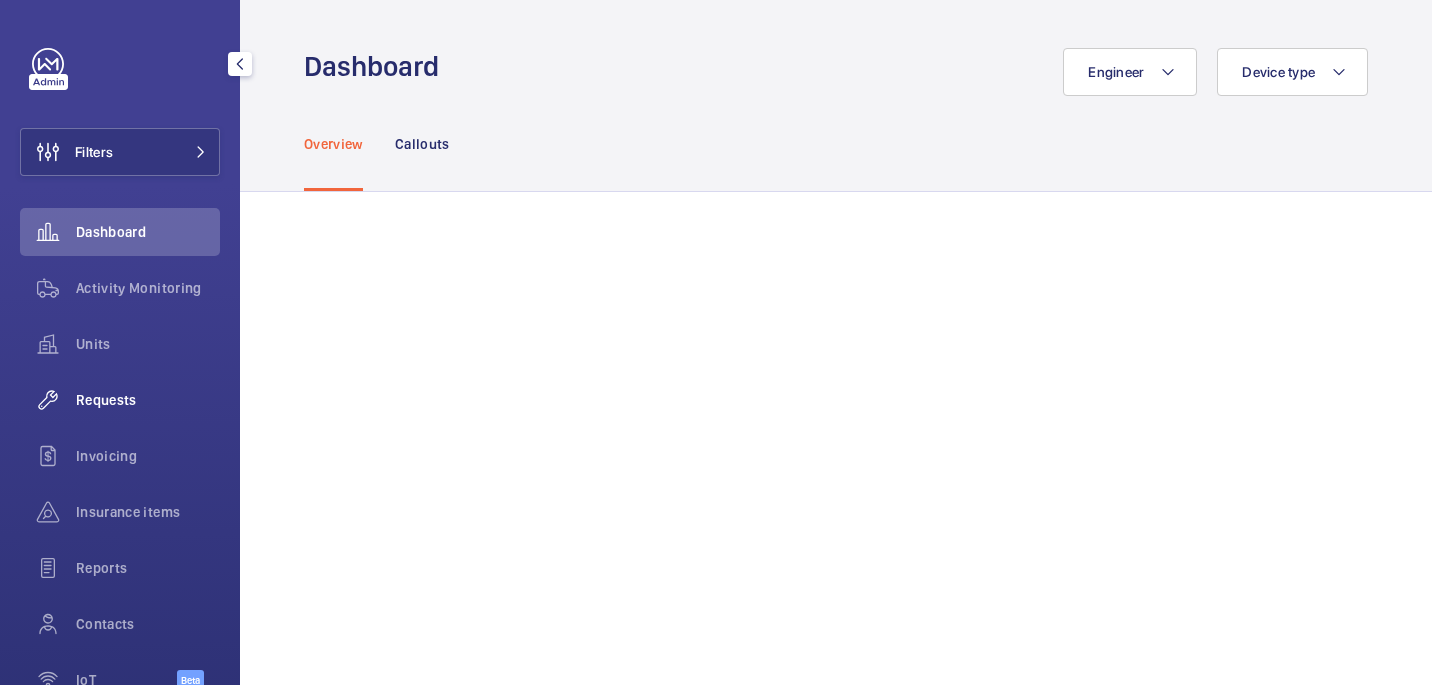 click on "Requests" 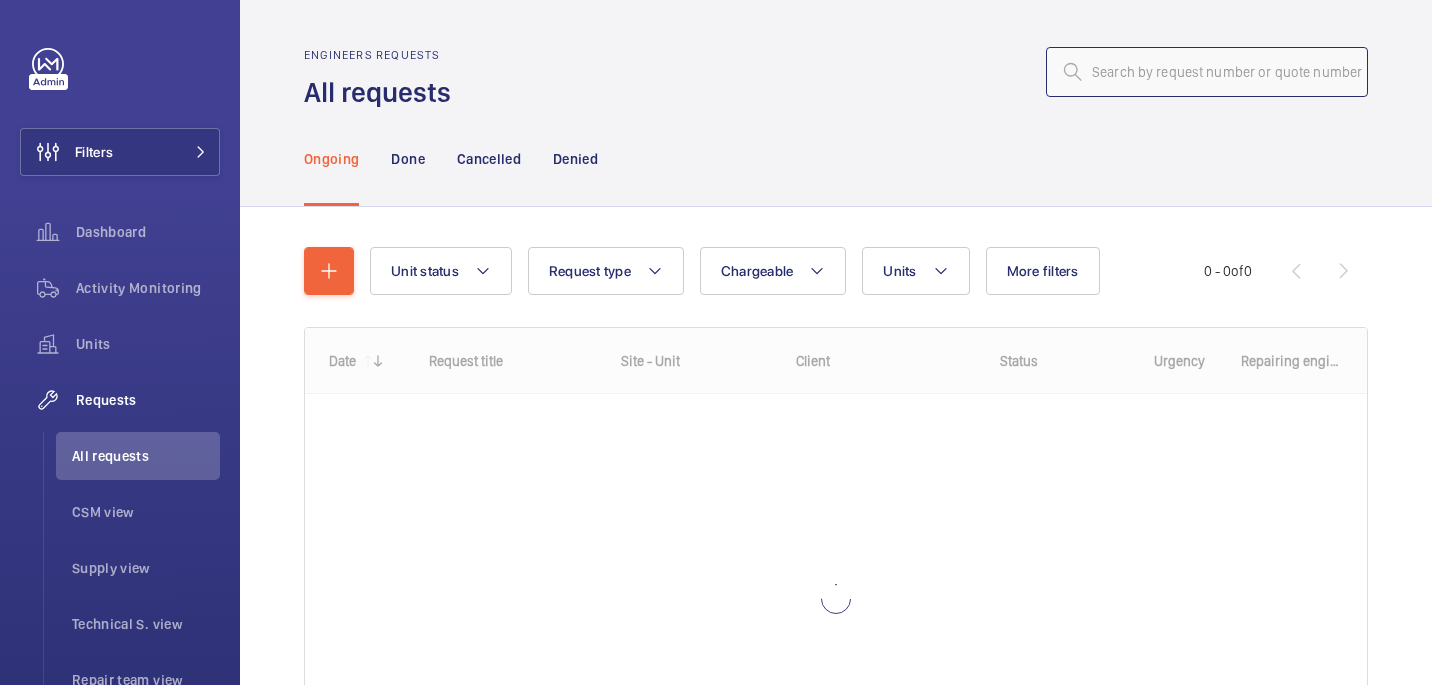 click 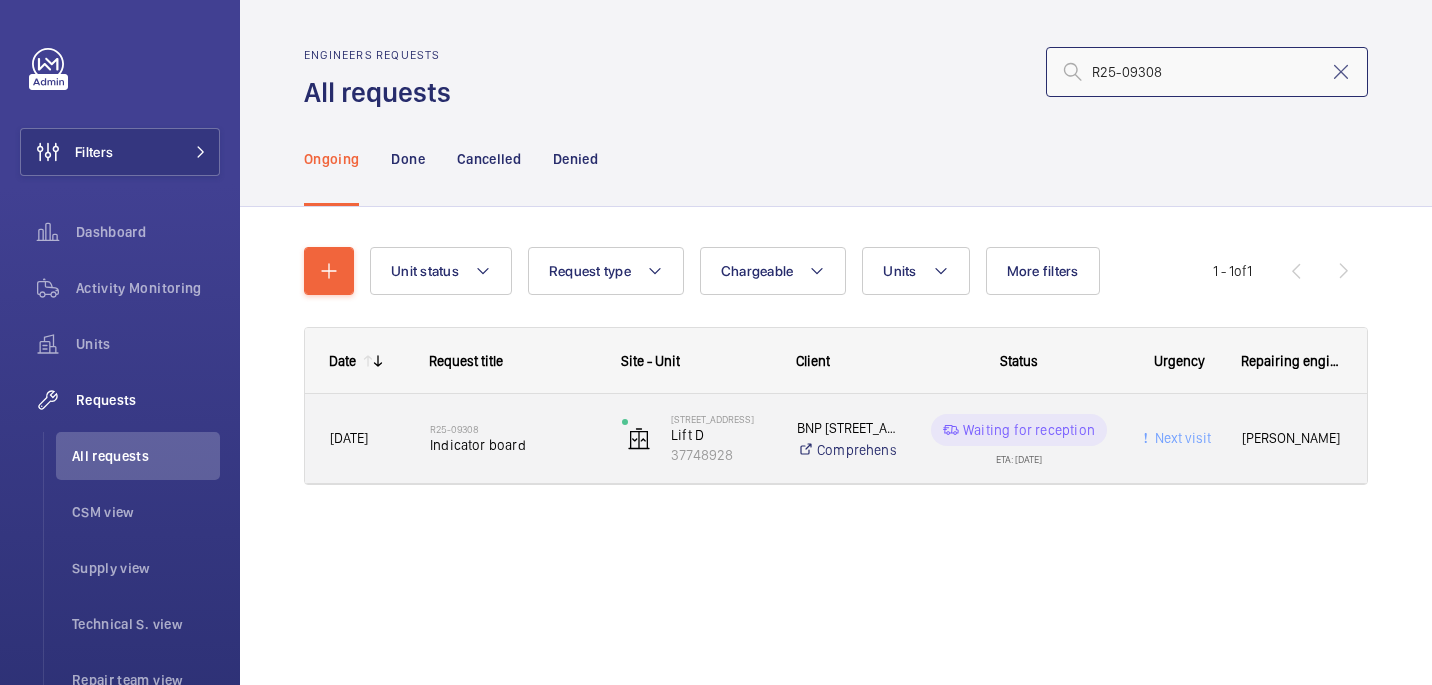 type on "R25-09308" 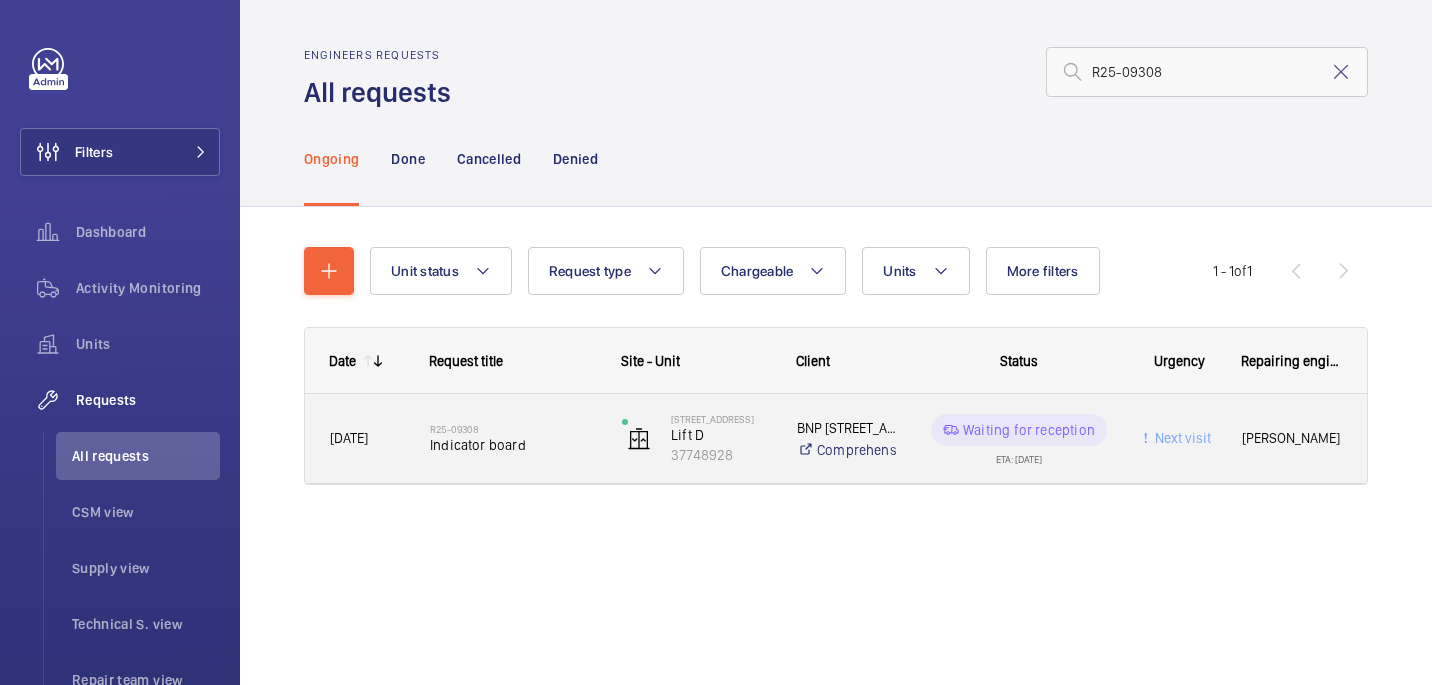click on "R25-09308   Indicator board" 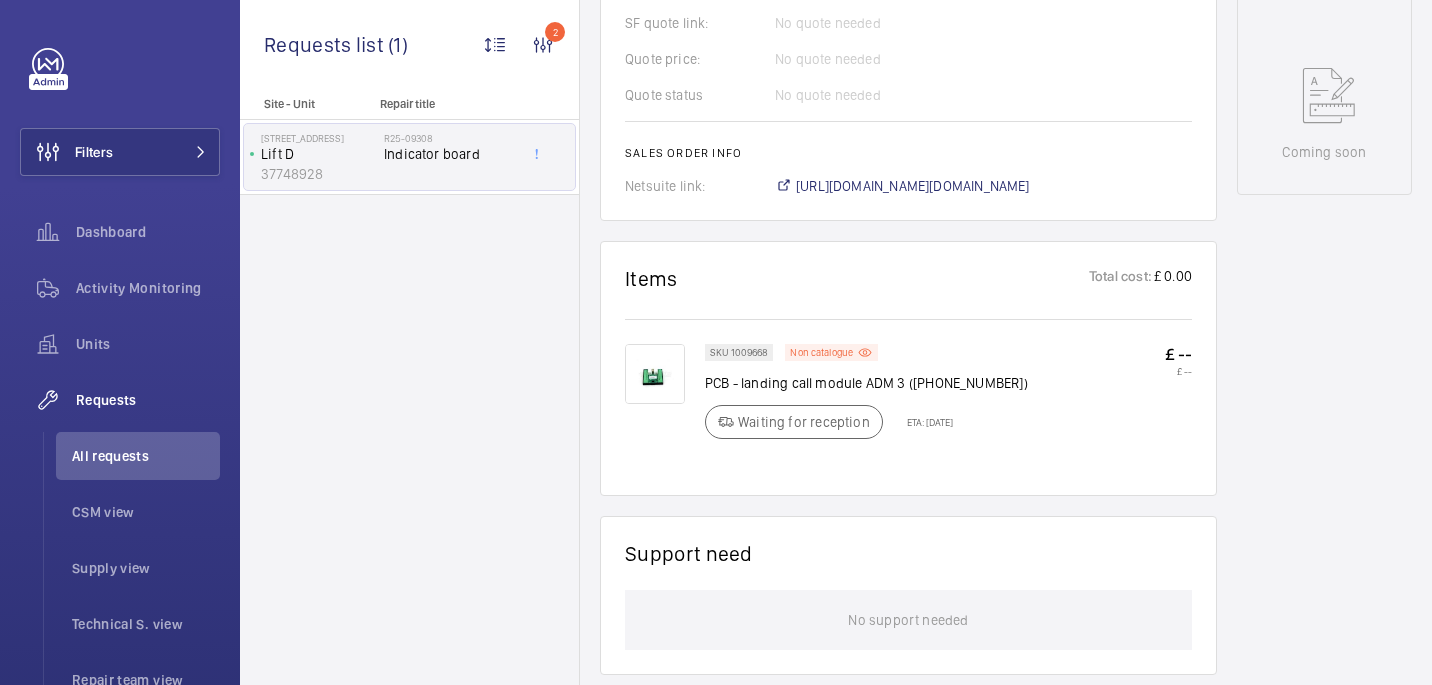 scroll, scrollTop: 969, scrollLeft: 0, axis: vertical 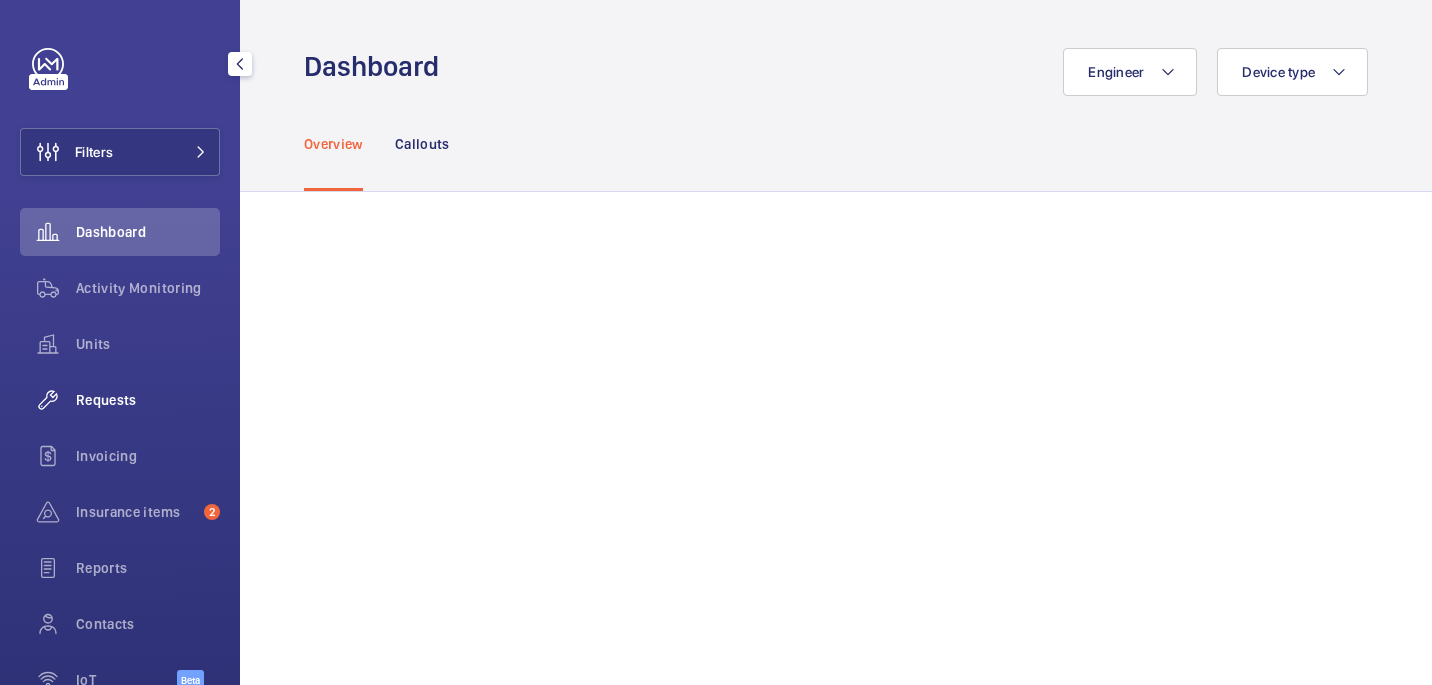click on "Requests" 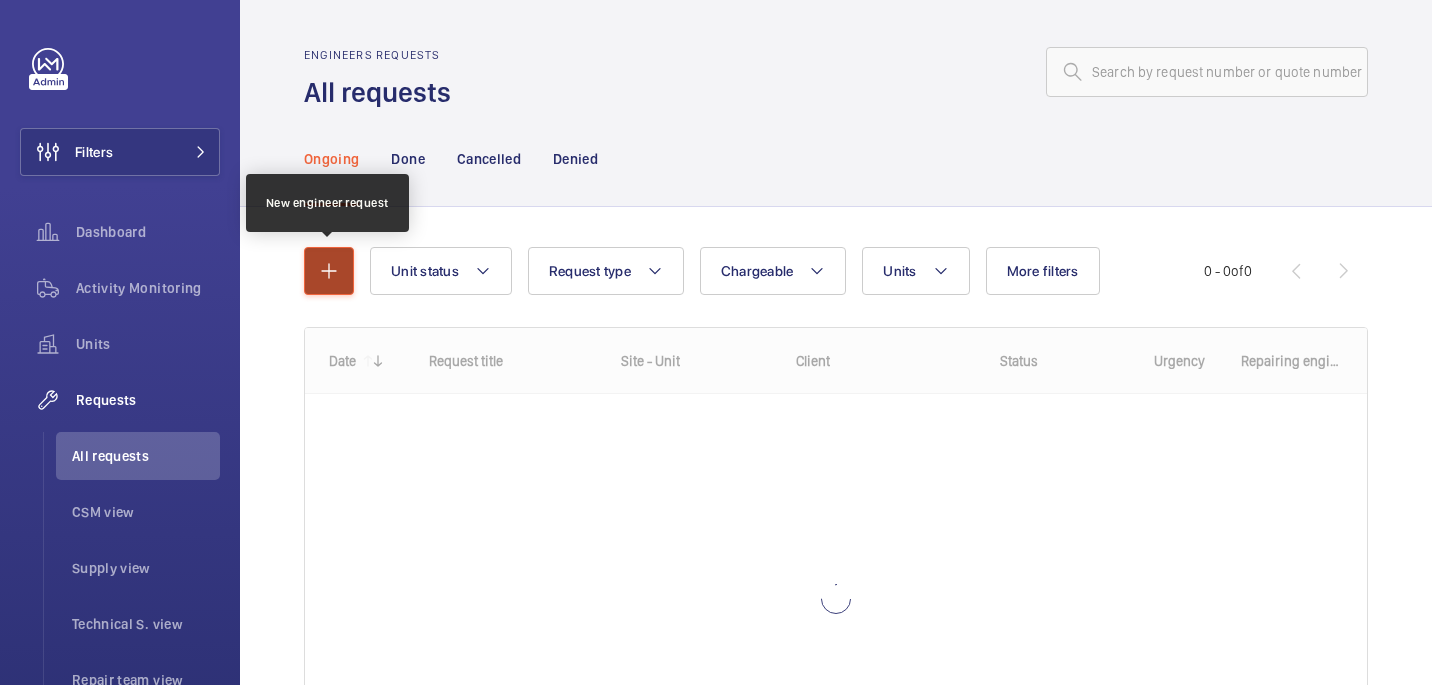 click 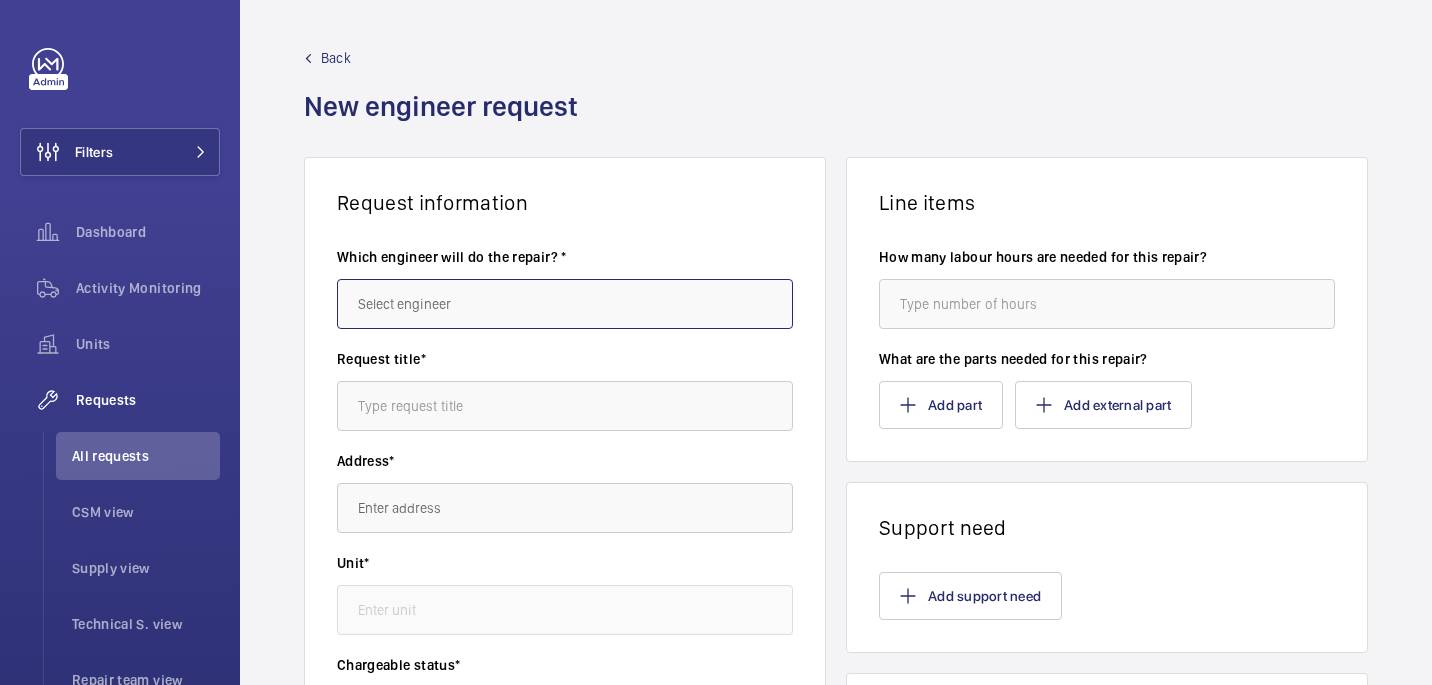 click at bounding box center [565, 304] 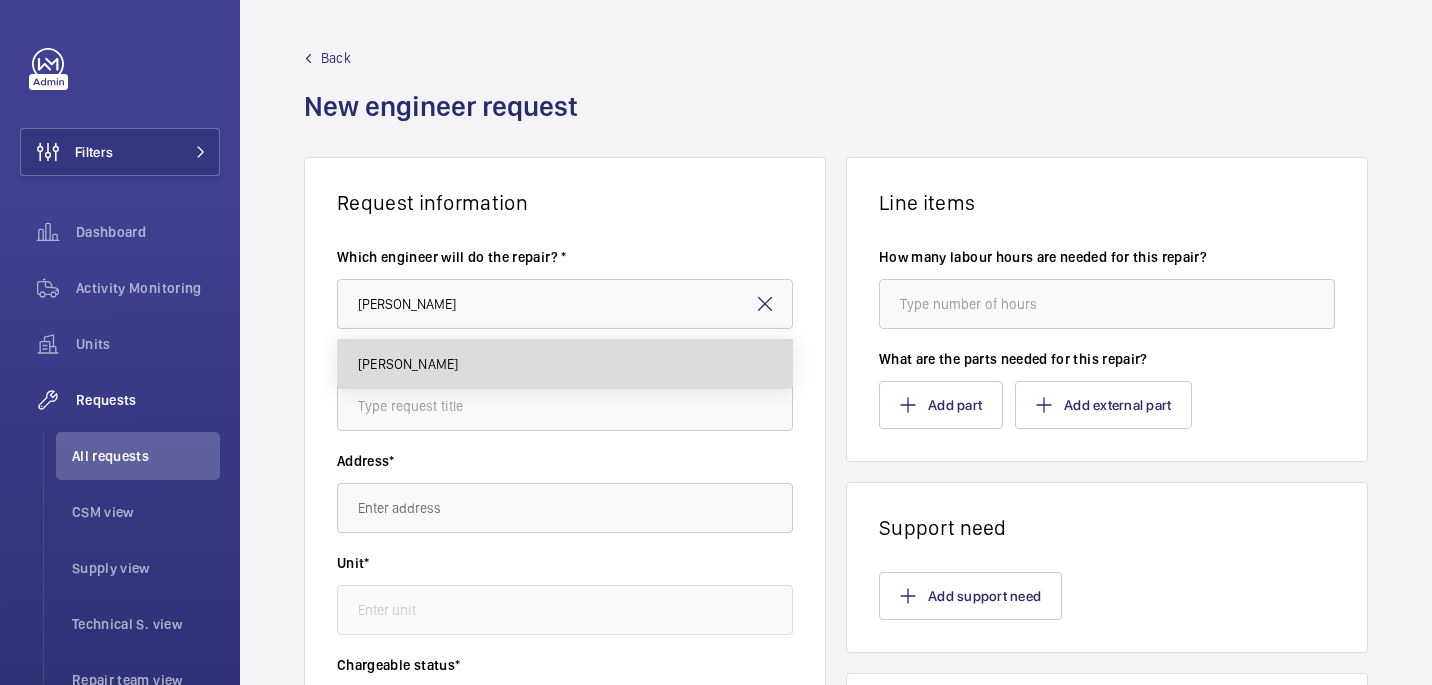 click on "[PERSON_NAME]" at bounding box center [565, 364] 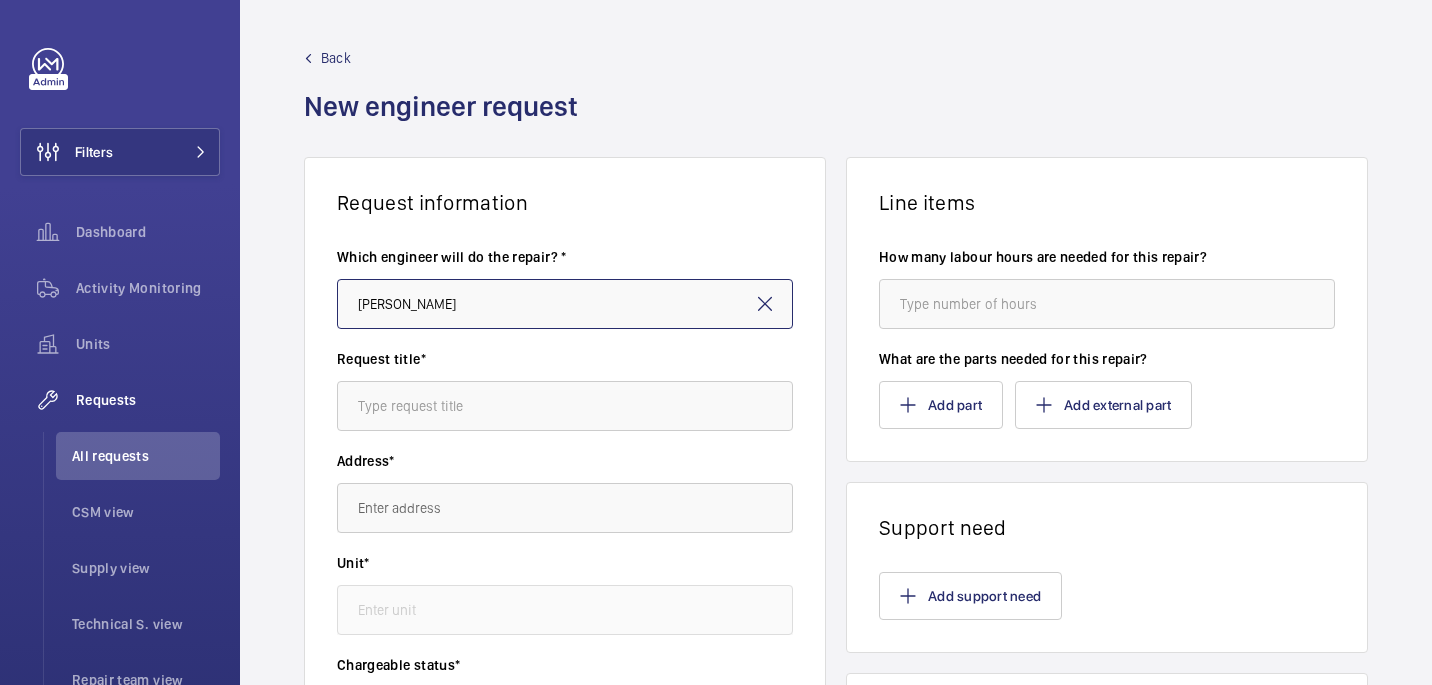 type on "[PERSON_NAME]" 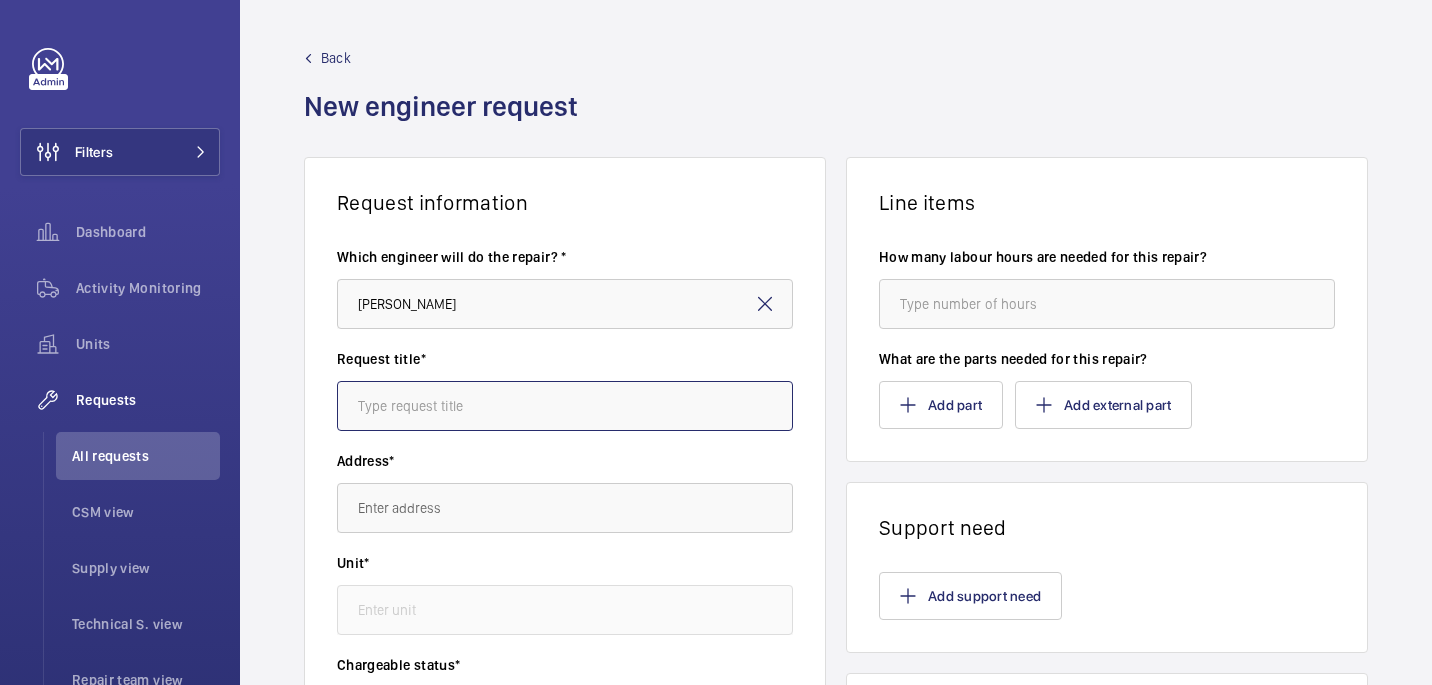 click 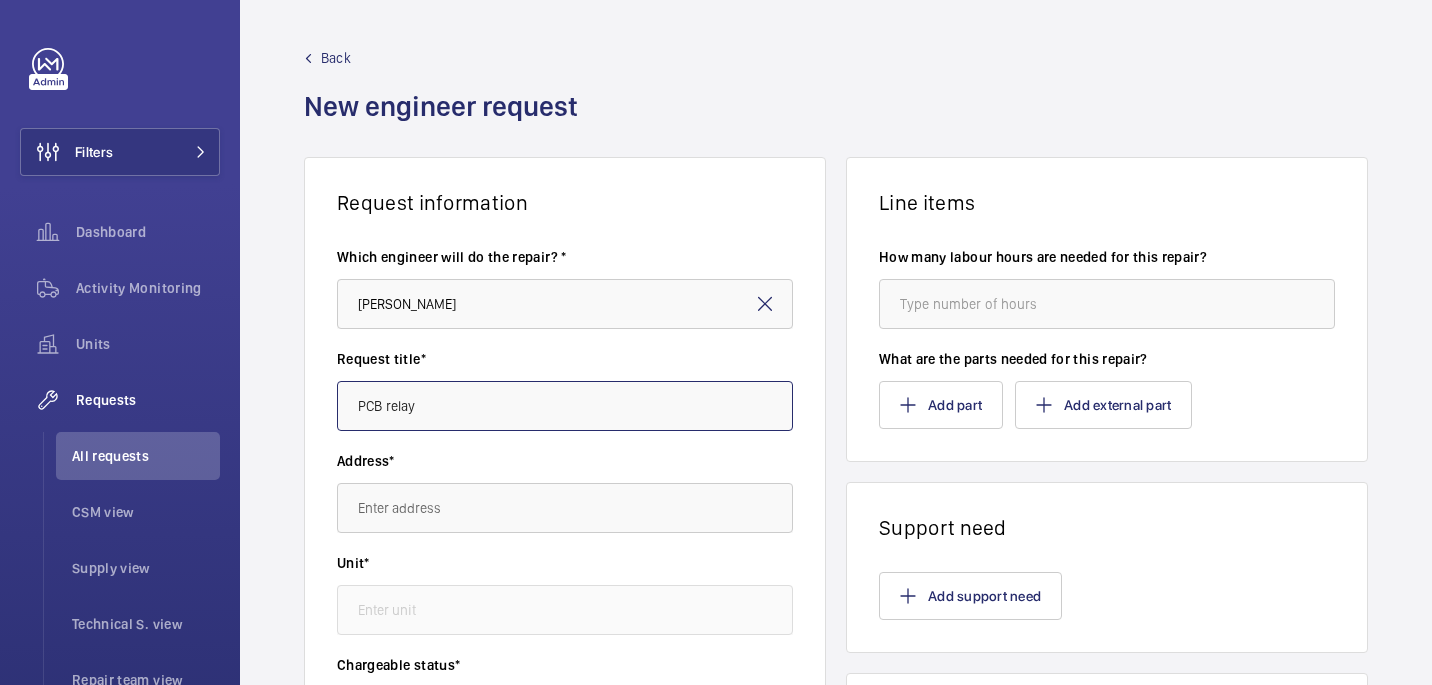 click on "PCB relay" 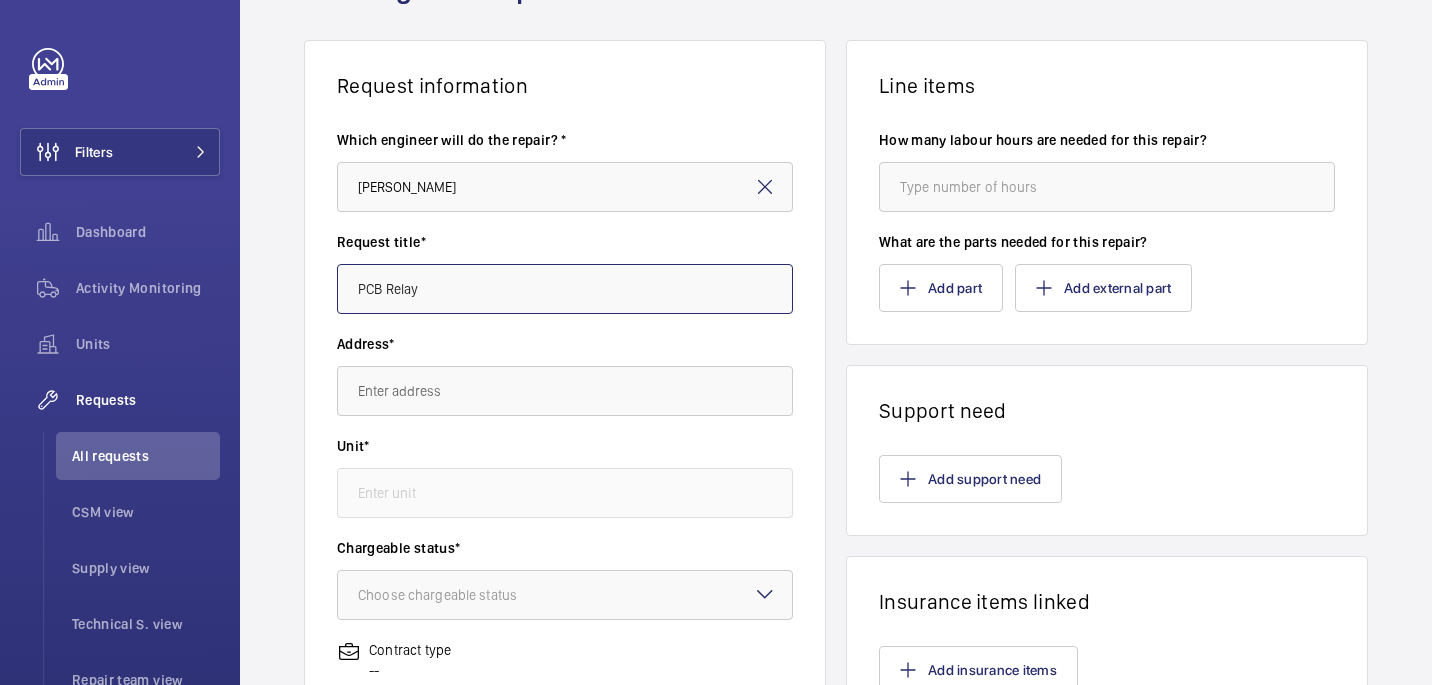 scroll, scrollTop: 120, scrollLeft: 0, axis: vertical 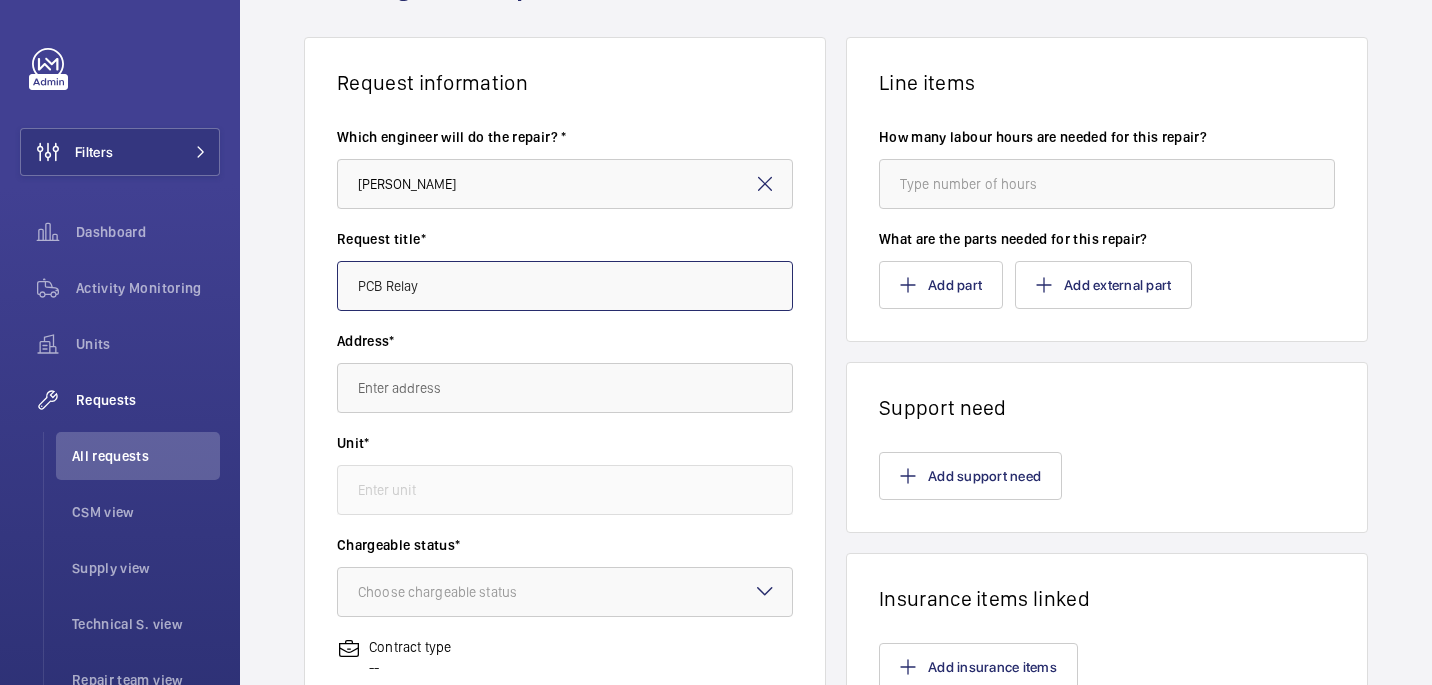 type on "PCB Relay" 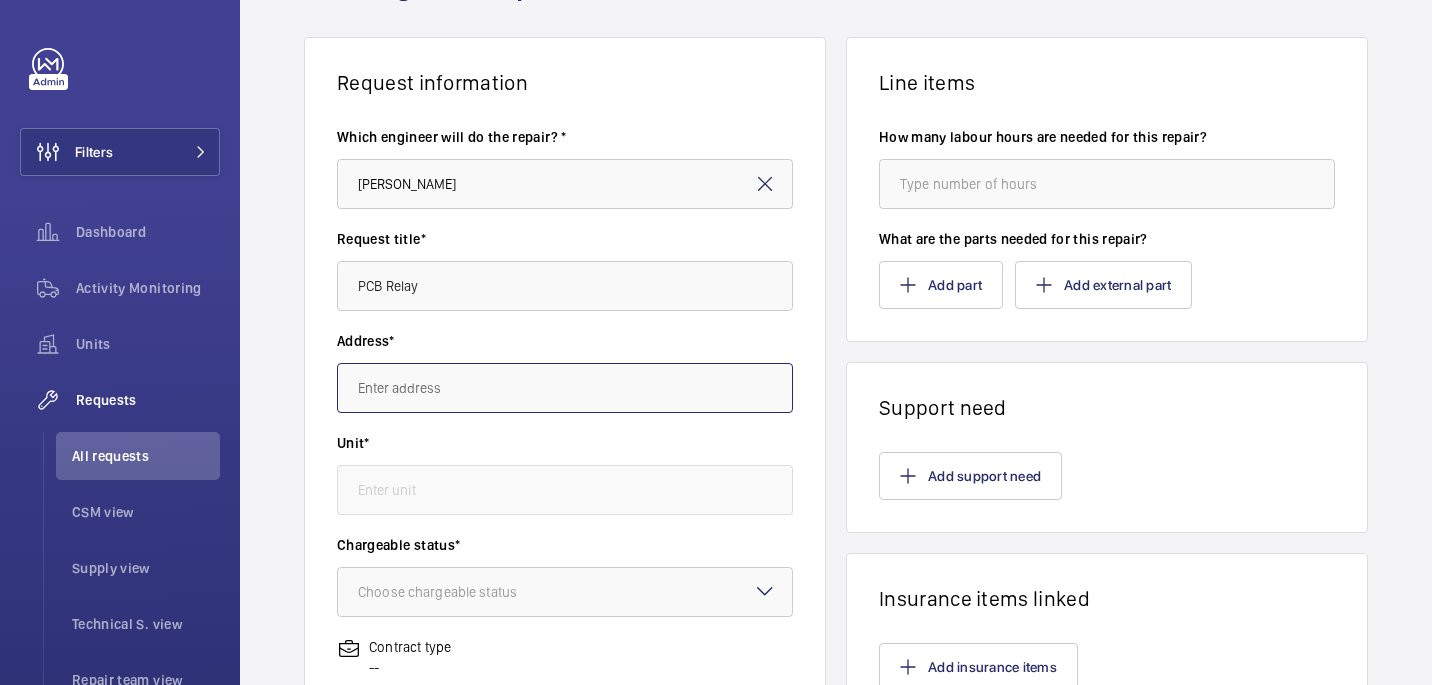 click at bounding box center [565, 388] 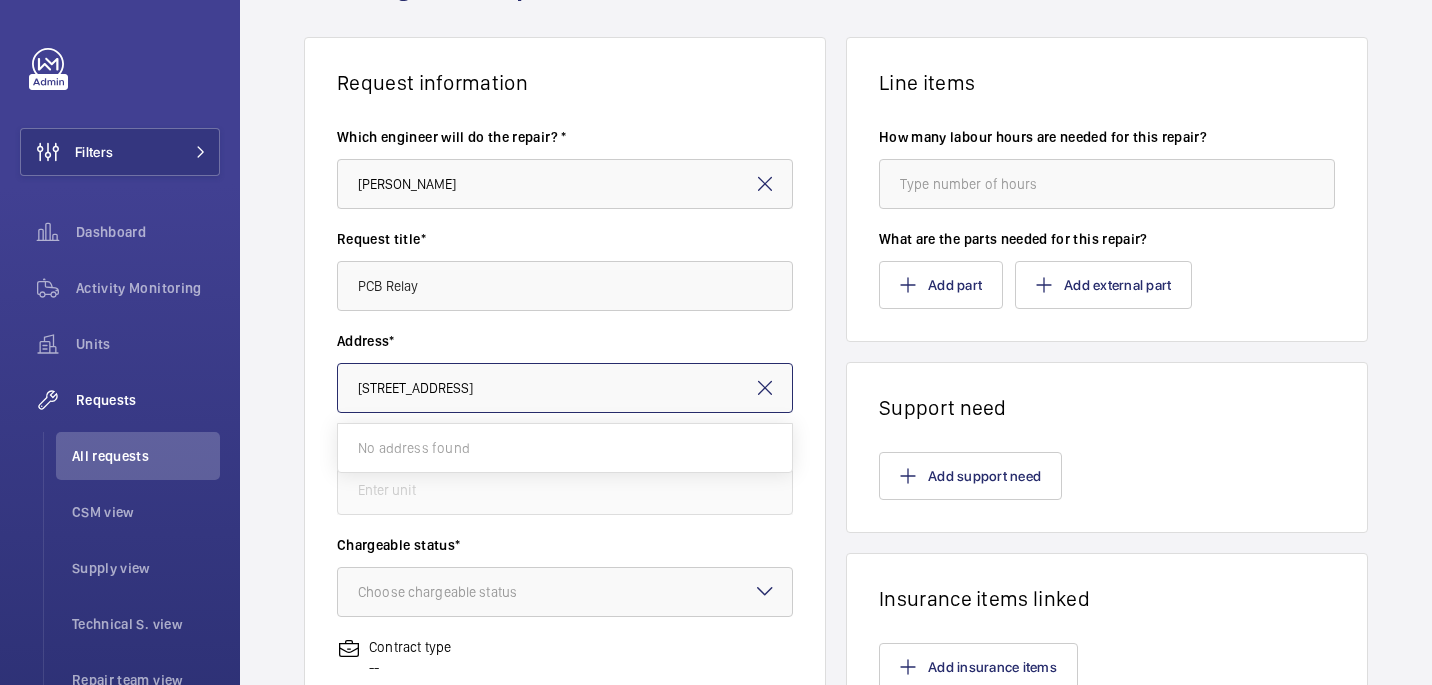 drag, startPoint x: 389, startPoint y: 390, endPoint x: 337, endPoint y: 388, distance: 52.03845 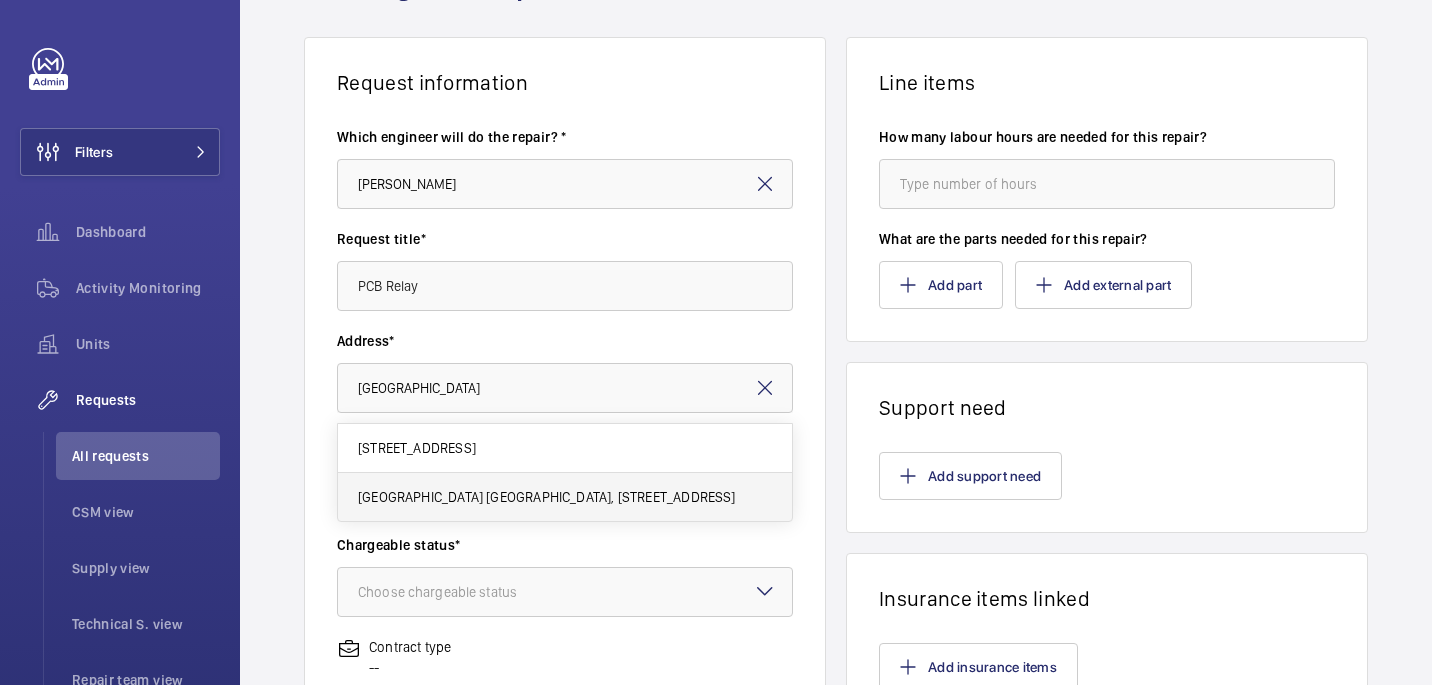 click on "Northdown House Northdown House, 11-21 Northdown Street, N1 8BN LONDON" at bounding box center [547, 497] 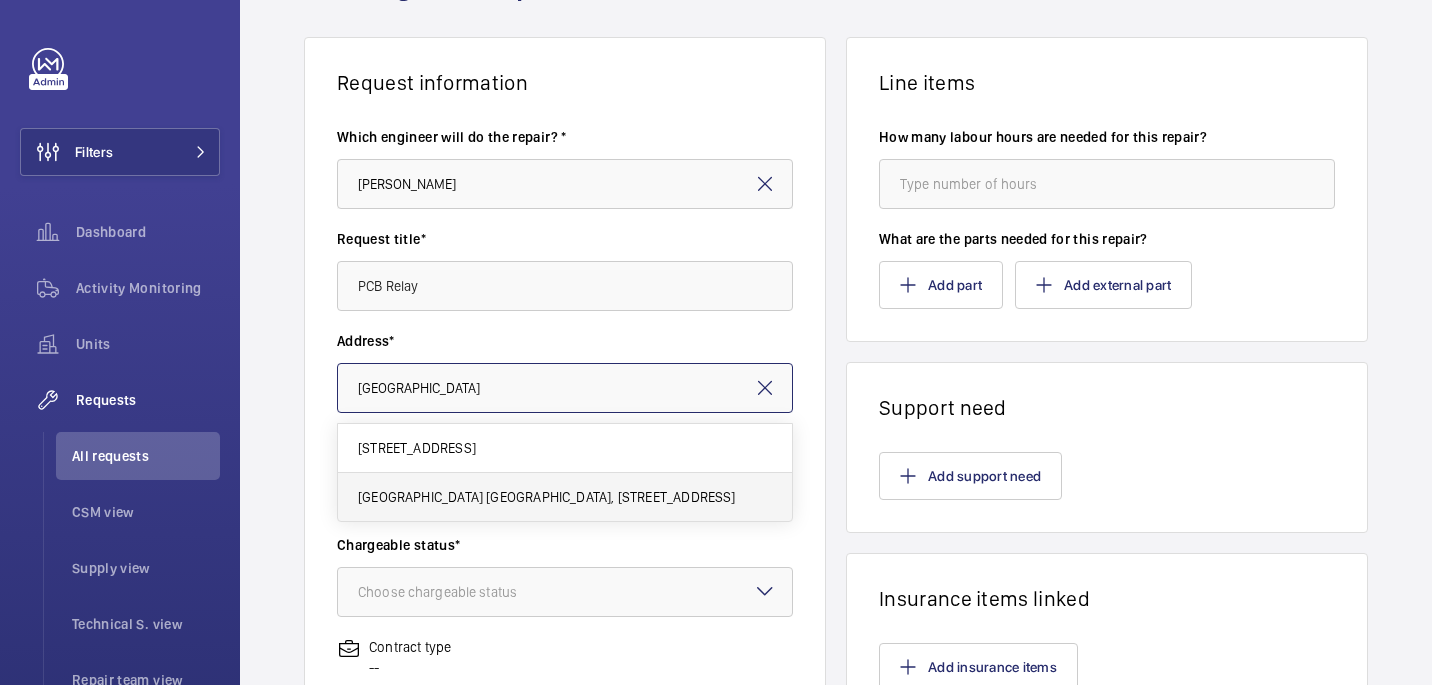 type on "Northdown House Northdown House, 11-21 Northdown Street, N1 8BN LONDON" 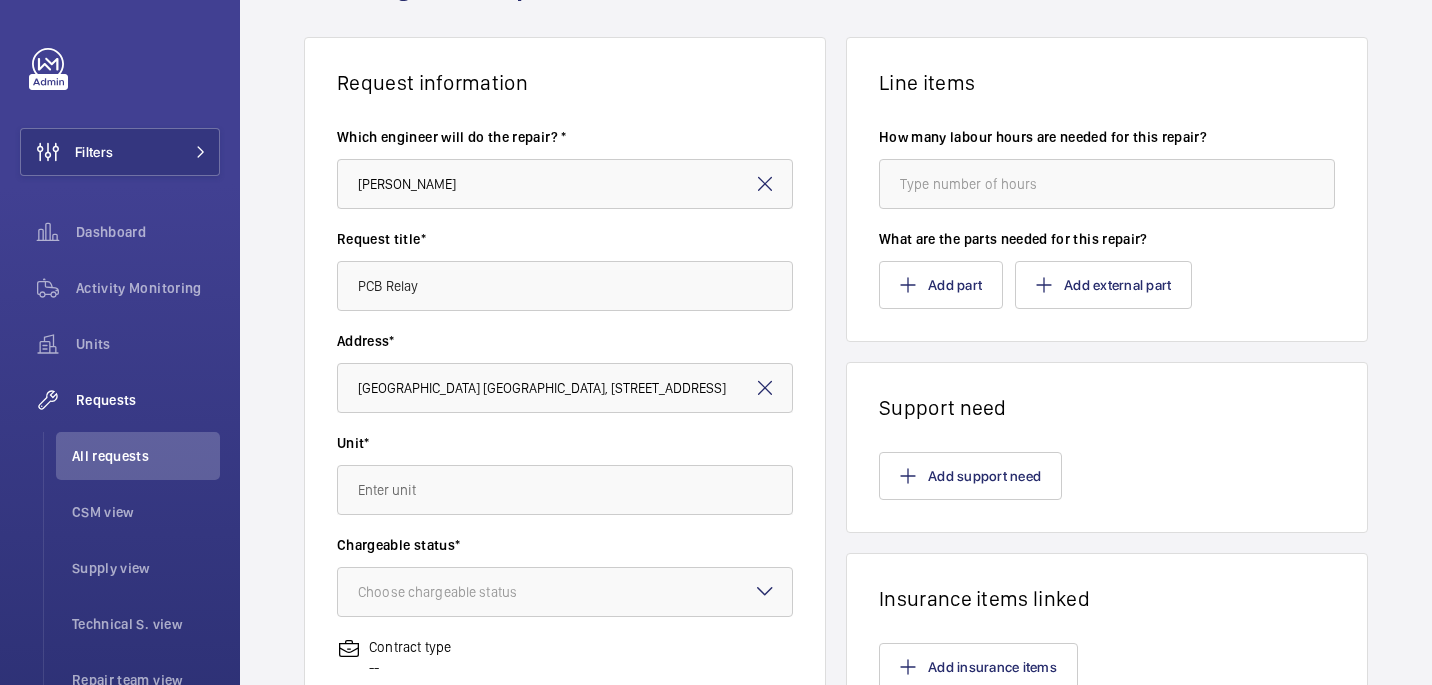 scroll, scrollTop: 0, scrollLeft: 0, axis: both 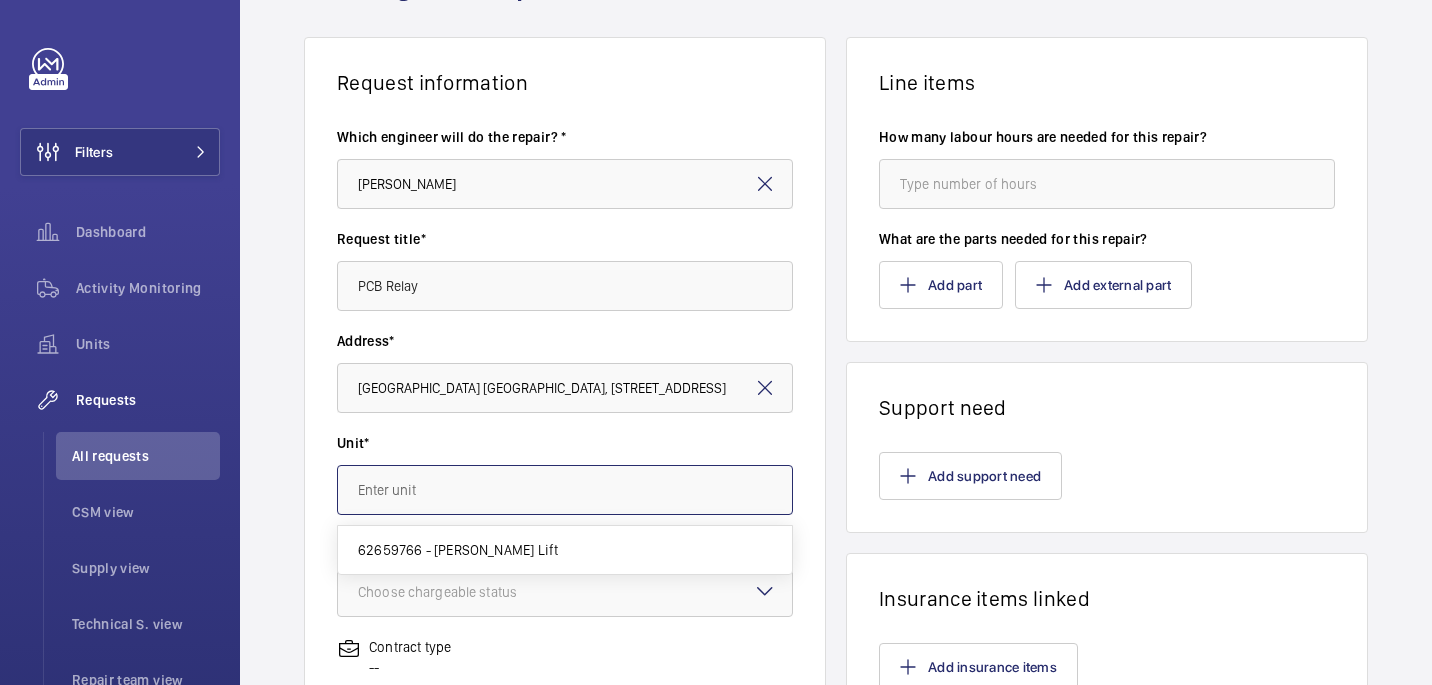 click at bounding box center [565, 490] 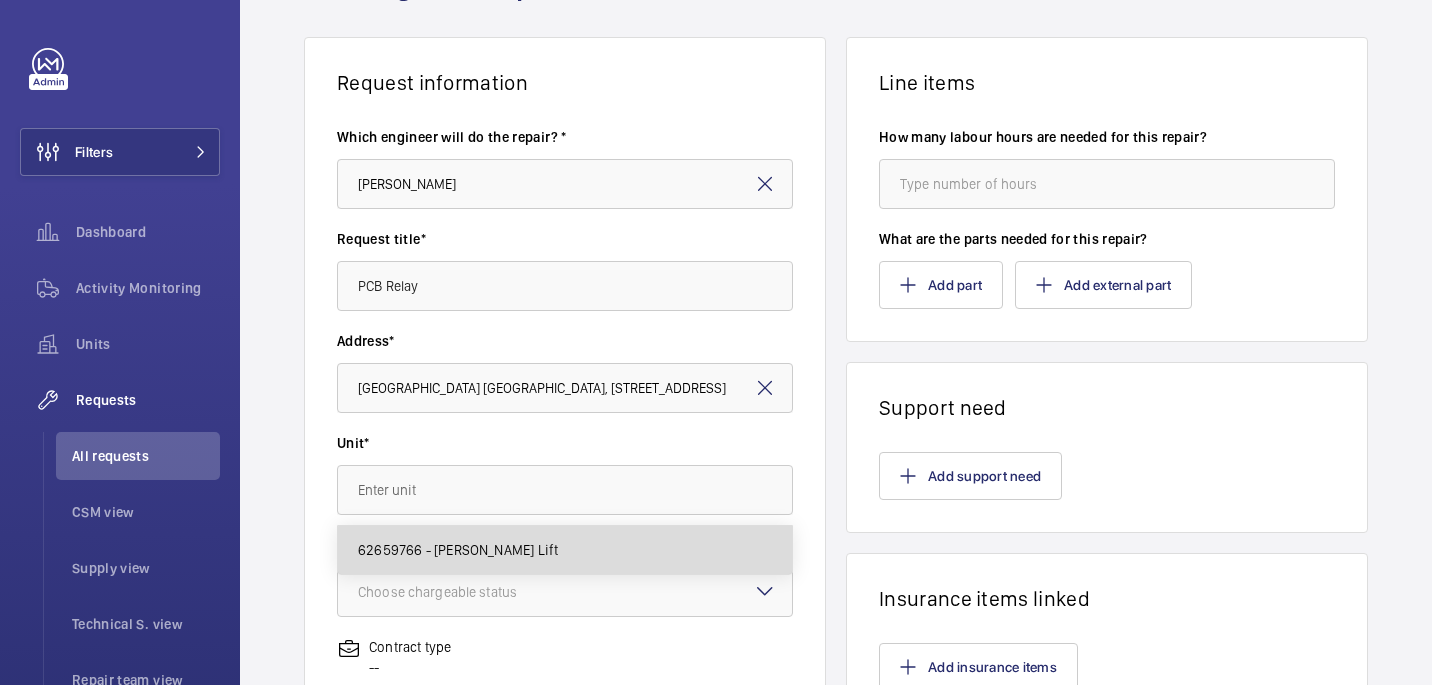 click on "62659766 - Dopler Lift" at bounding box center [565, 550] 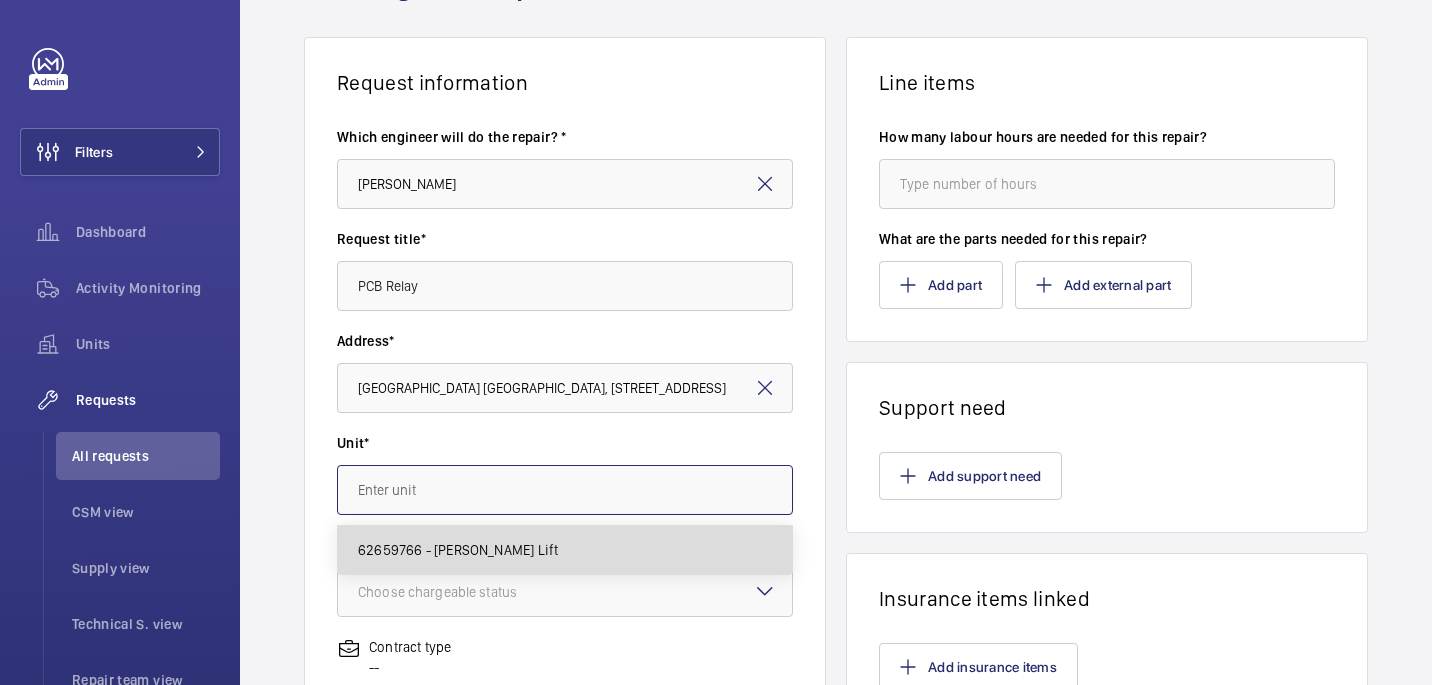 type on "62659766 - Dopler Lift" 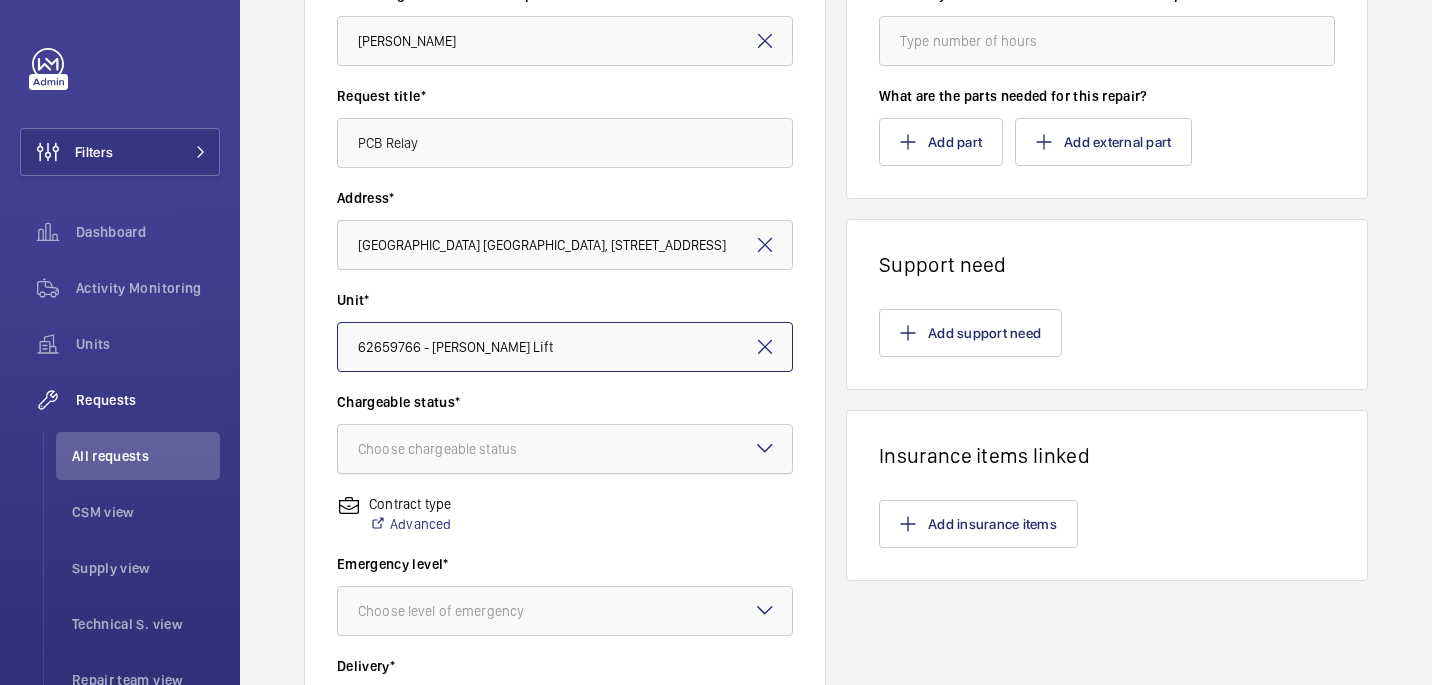 scroll, scrollTop: 297, scrollLeft: 0, axis: vertical 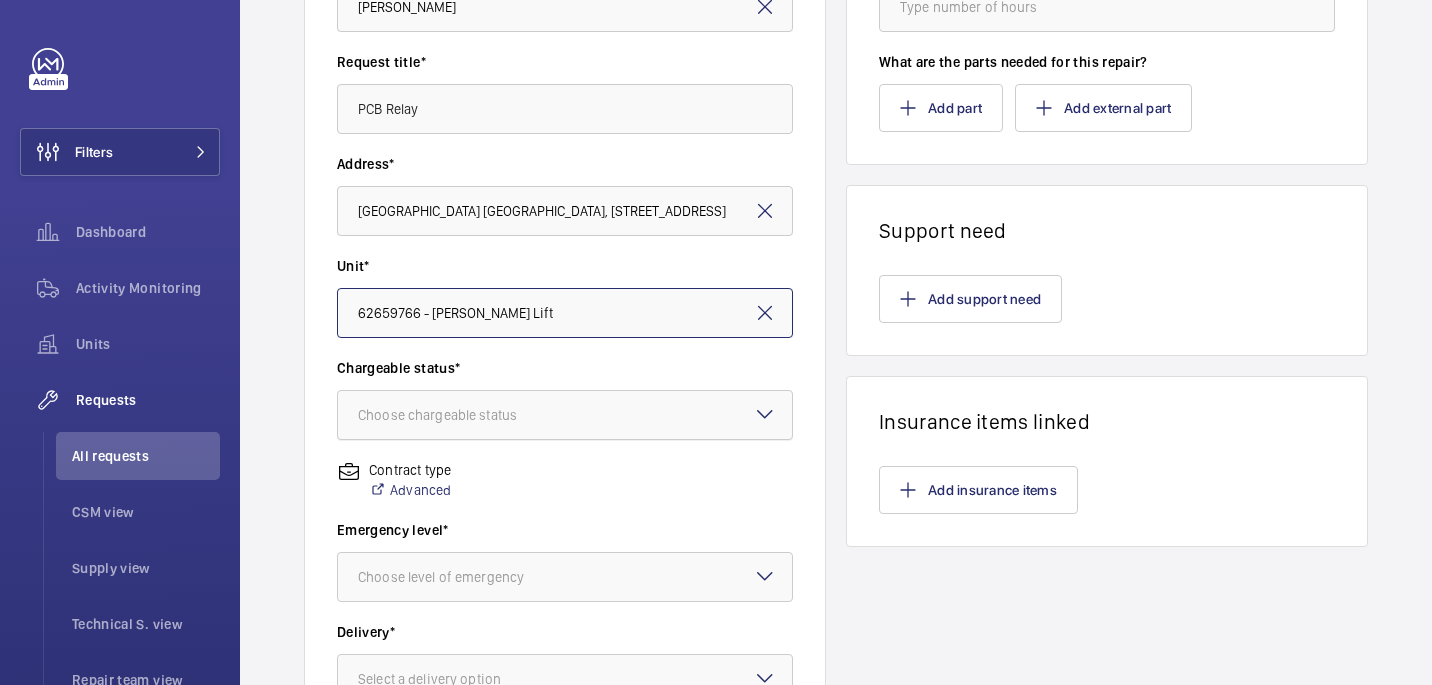 click at bounding box center [565, 415] 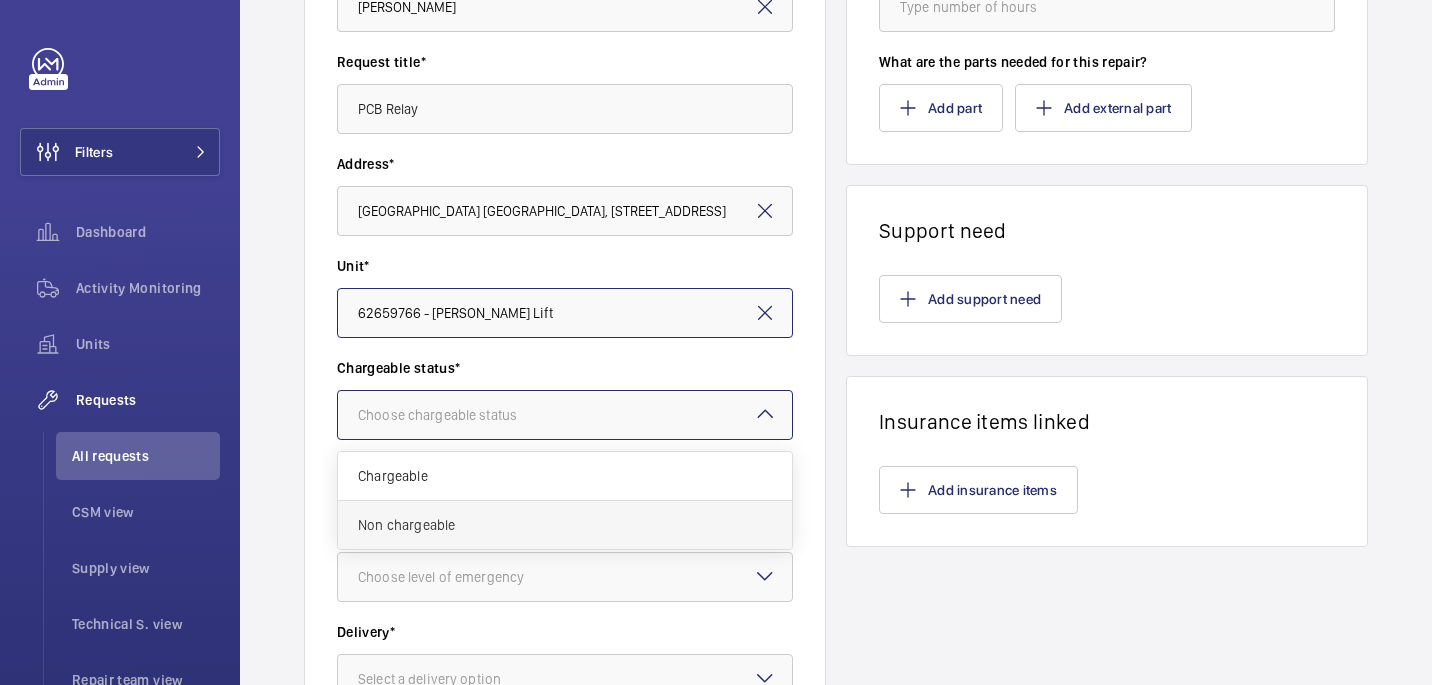 click on "Non chargeable" at bounding box center (565, 525) 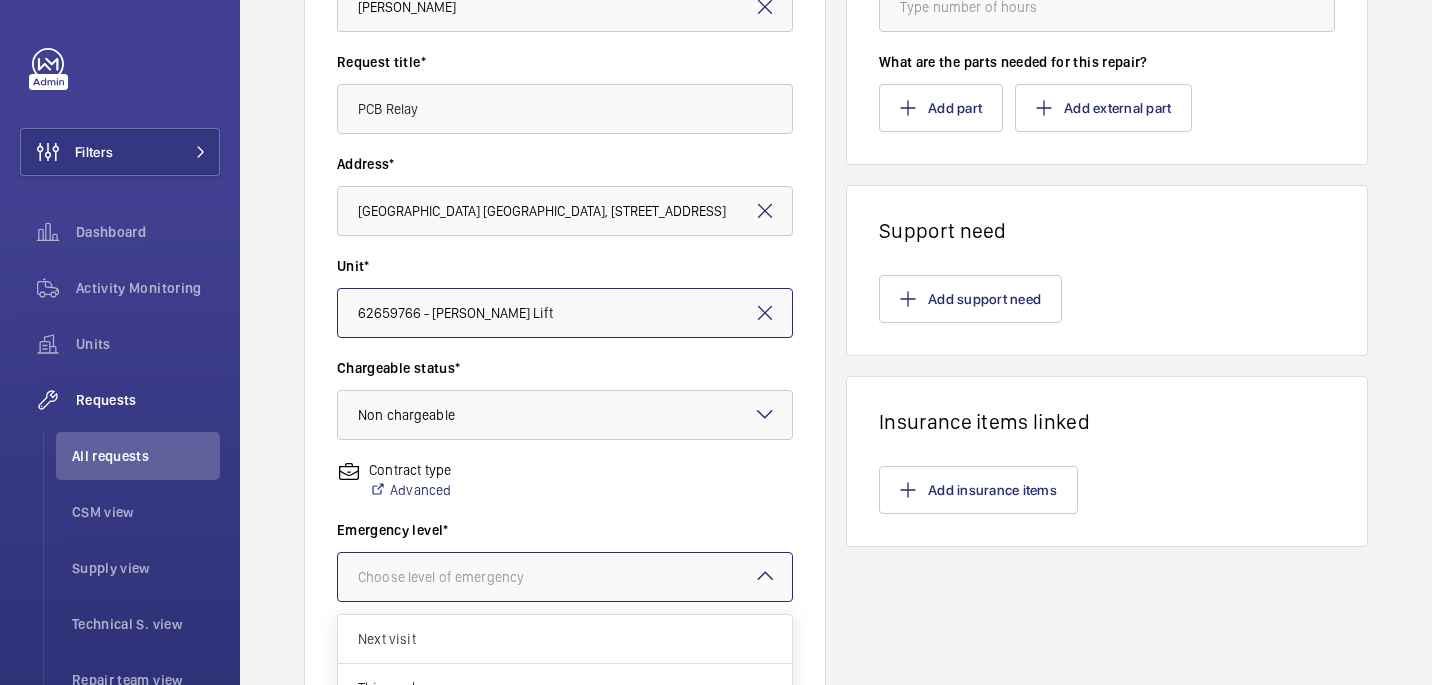 click on "Choose level of emergency" at bounding box center [466, 577] 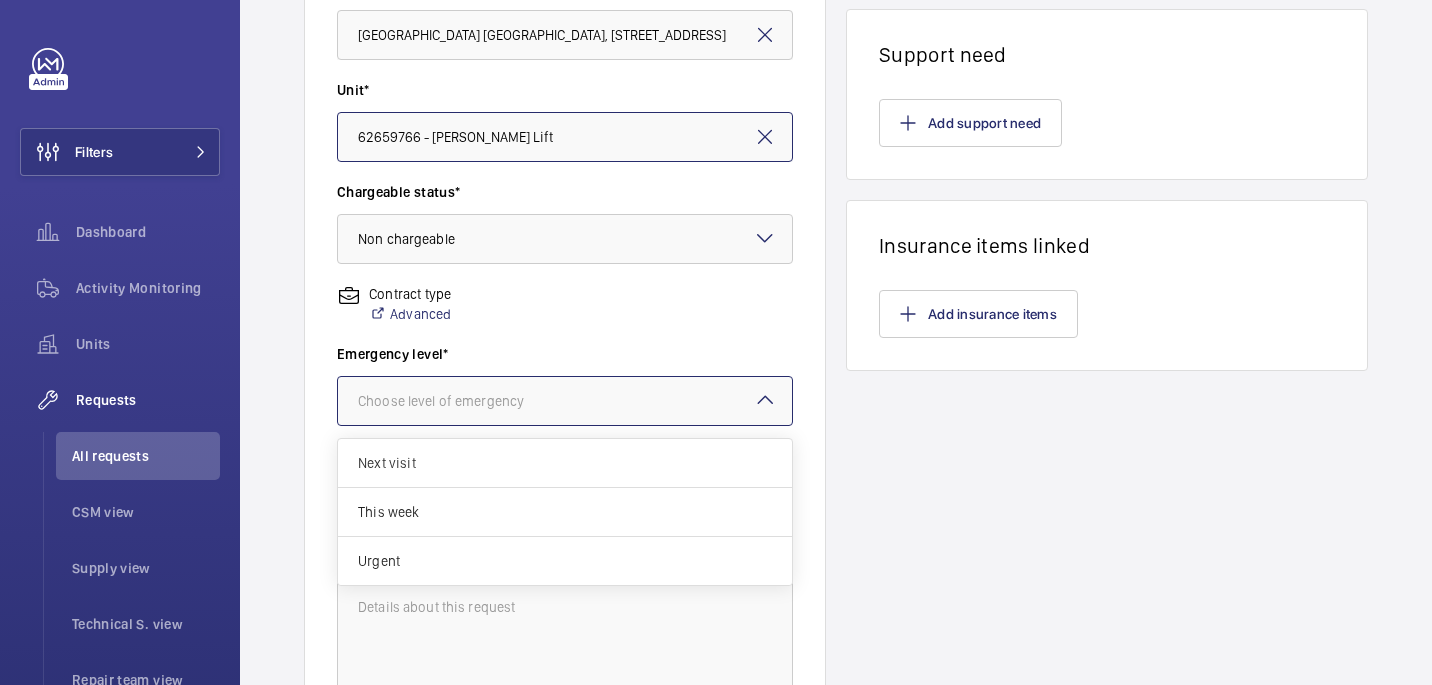 scroll, scrollTop: 488, scrollLeft: 0, axis: vertical 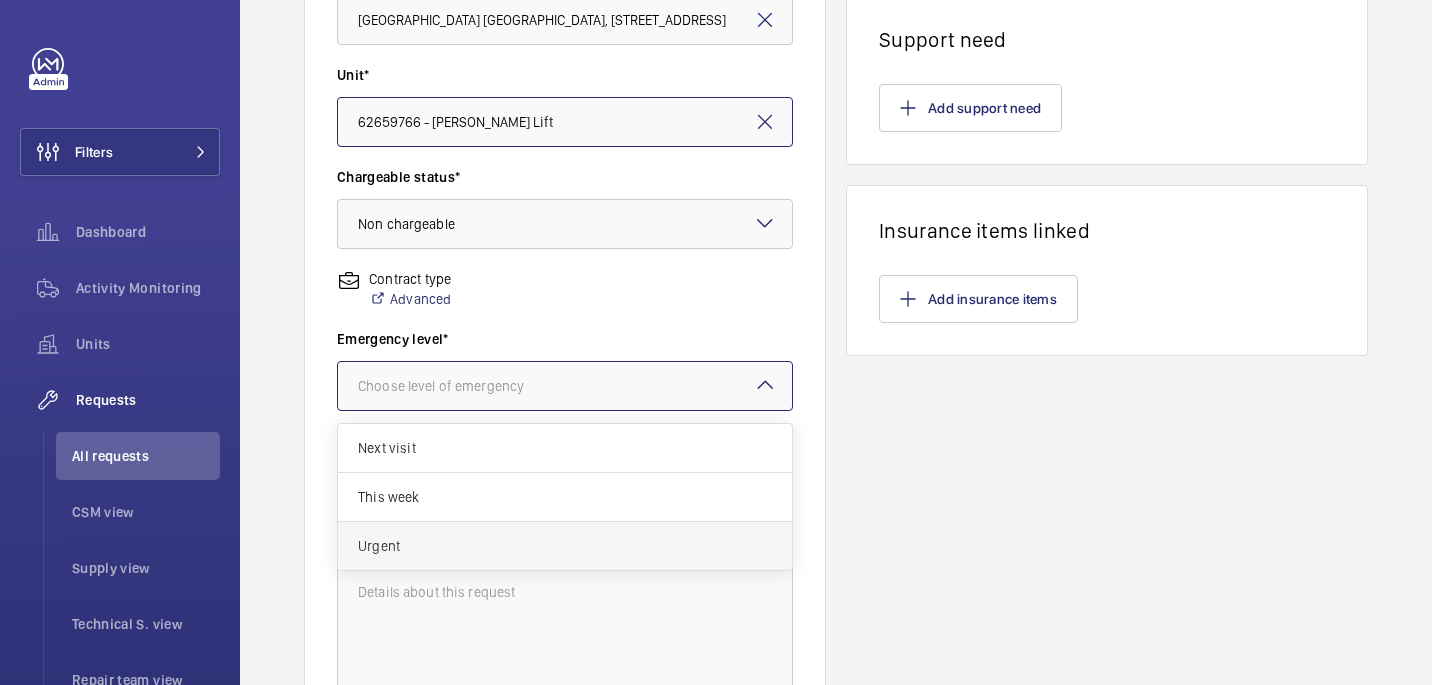 click on "Urgent" at bounding box center (565, 546) 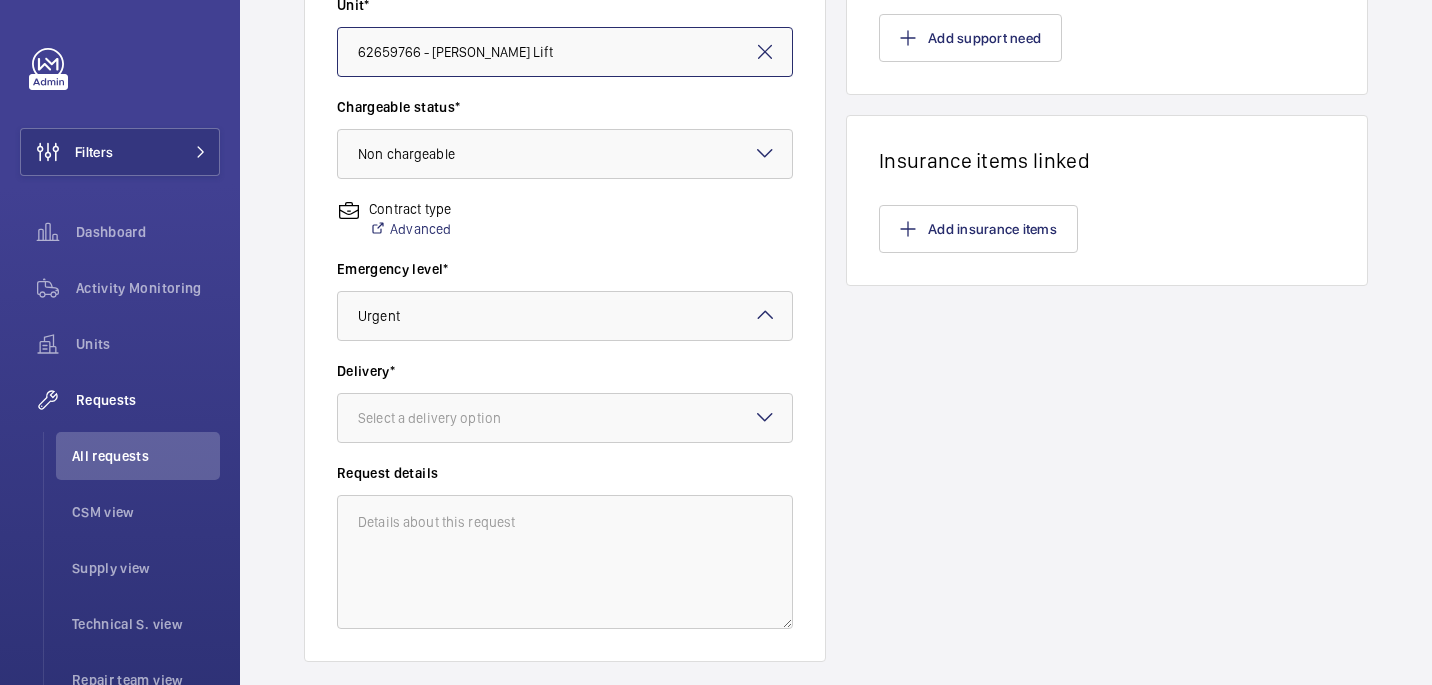 scroll, scrollTop: 563, scrollLeft: 0, axis: vertical 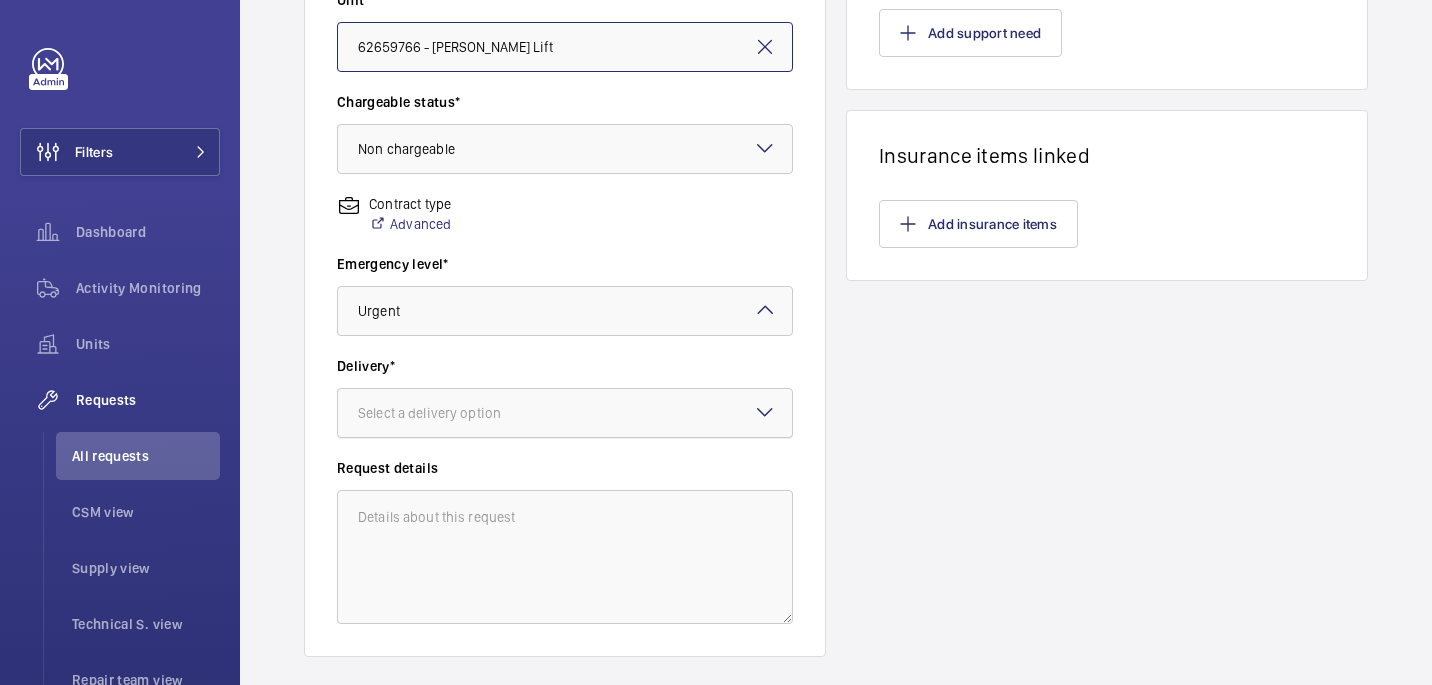 click at bounding box center [565, 413] 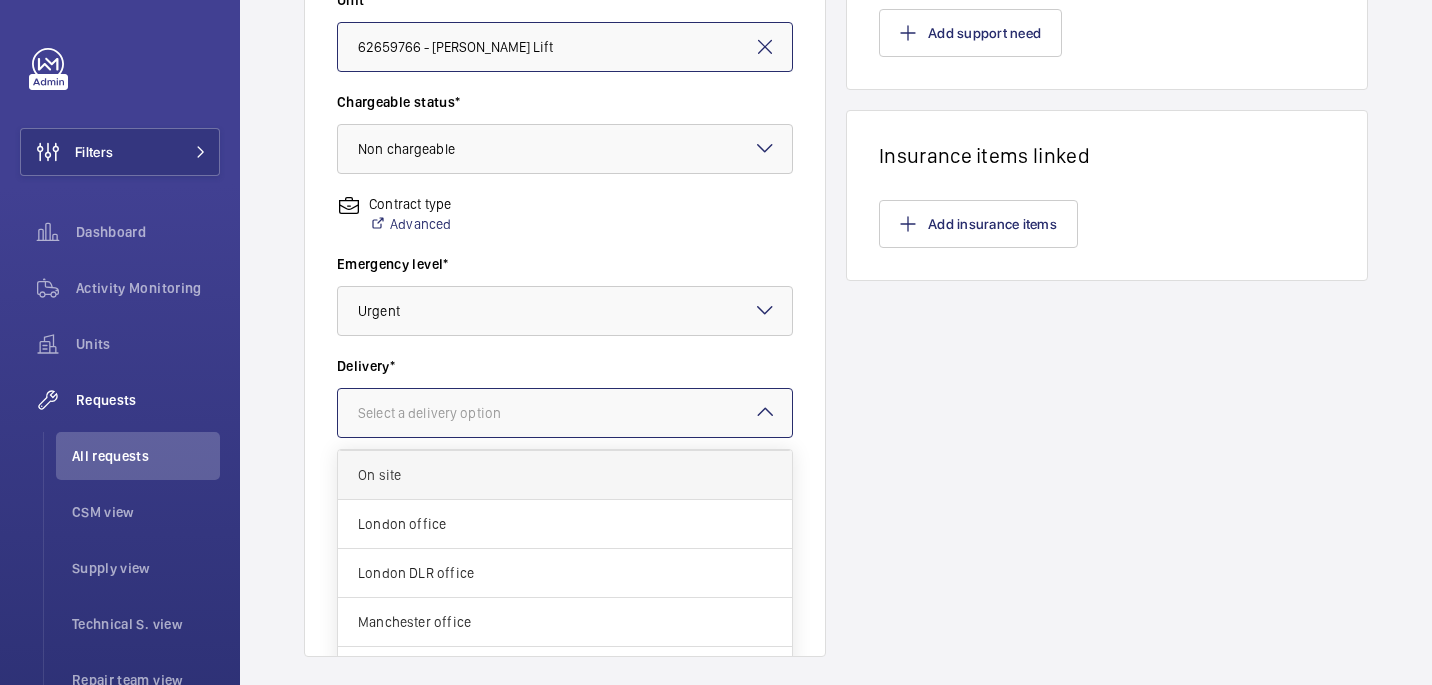 scroll, scrollTop: 73, scrollLeft: 0, axis: vertical 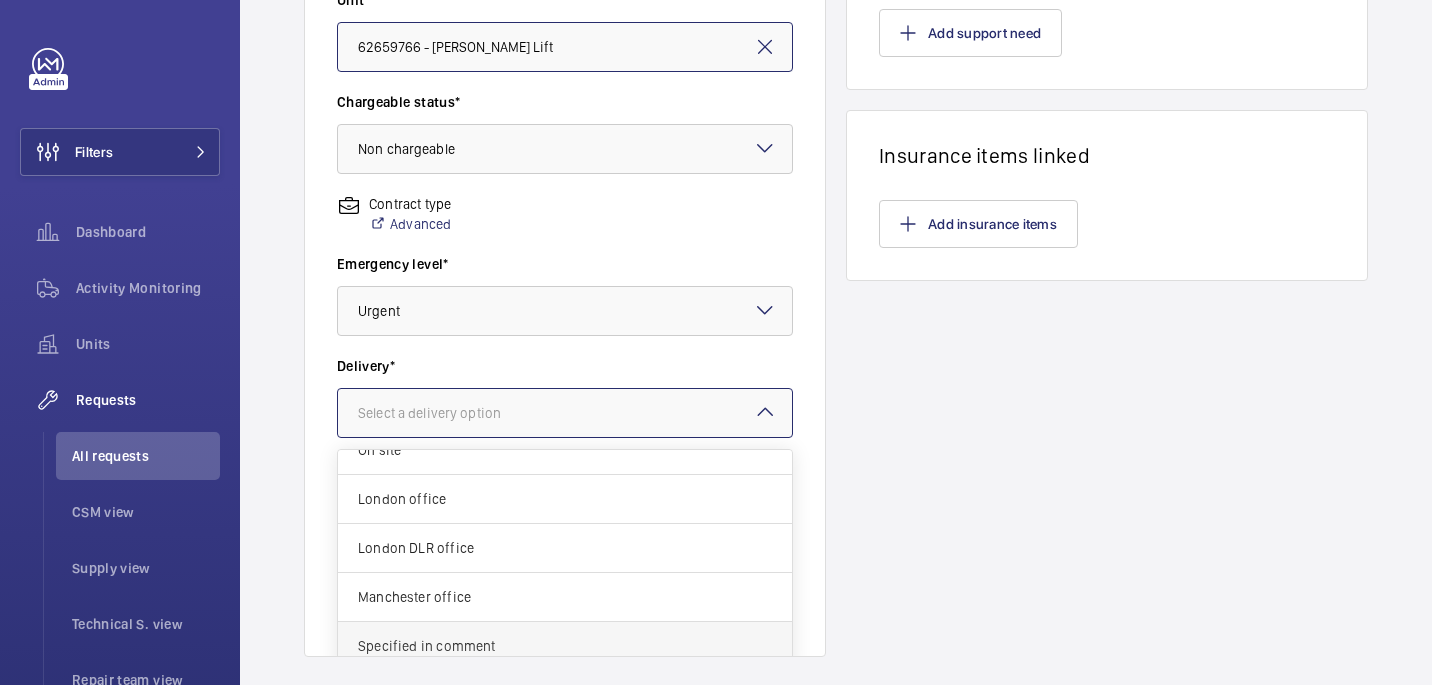 click on "Specified in comment" at bounding box center [565, 646] 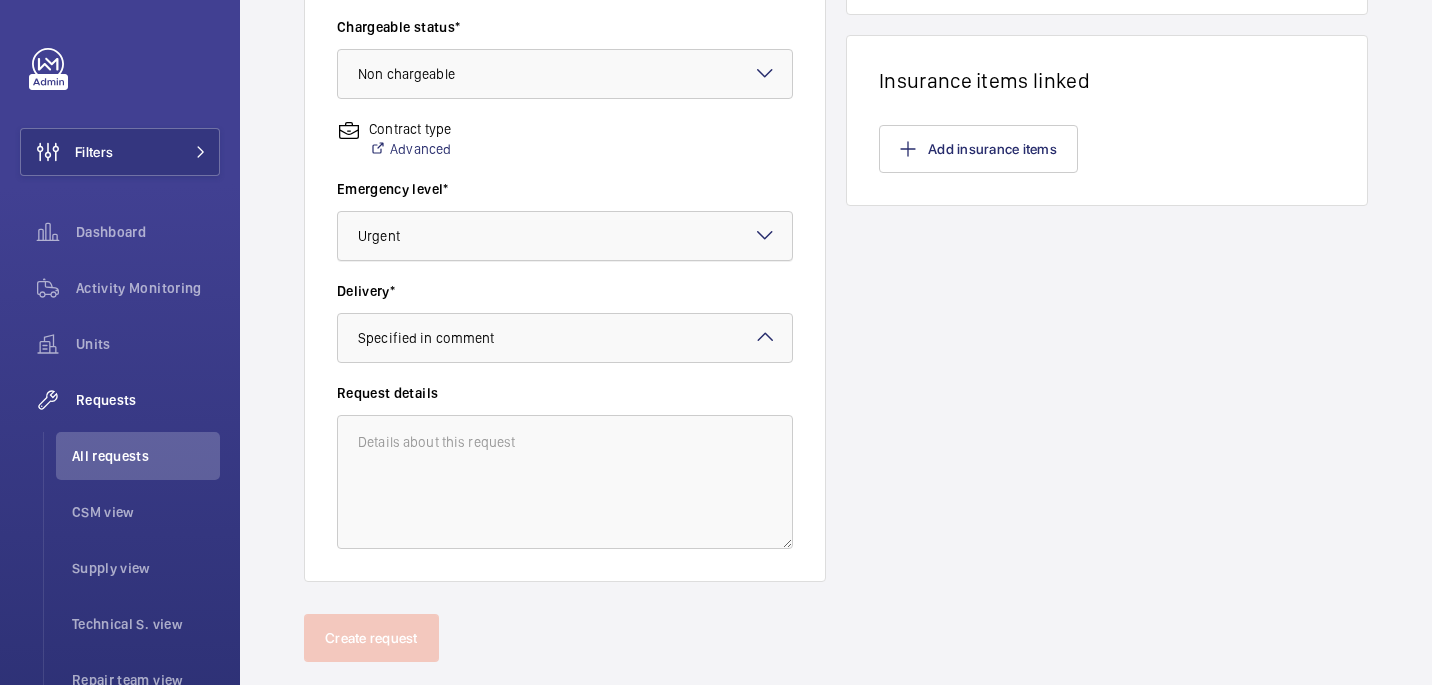 scroll, scrollTop: 639, scrollLeft: 0, axis: vertical 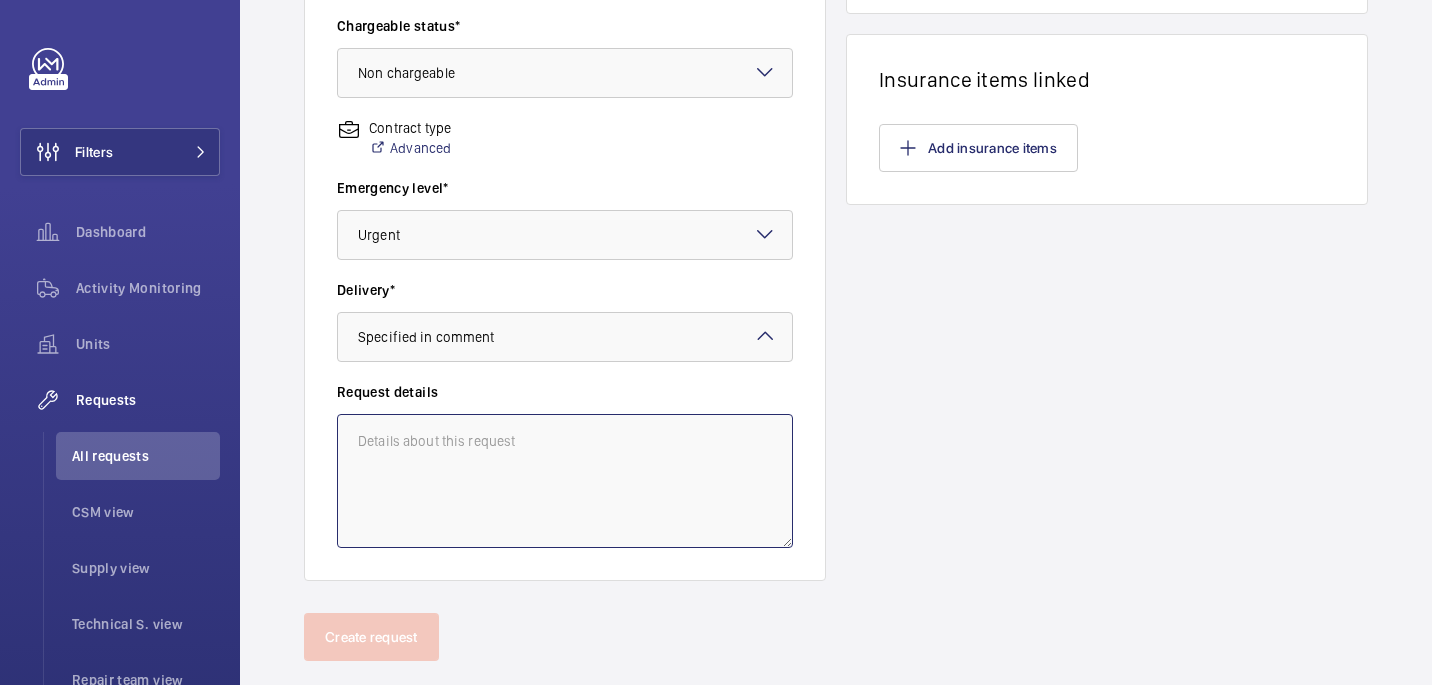 click at bounding box center [565, 481] 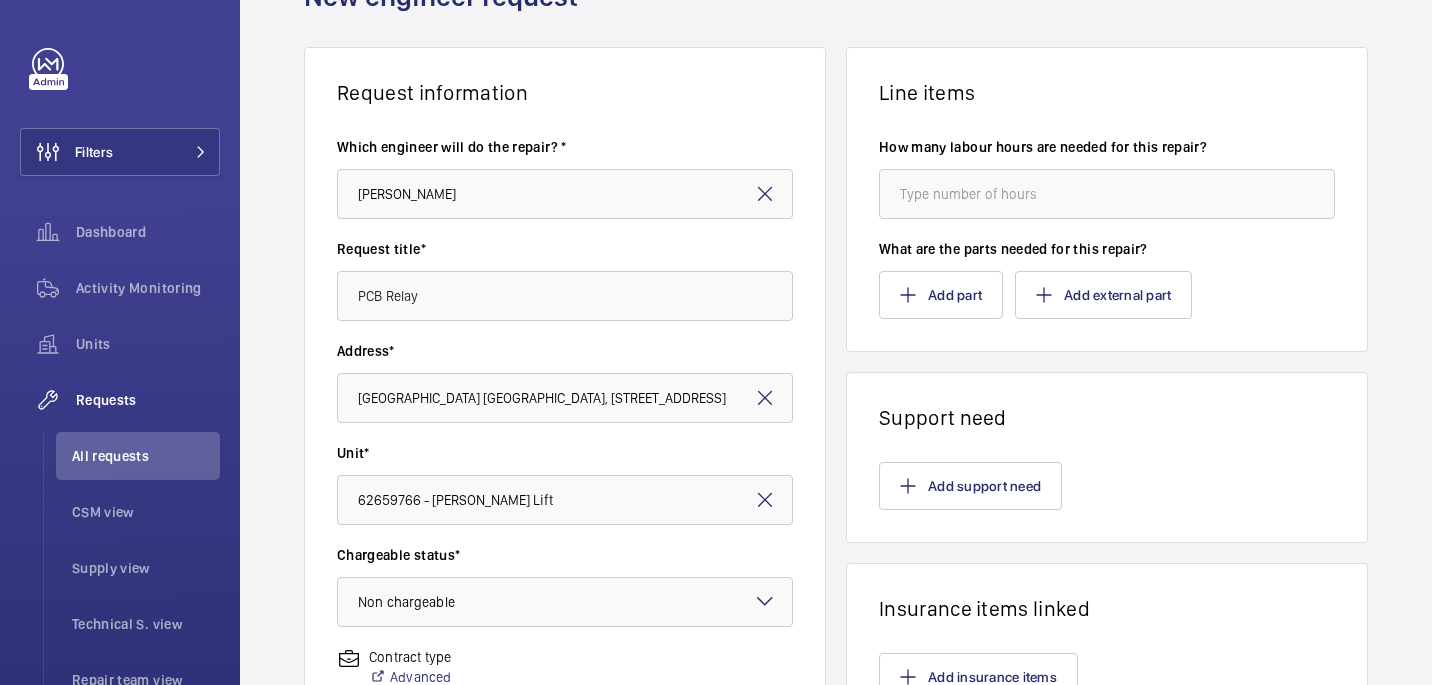 scroll, scrollTop: 77, scrollLeft: 0, axis: vertical 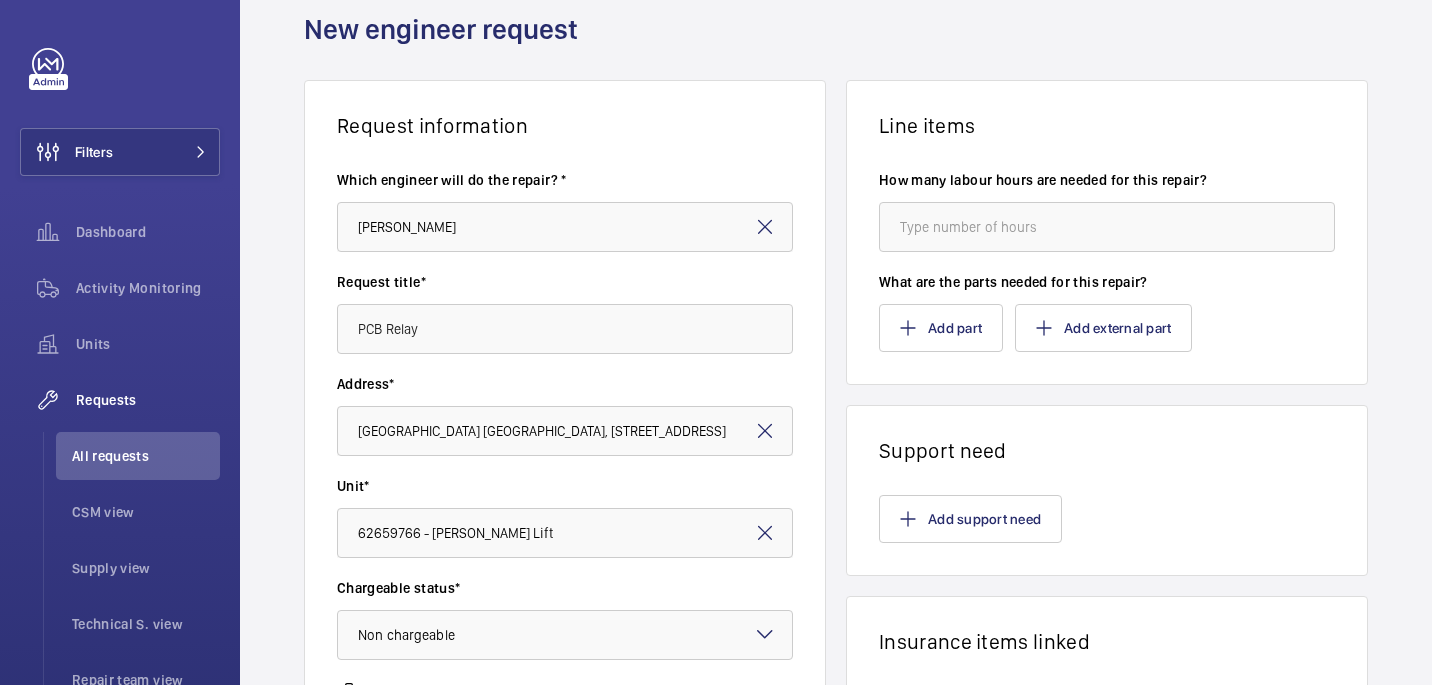 type on "Clarks home address" 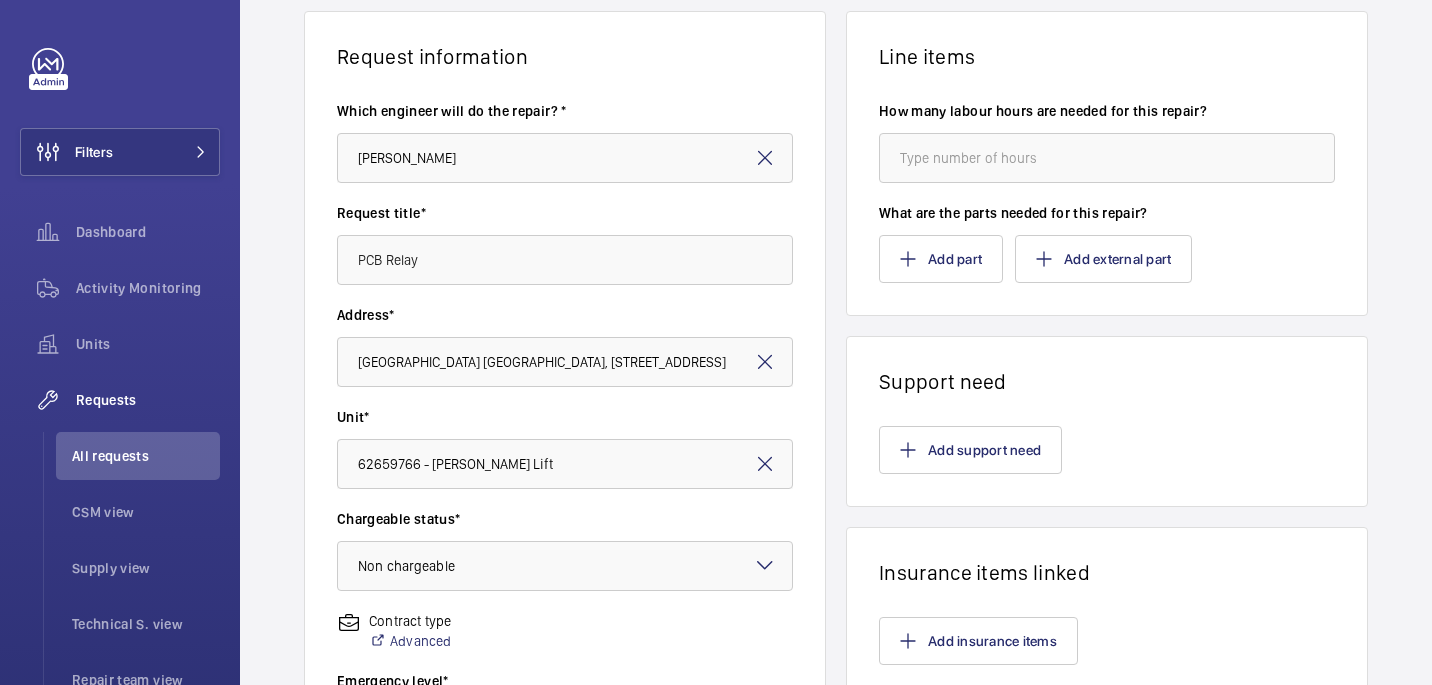 scroll, scrollTop: 306, scrollLeft: 0, axis: vertical 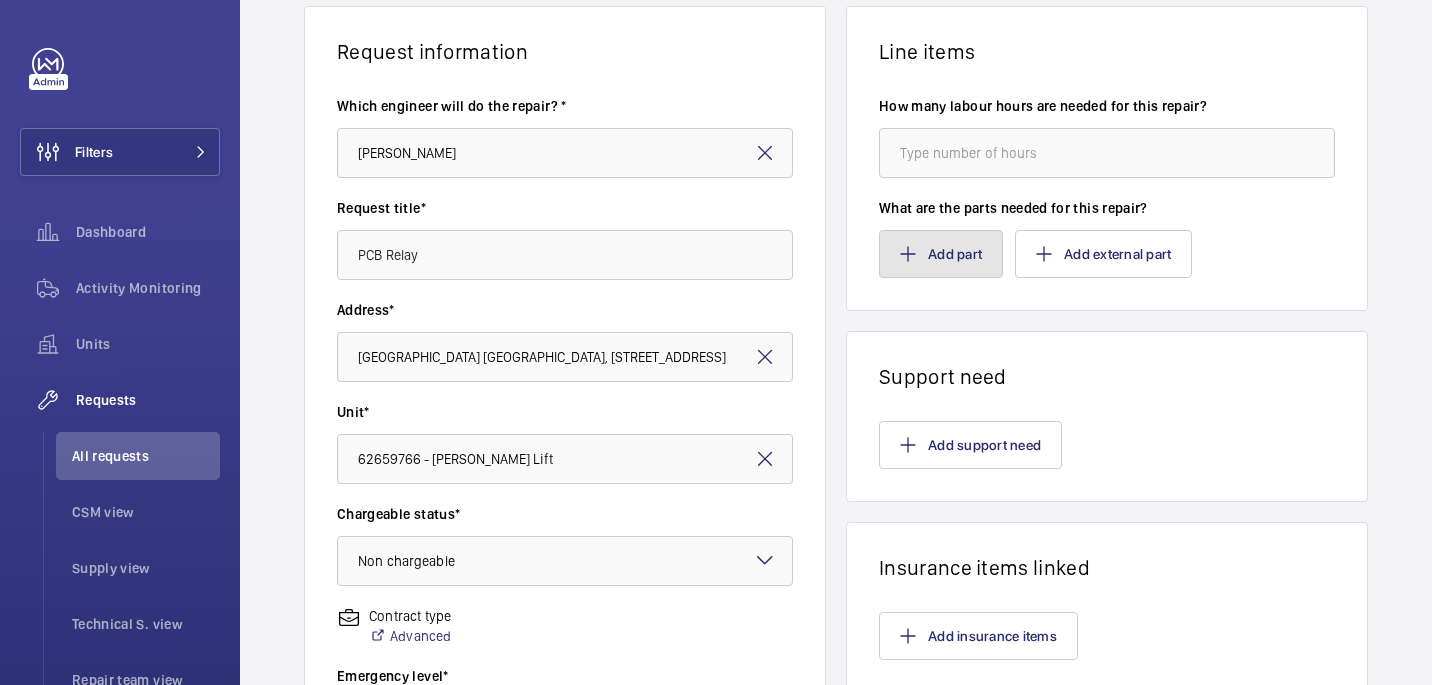 click on "Add part" 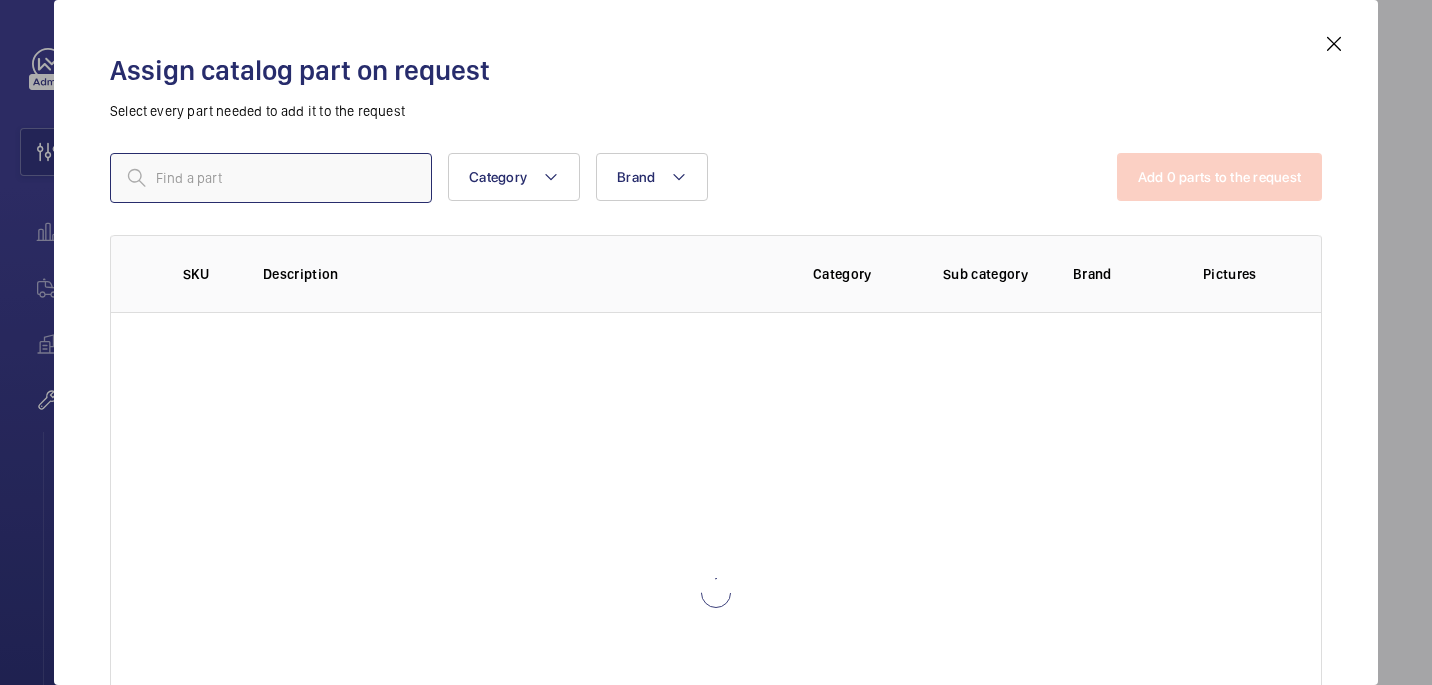 click at bounding box center (271, 178) 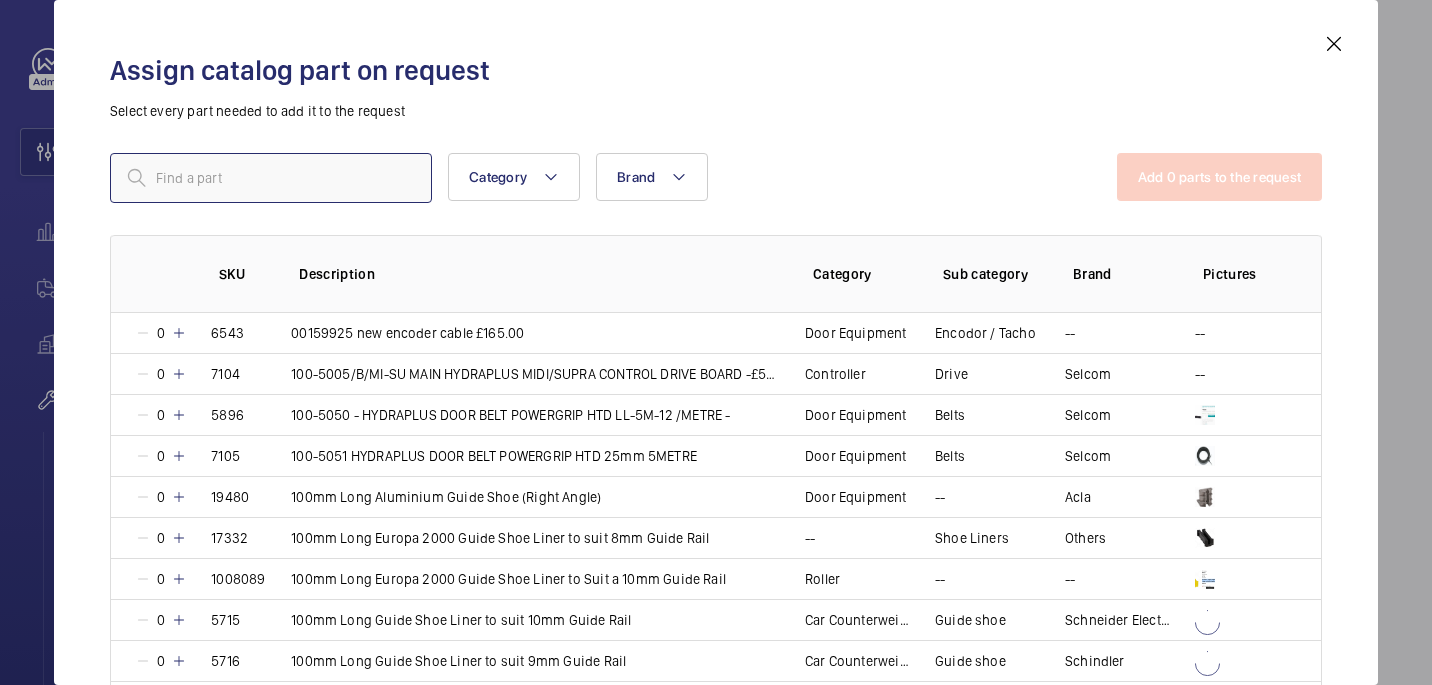 paste on "1009743" 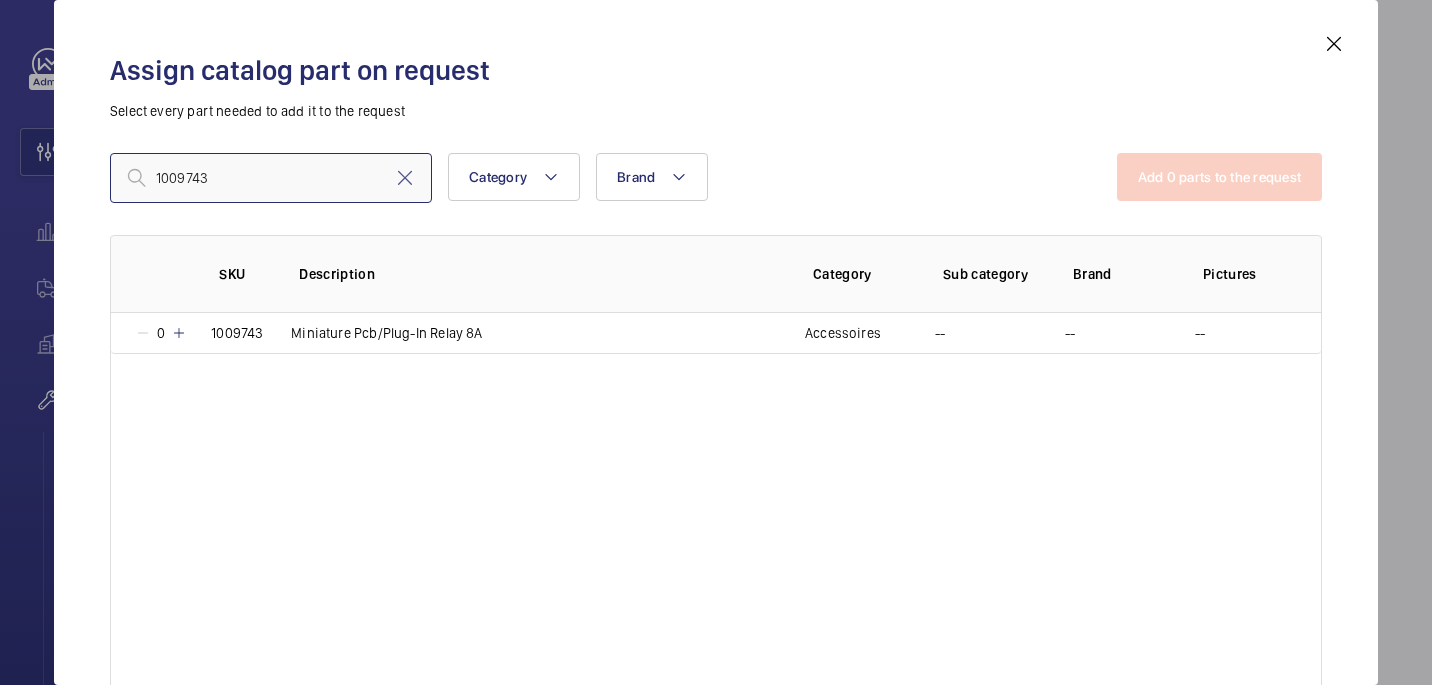 type on "1009743" 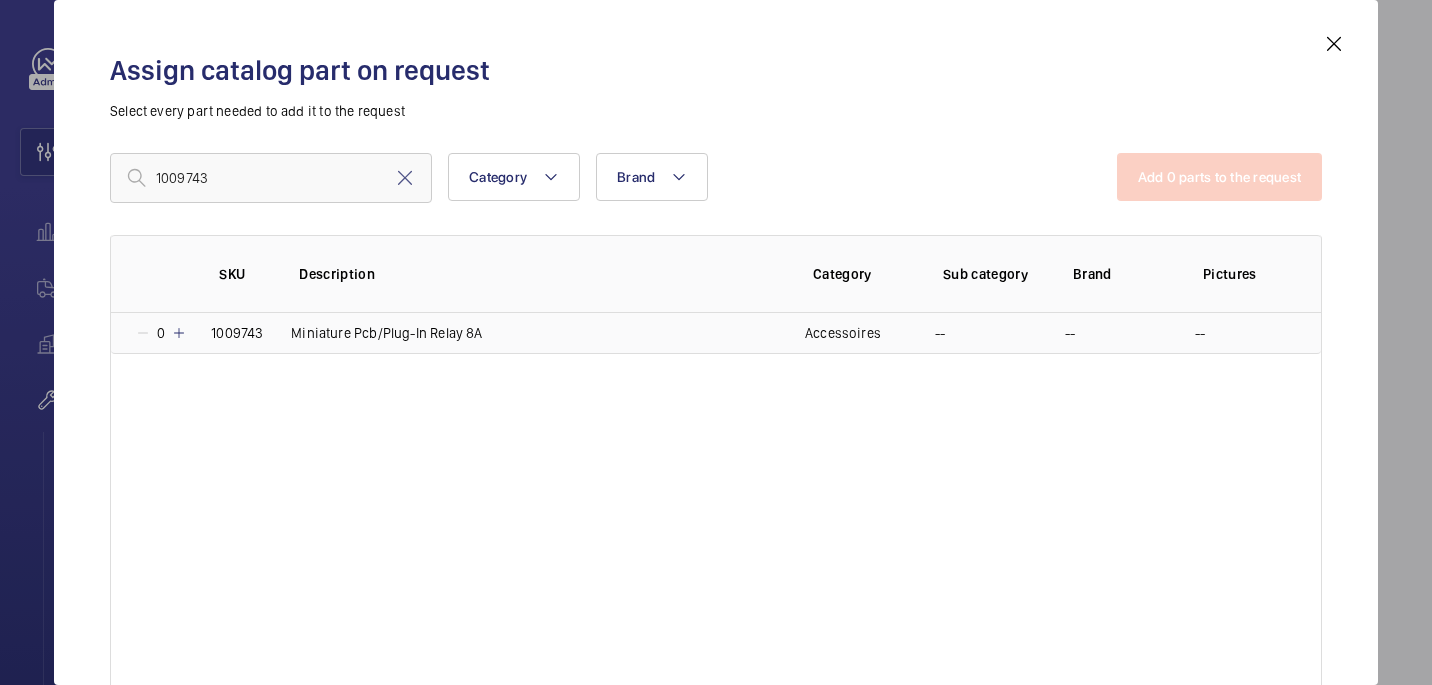 click at bounding box center [179, 333] 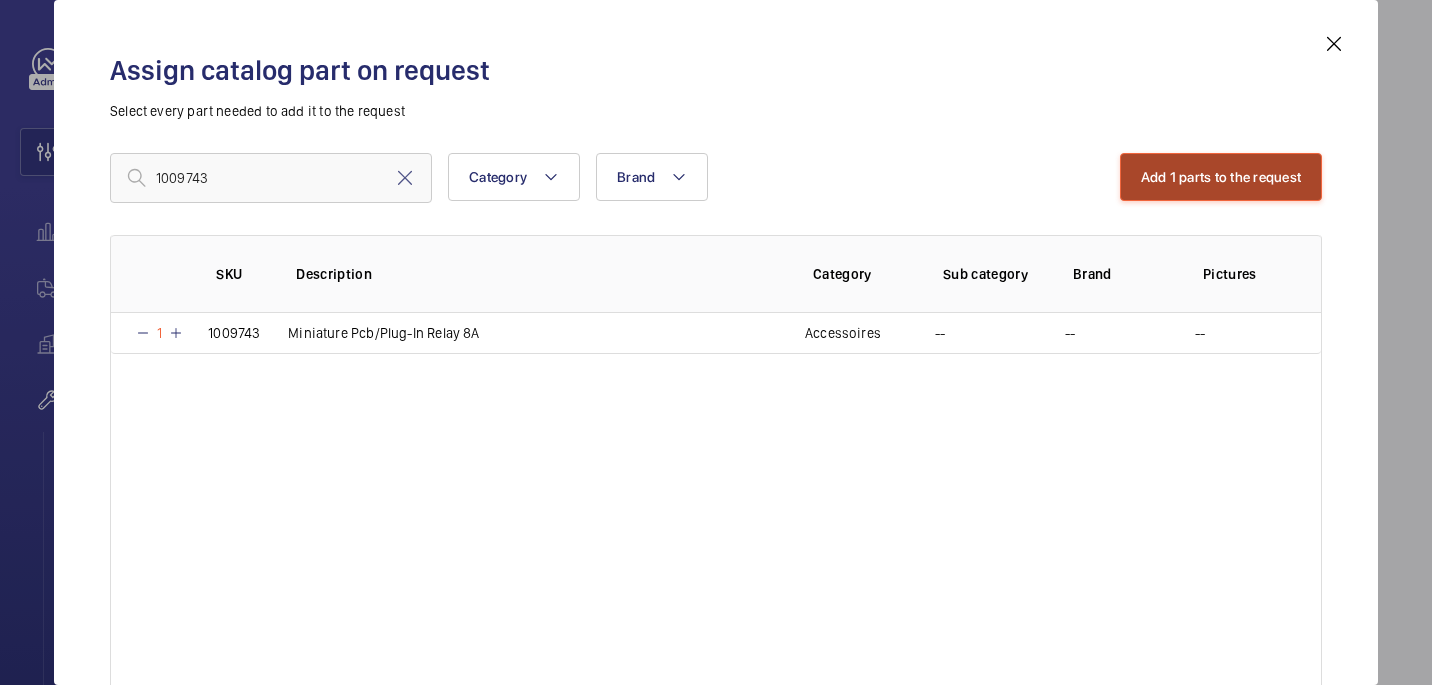 click on "Add 1 parts to the request" at bounding box center [1221, 177] 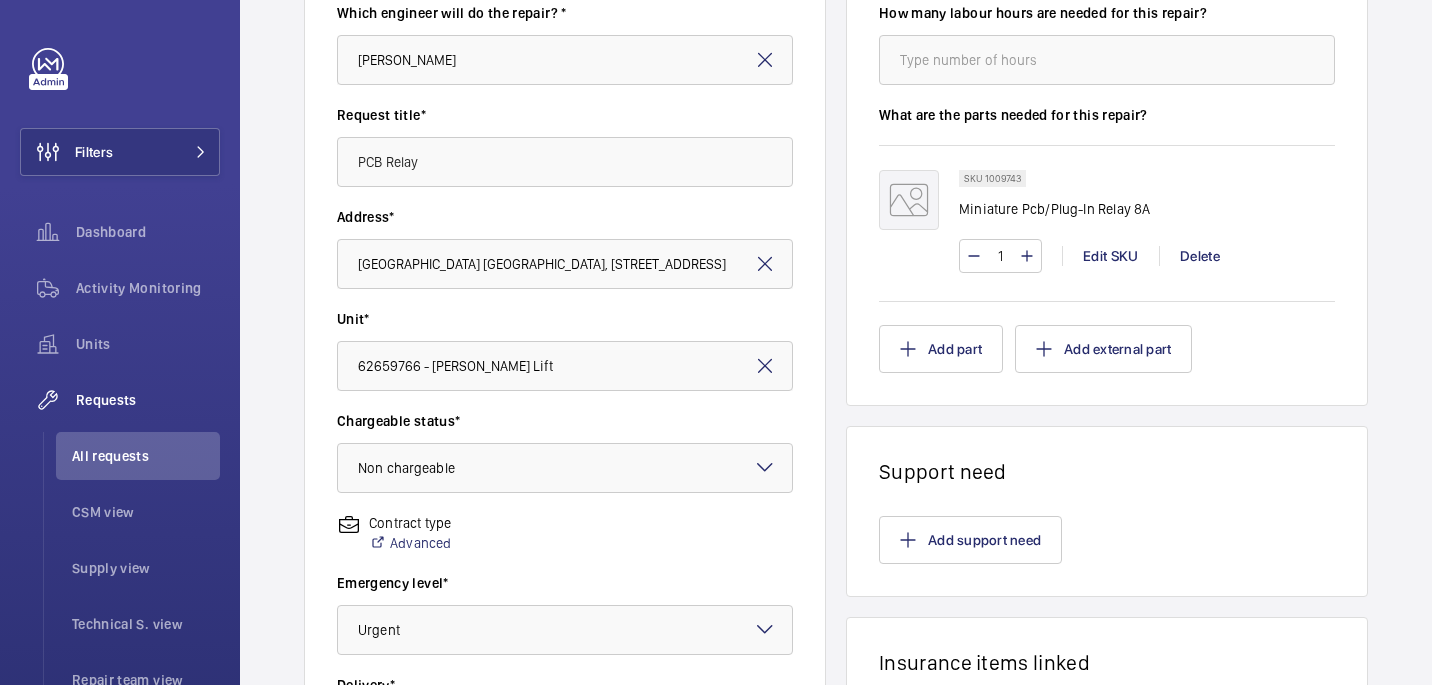 scroll, scrollTop: 679, scrollLeft: 0, axis: vertical 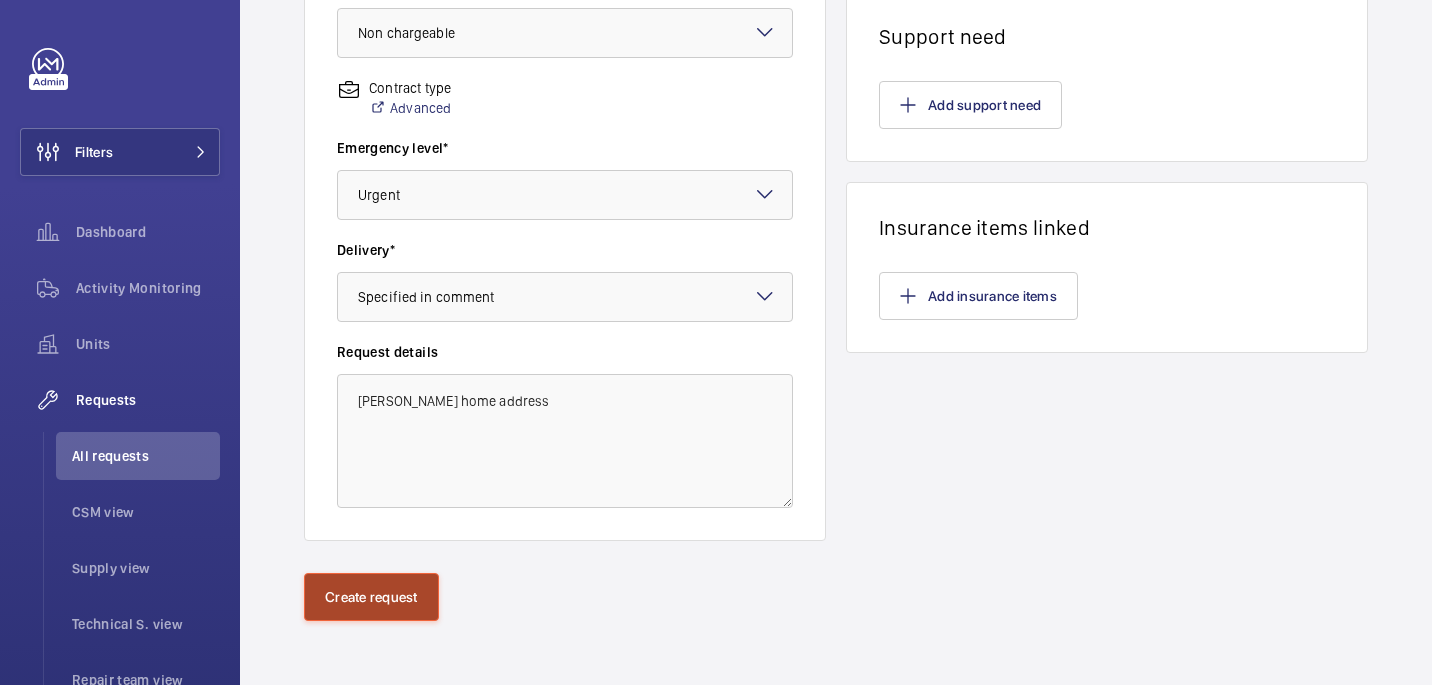 click on "Create request" 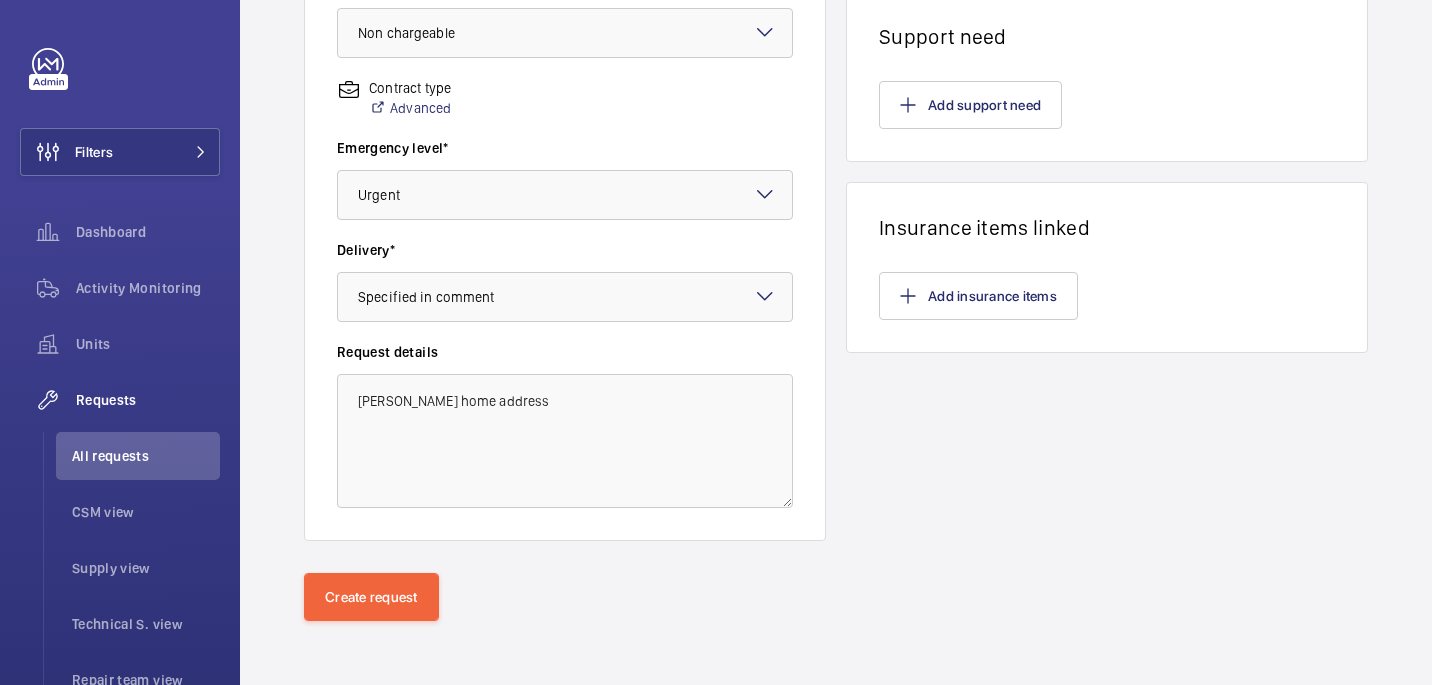 scroll, scrollTop: 0, scrollLeft: 0, axis: both 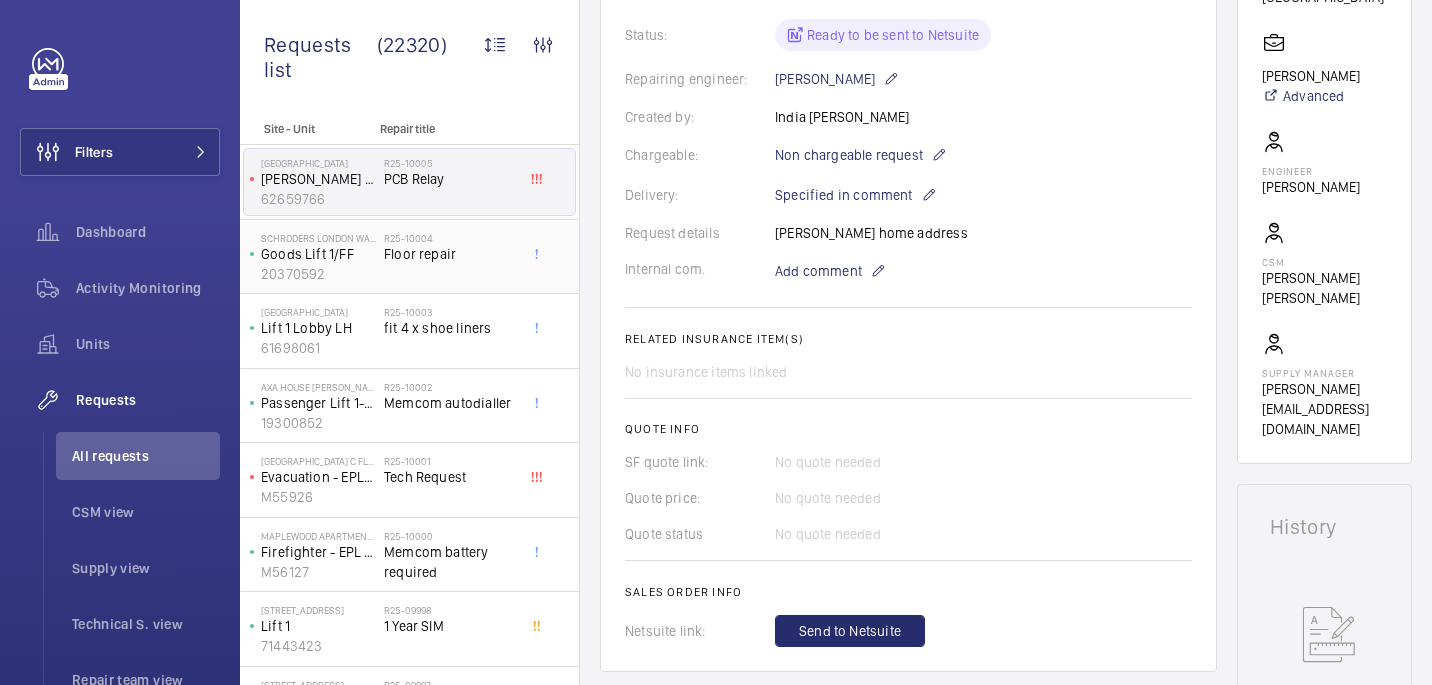 click on "Floor repair" 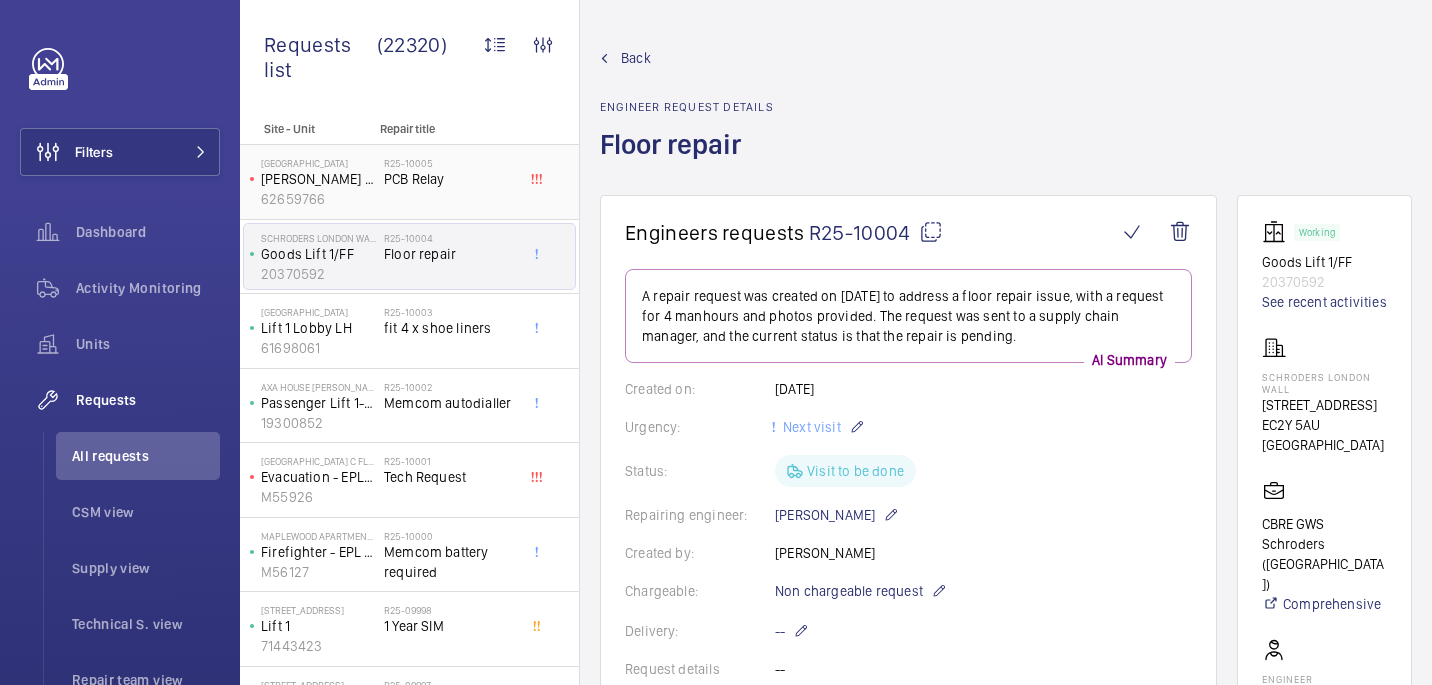 click on "R25-10005   PCB Relay" 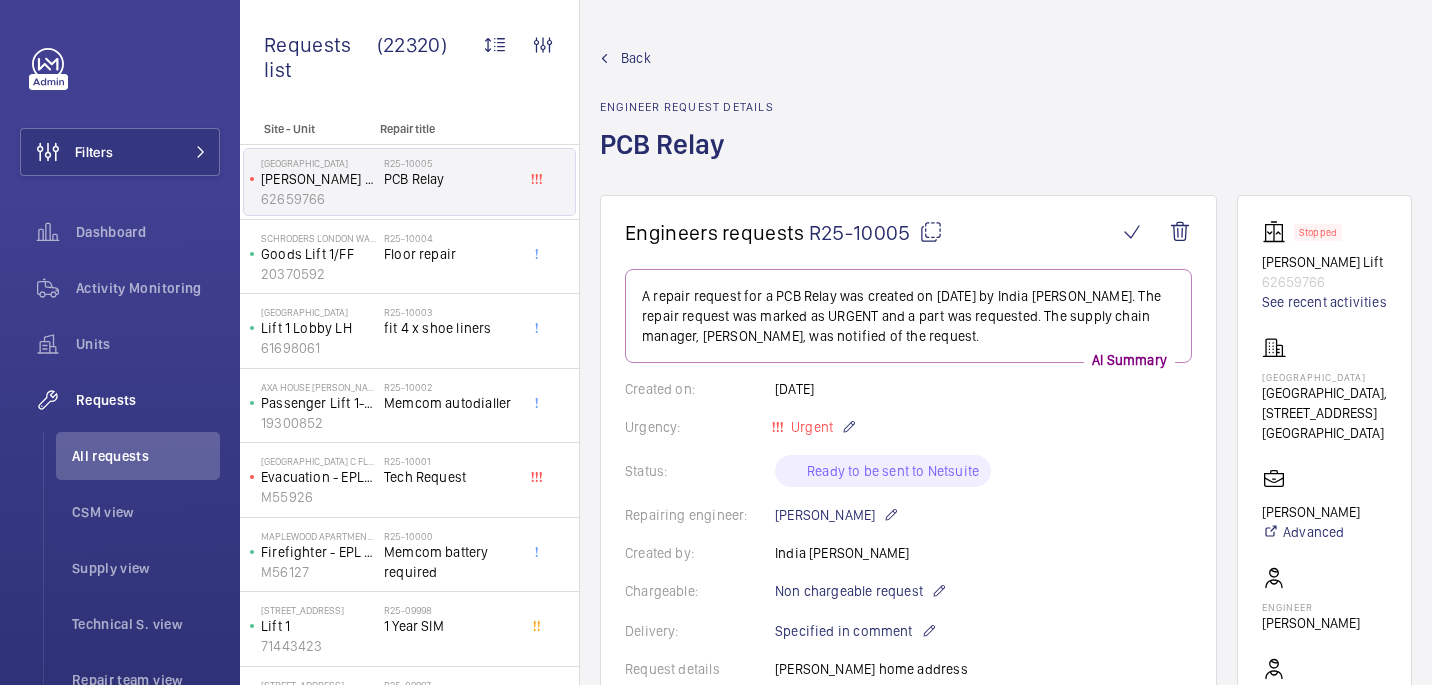 scroll, scrollTop: 561, scrollLeft: 0, axis: vertical 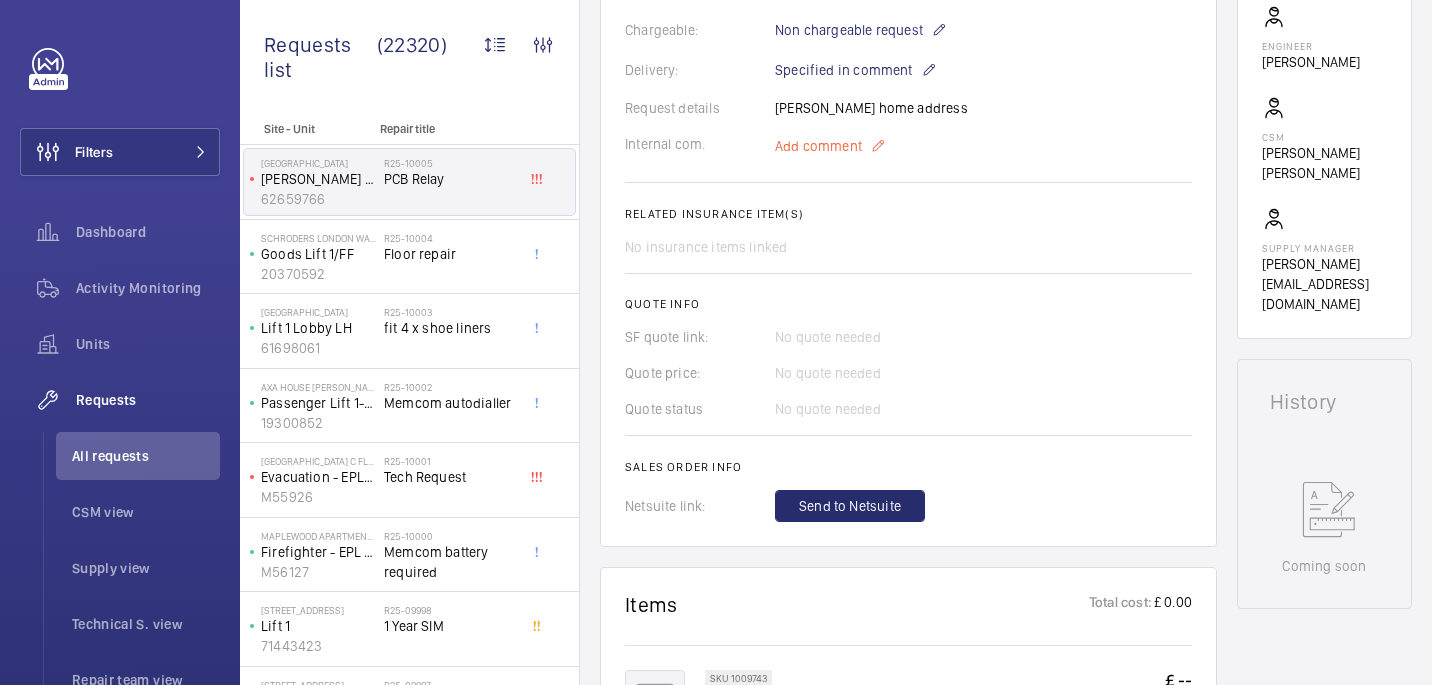 click on "Add comment" 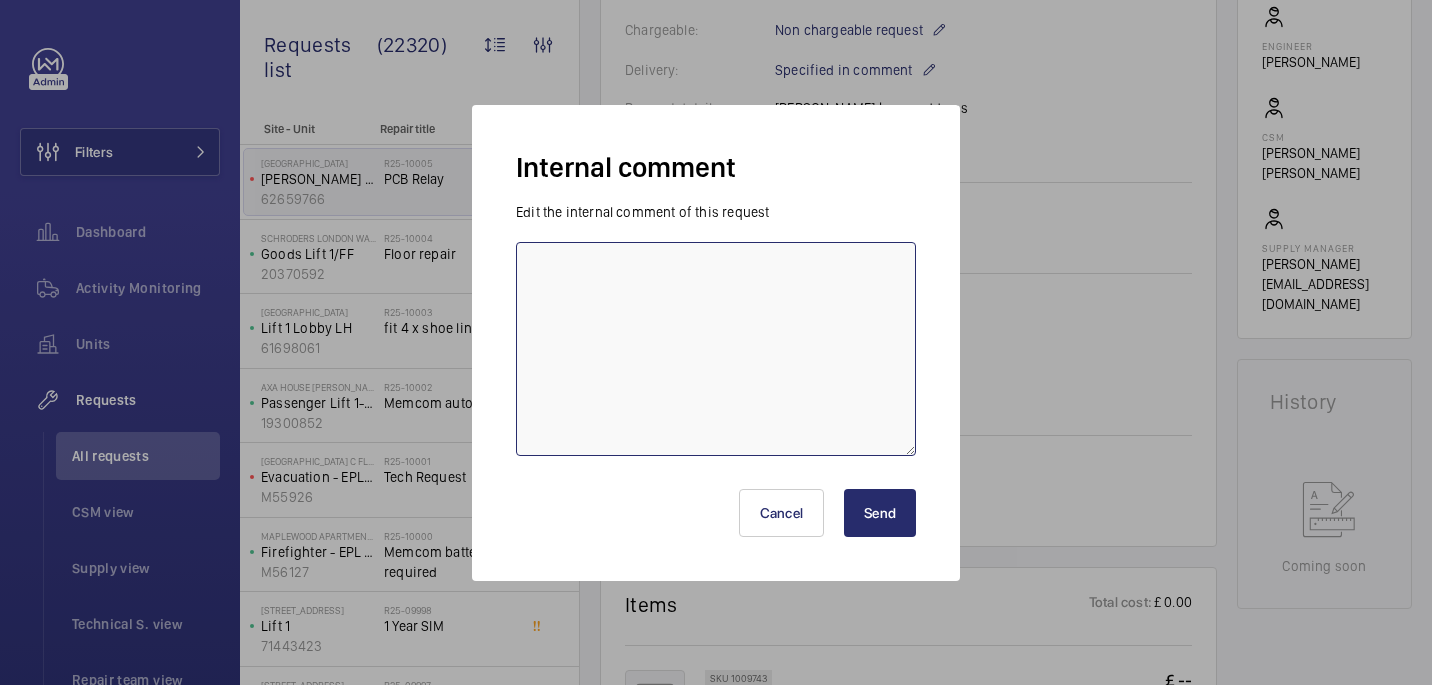 click at bounding box center (716, 349) 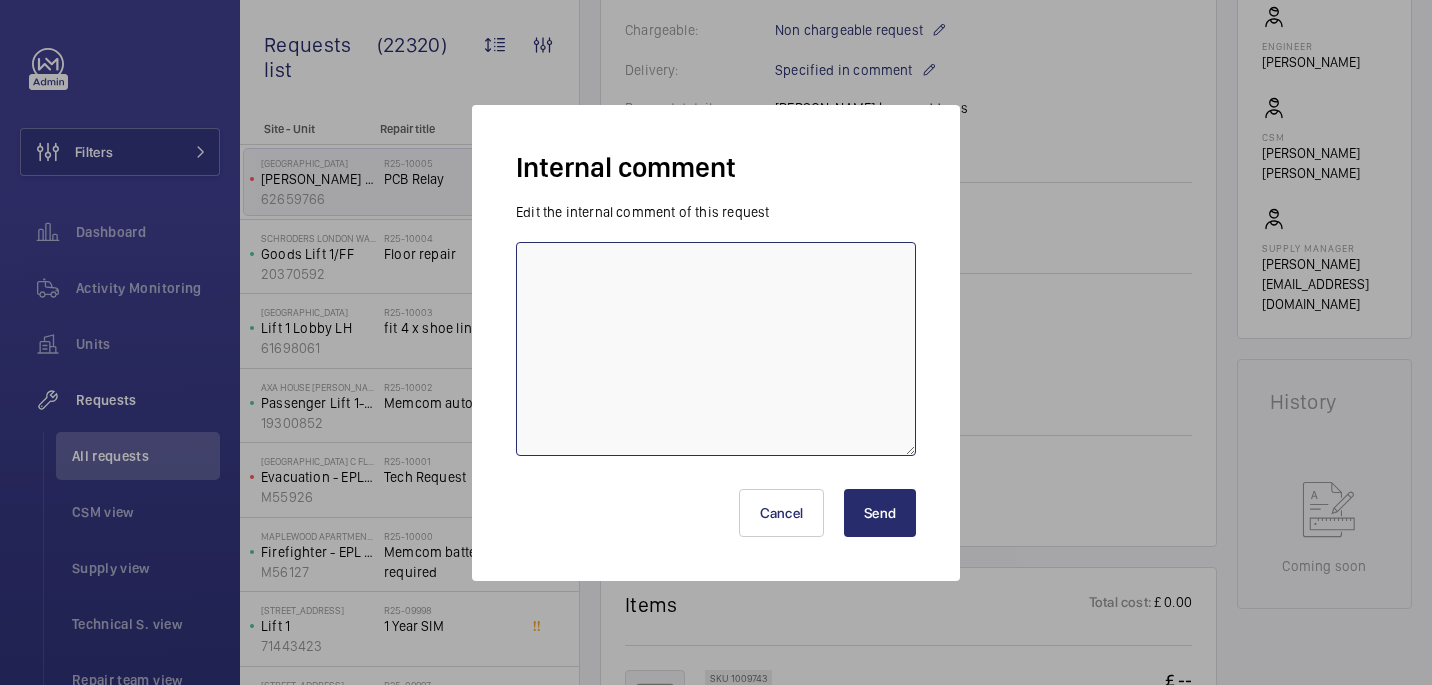 paste on "Clark Walters 50 Belfont Walk London N7 0SN" 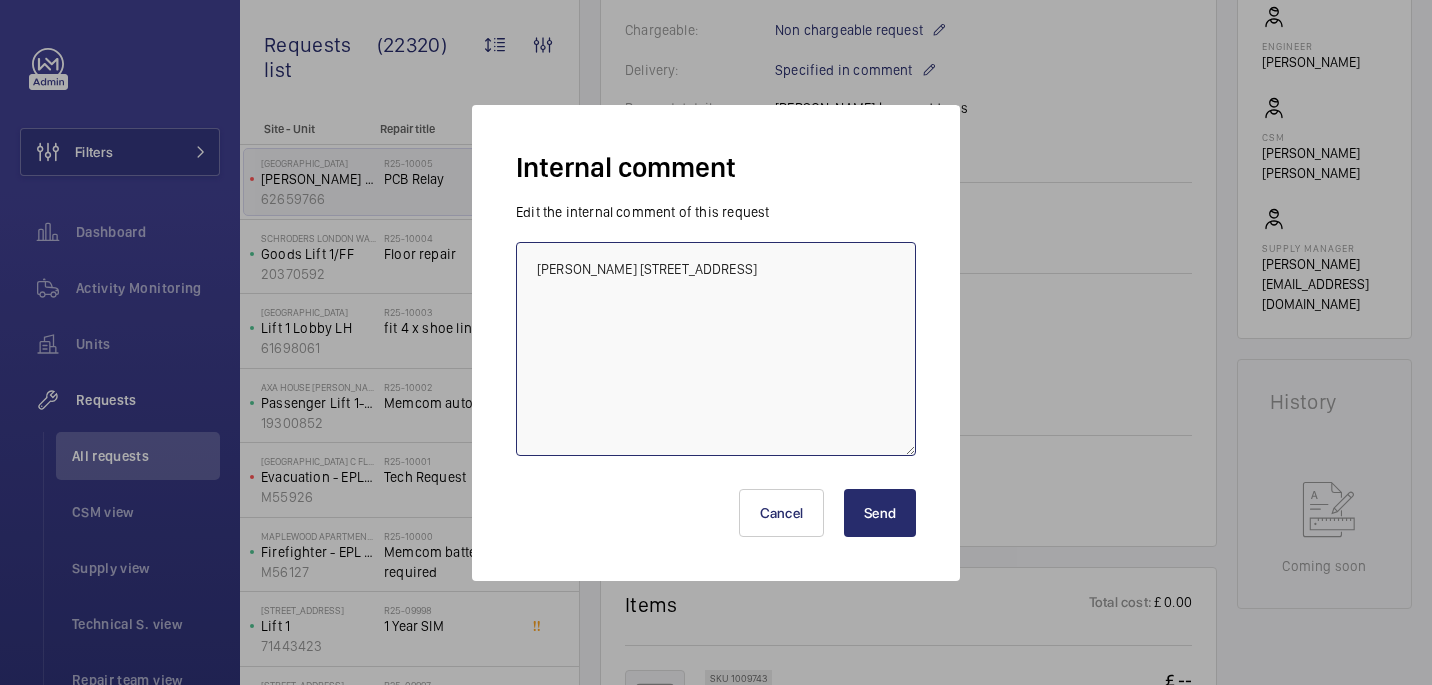 type on "Clark Walters 50 Belfont Walk London N7 0SN" 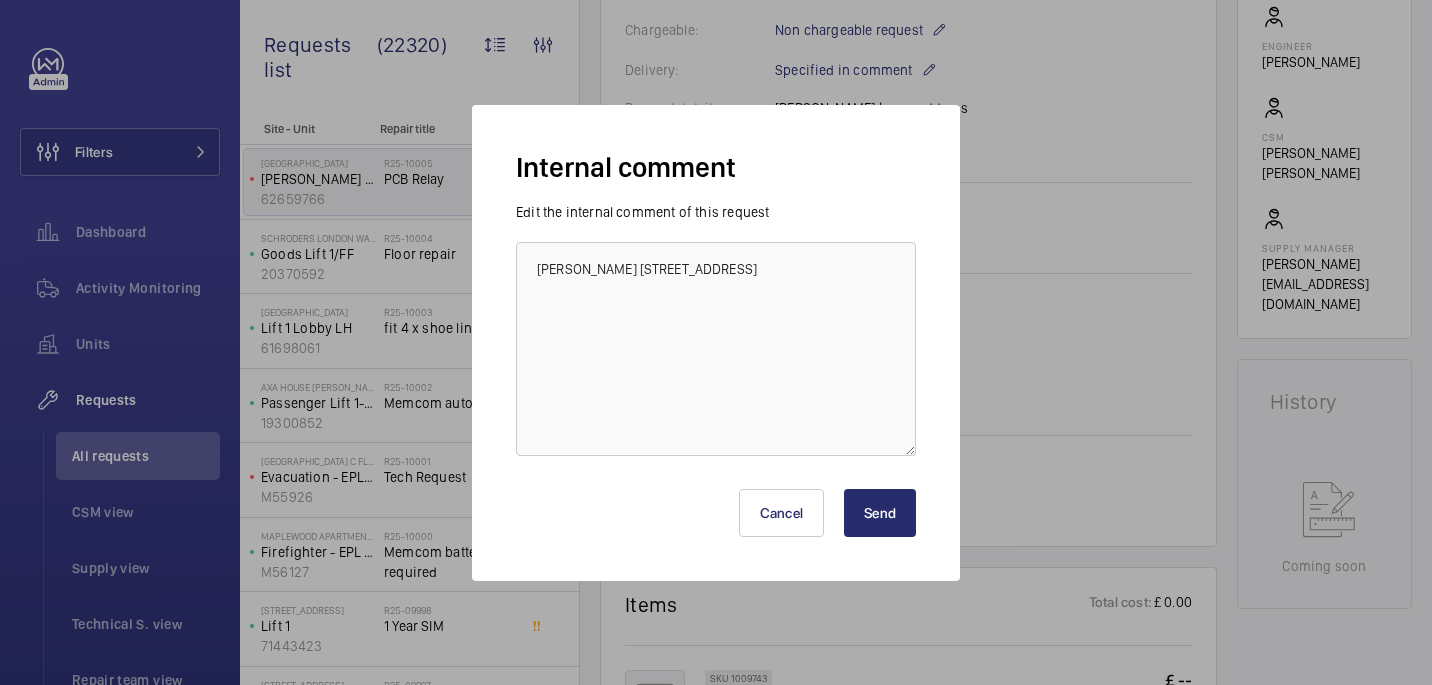 click on "Send" at bounding box center (880, 513) 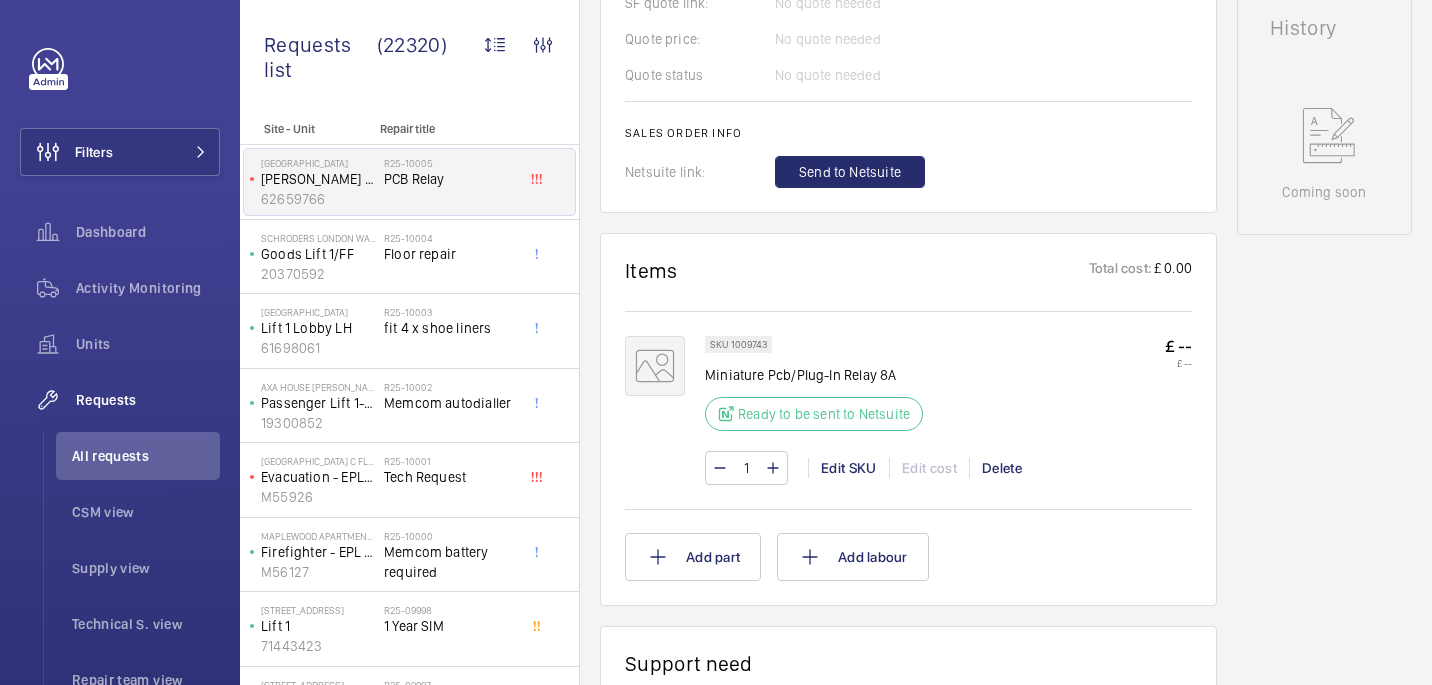 scroll, scrollTop: 921, scrollLeft: 0, axis: vertical 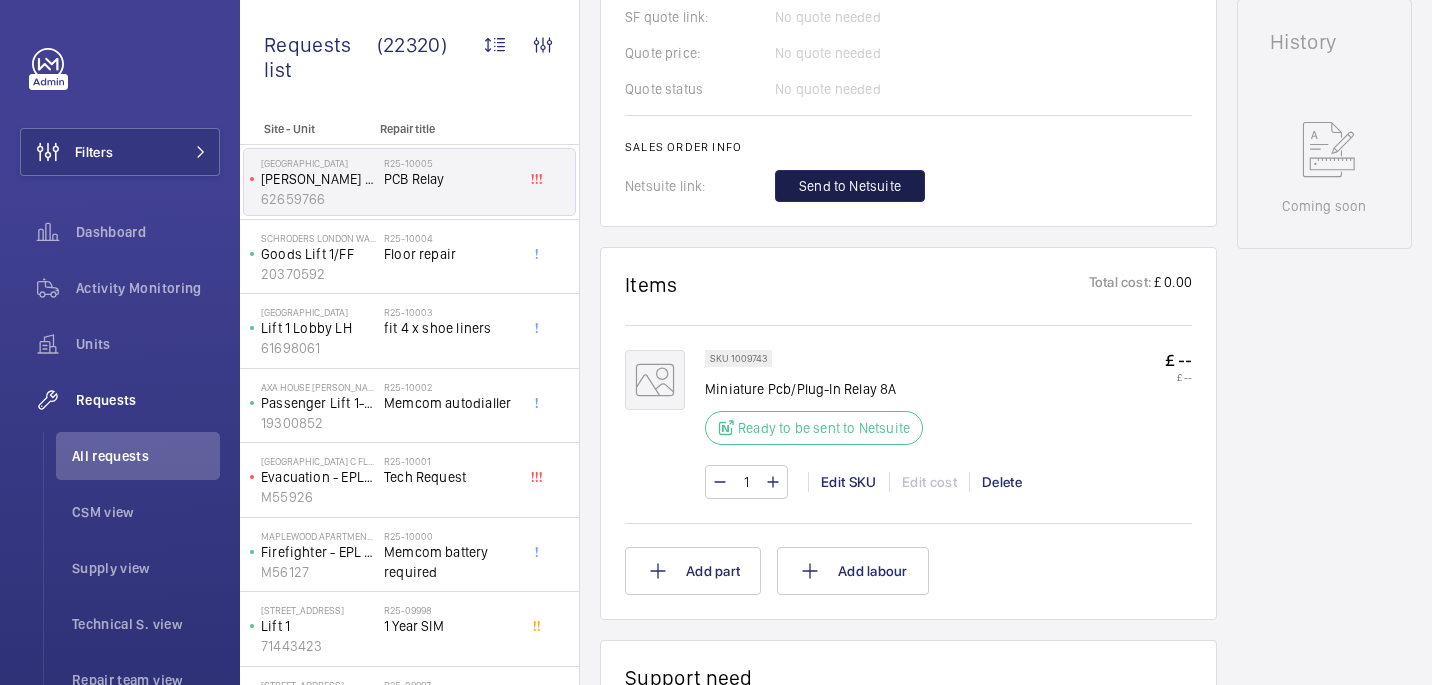 click on "Send to Netsuite" 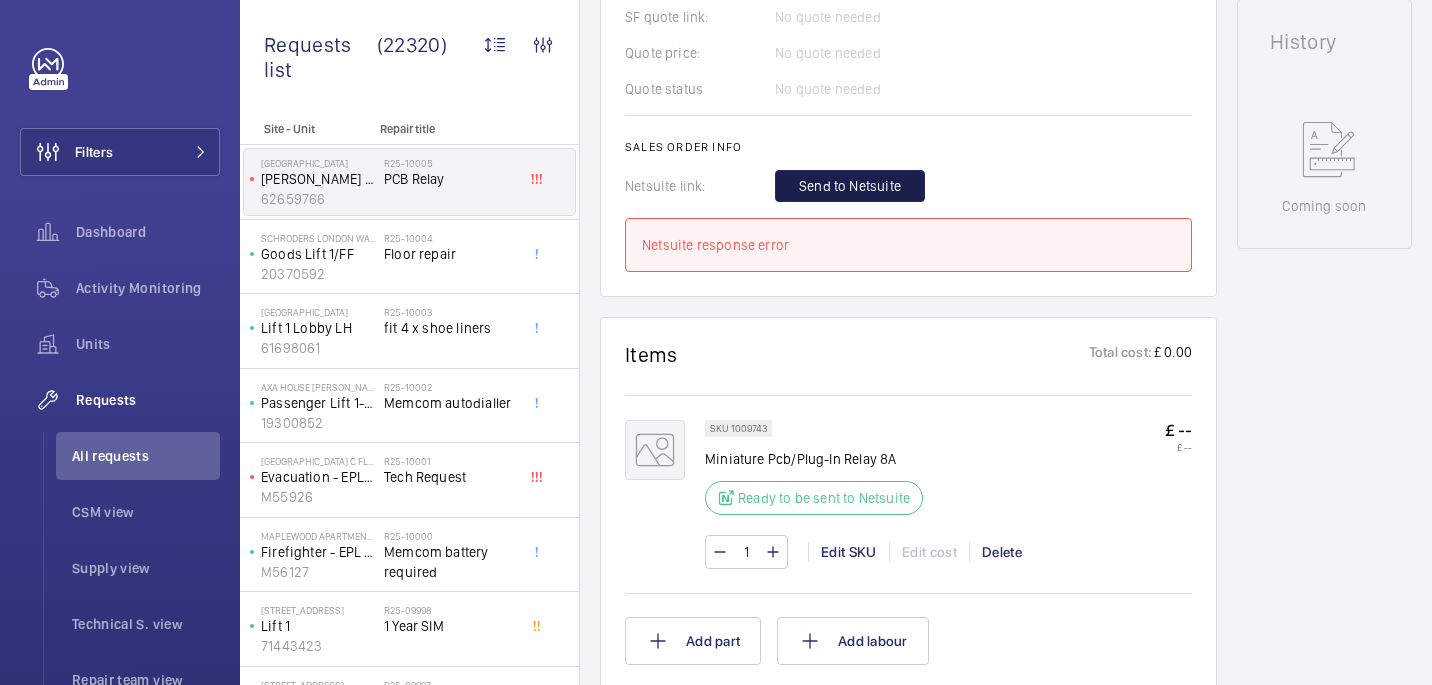 click on "Send to Netsuite" 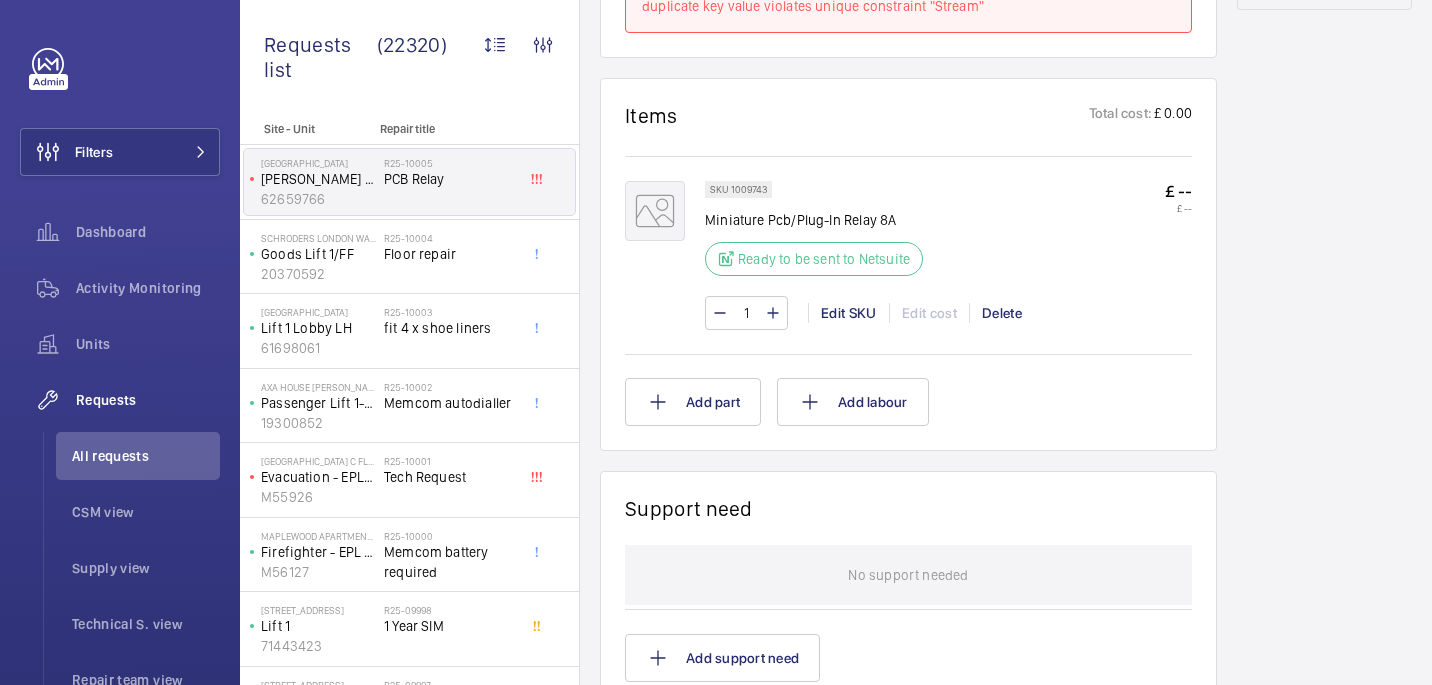 scroll, scrollTop: 857, scrollLeft: 0, axis: vertical 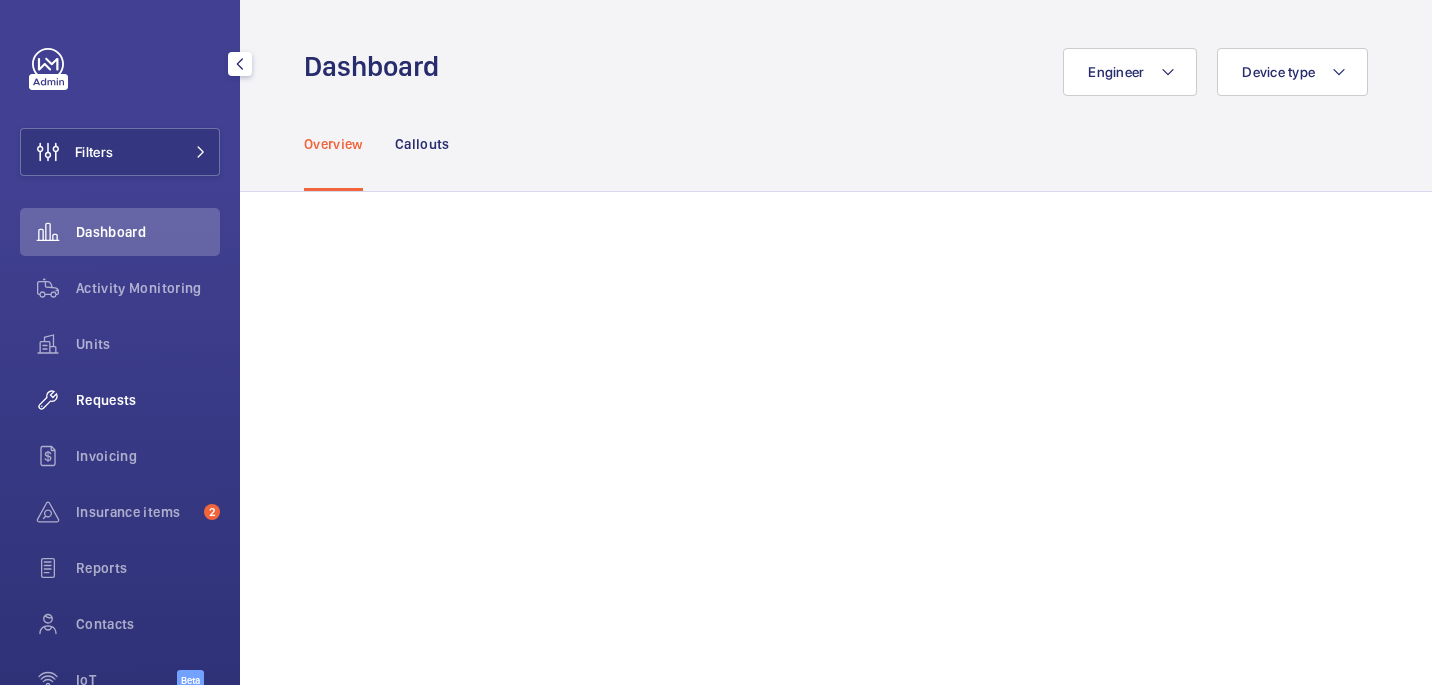 click on "Requests" 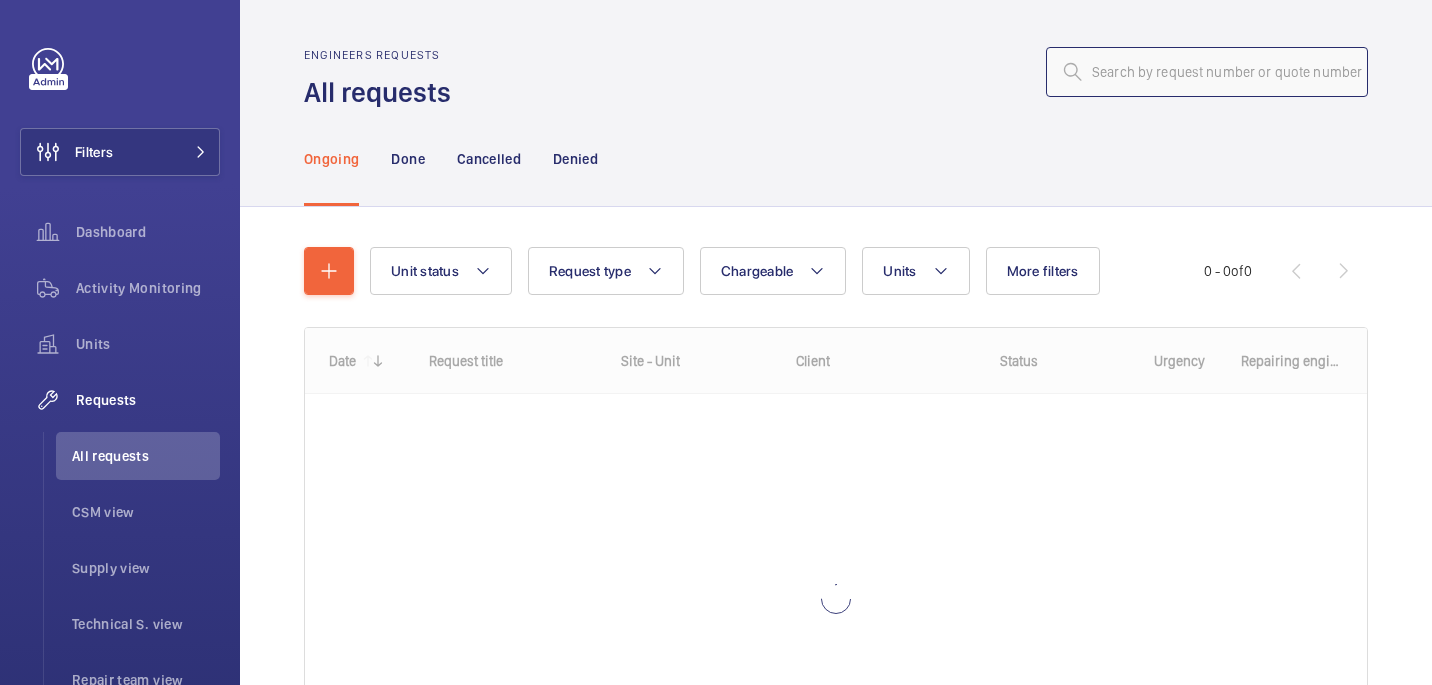 click 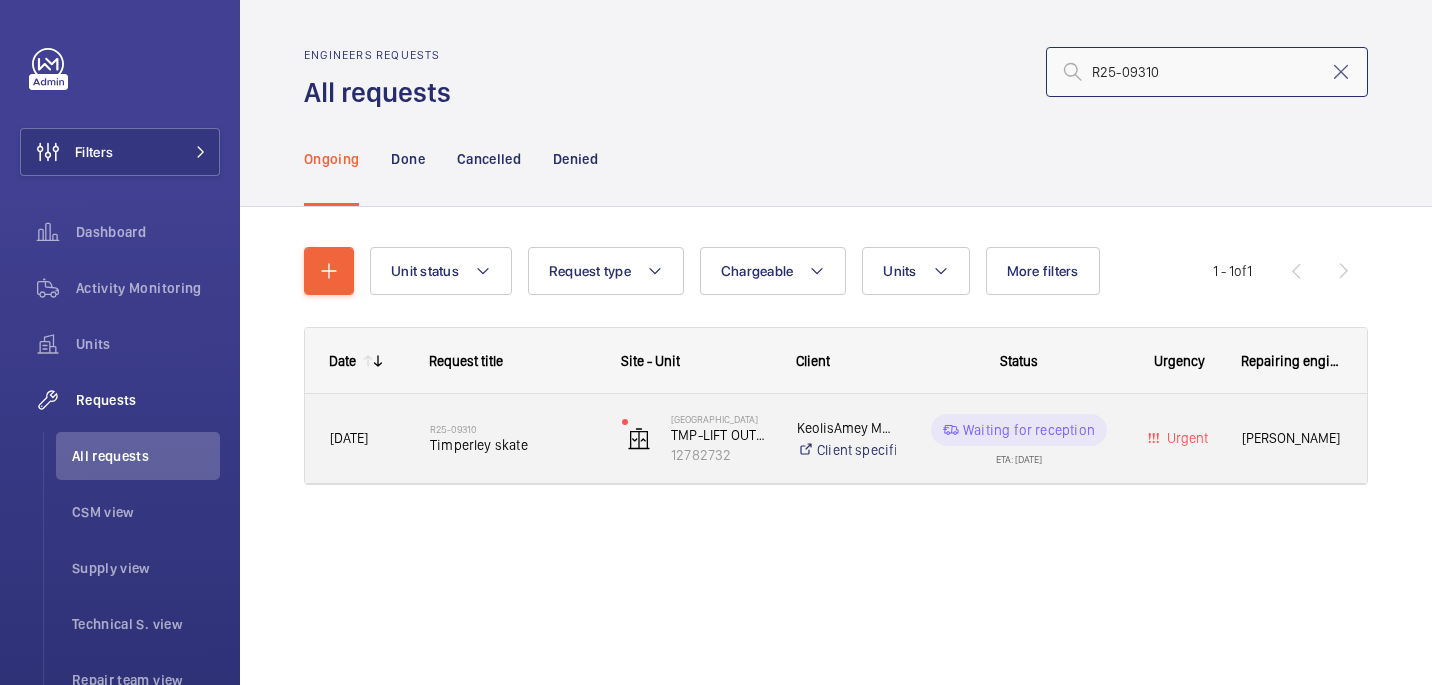type on "R25-09310" 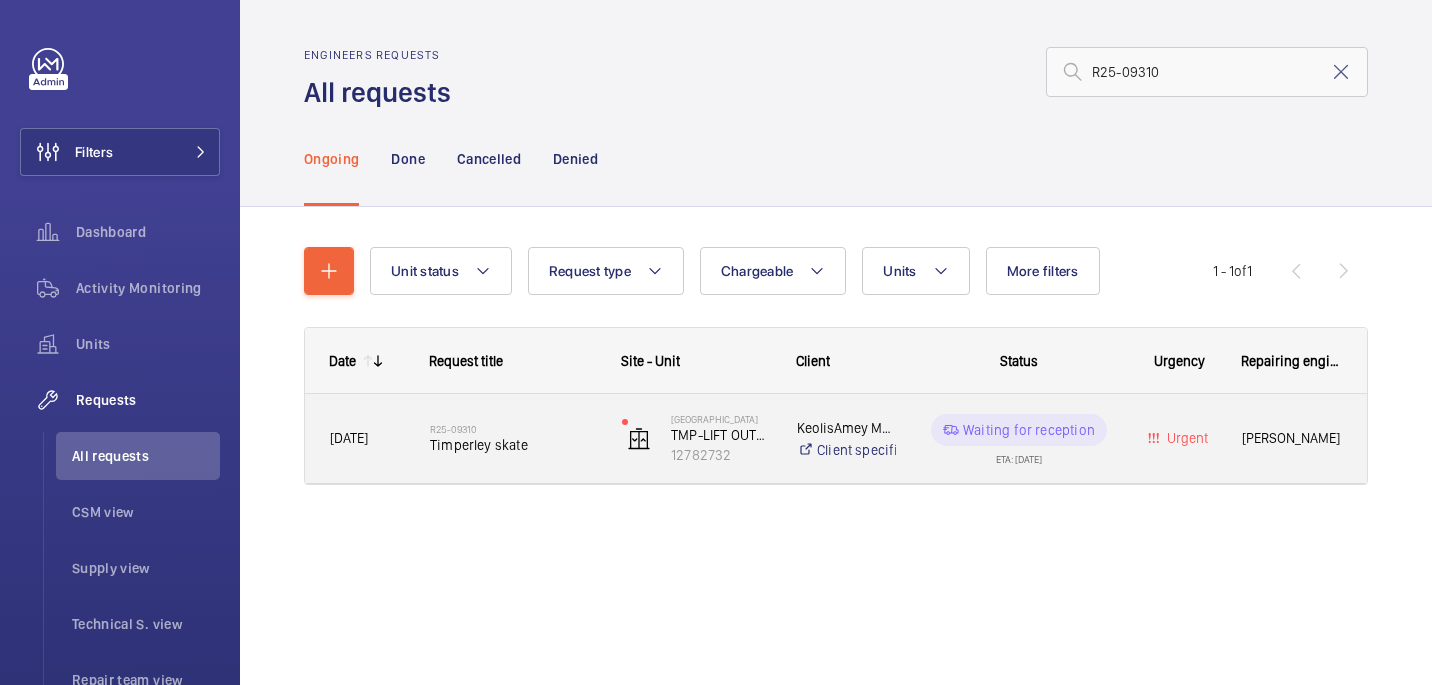 click on "R25-09310" 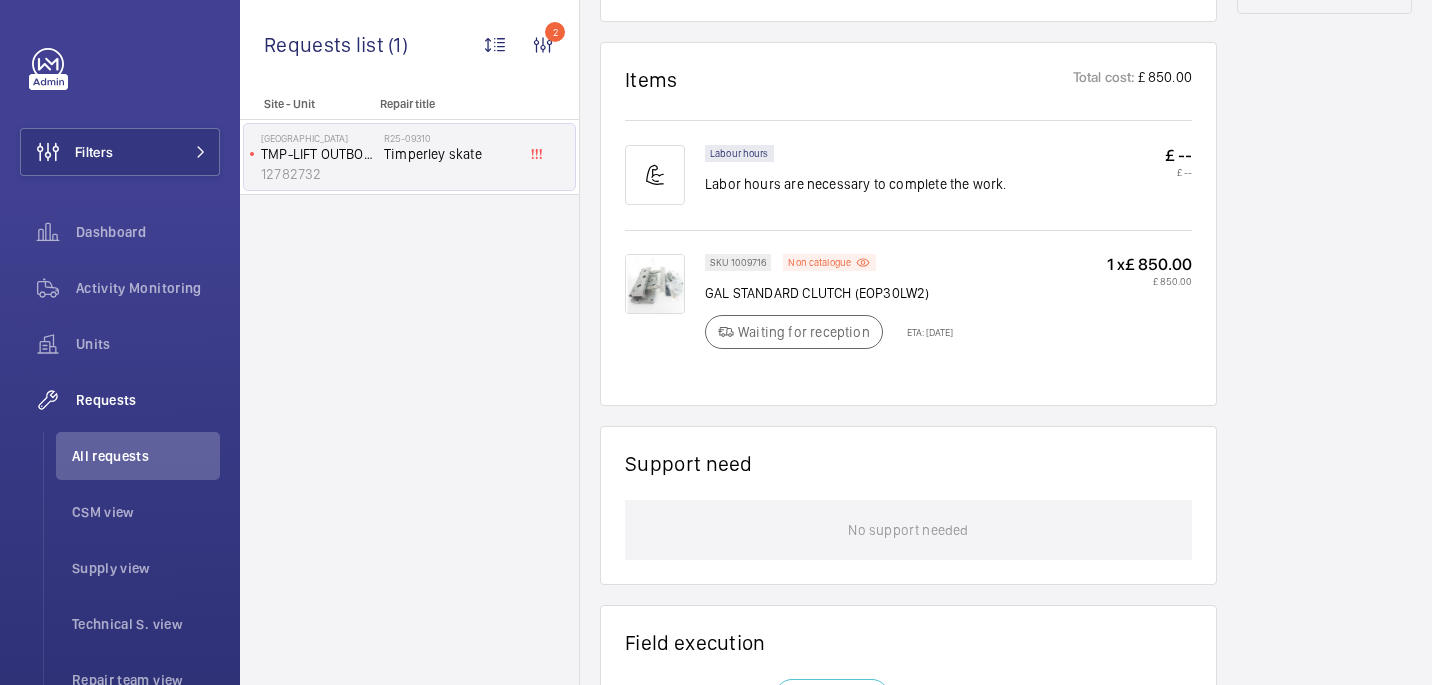 scroll, scrollTop: 1179, scrollLeft: 0, axis: vertical 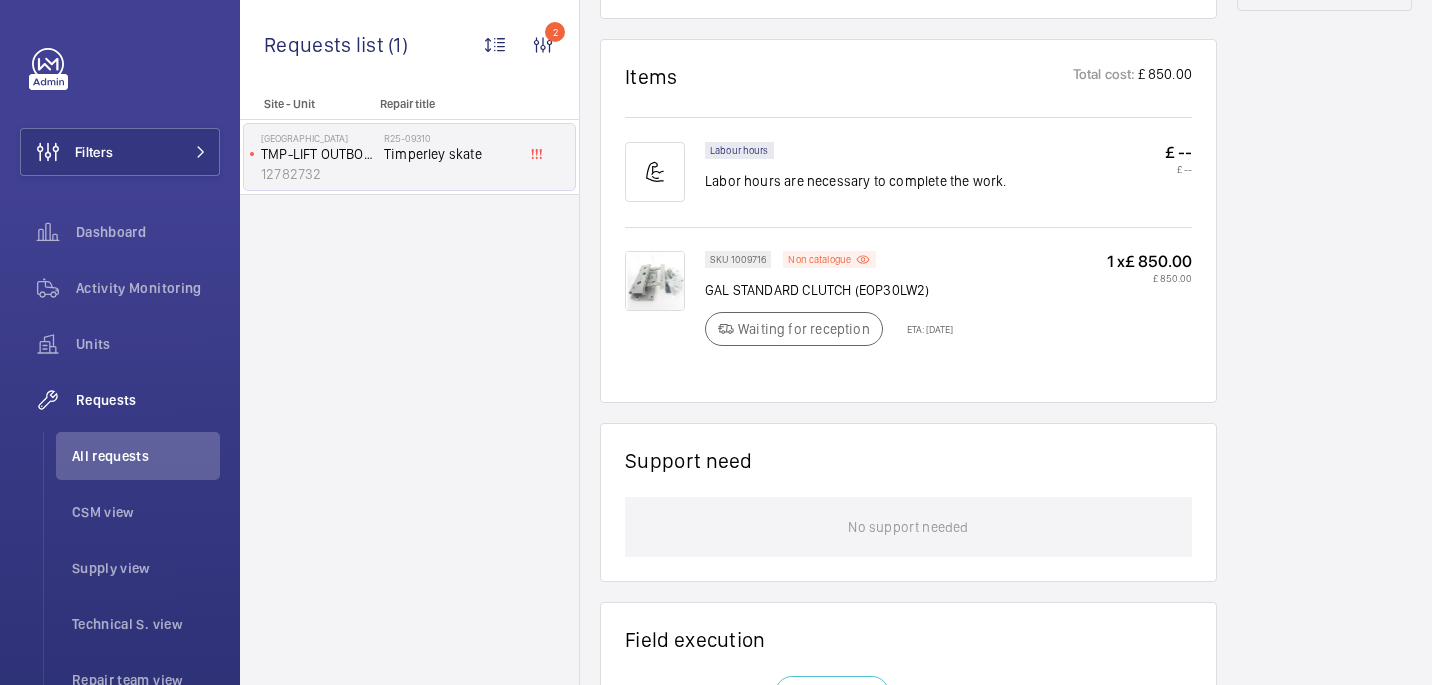 click 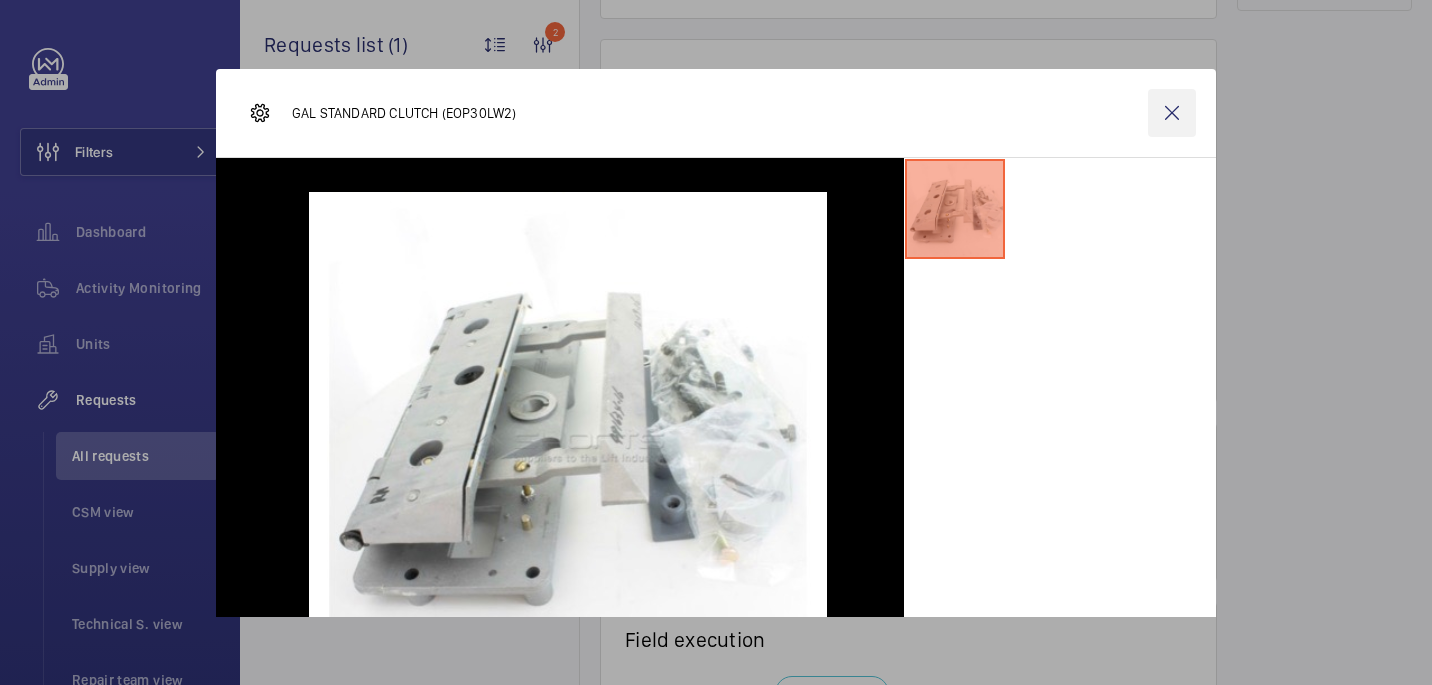 click at bounding box center [1172, 113] 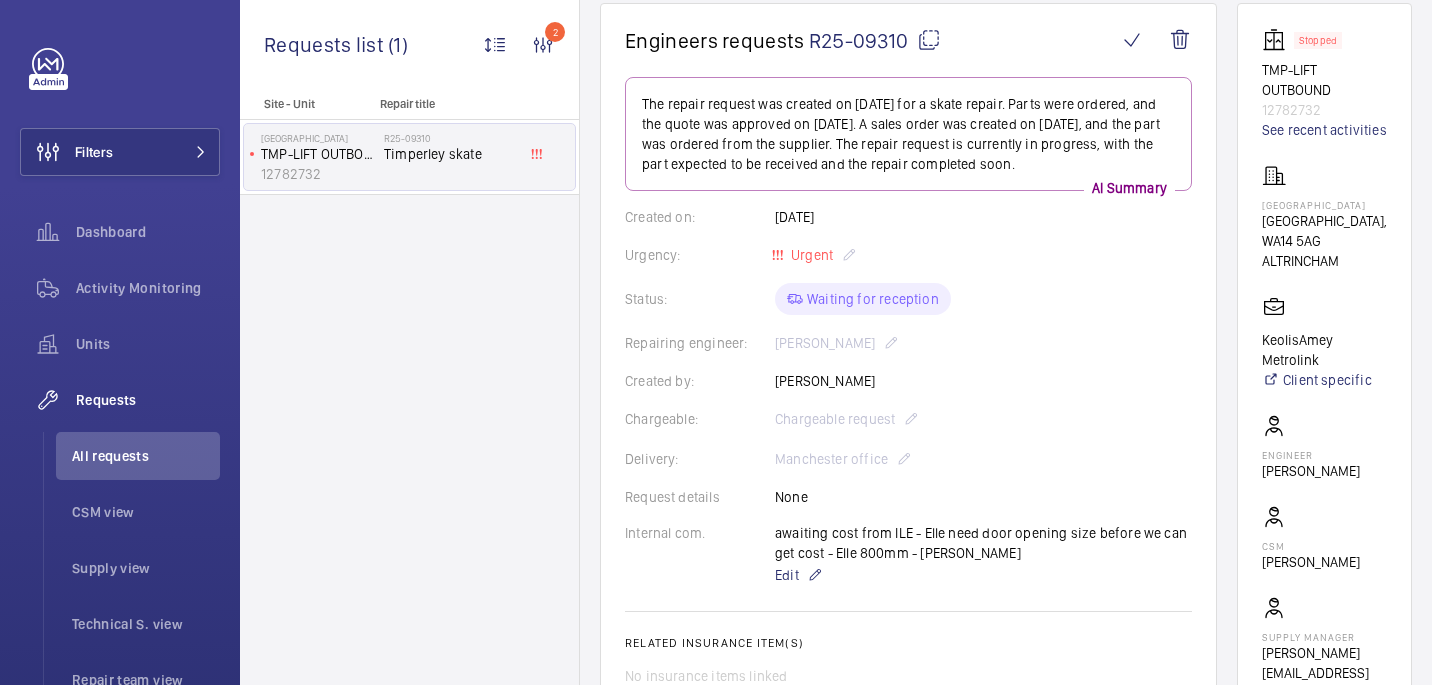 scroll, scrollTop: 154, scrollLeft: 0, axis: vertical 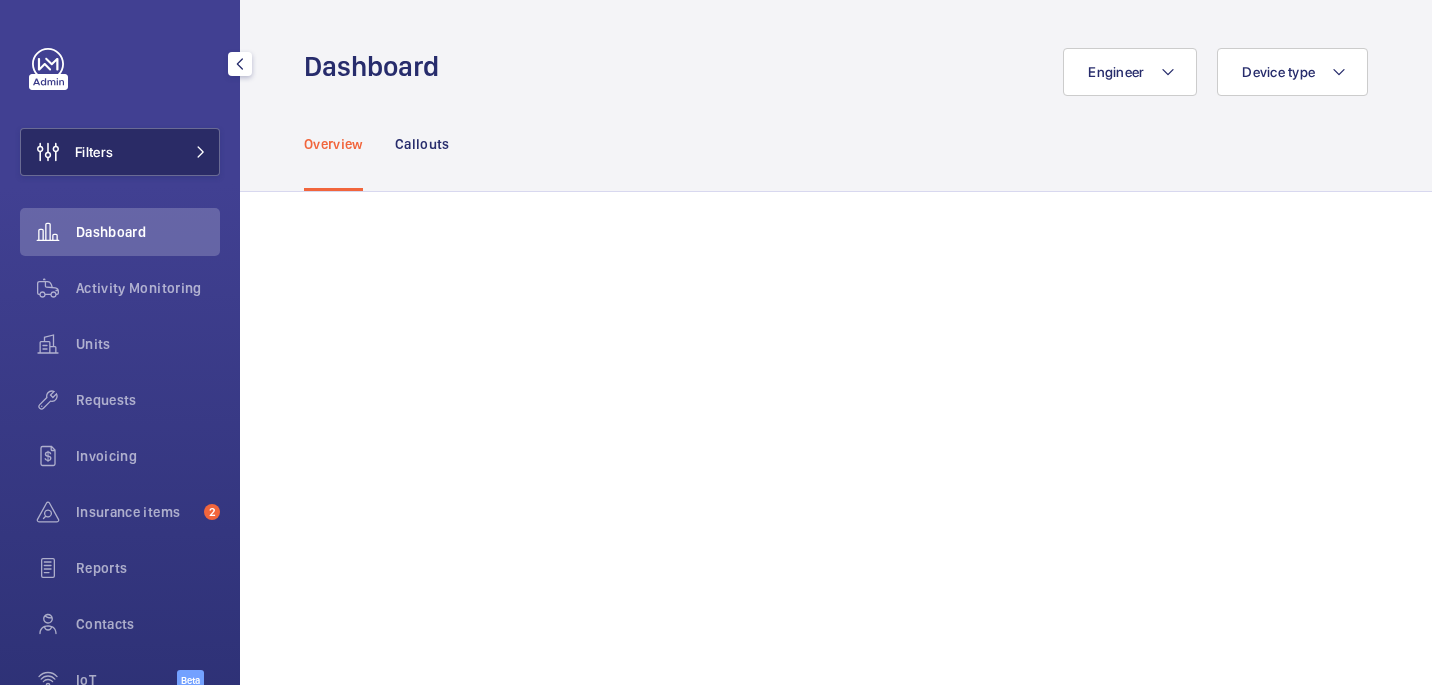 click on "Filters" 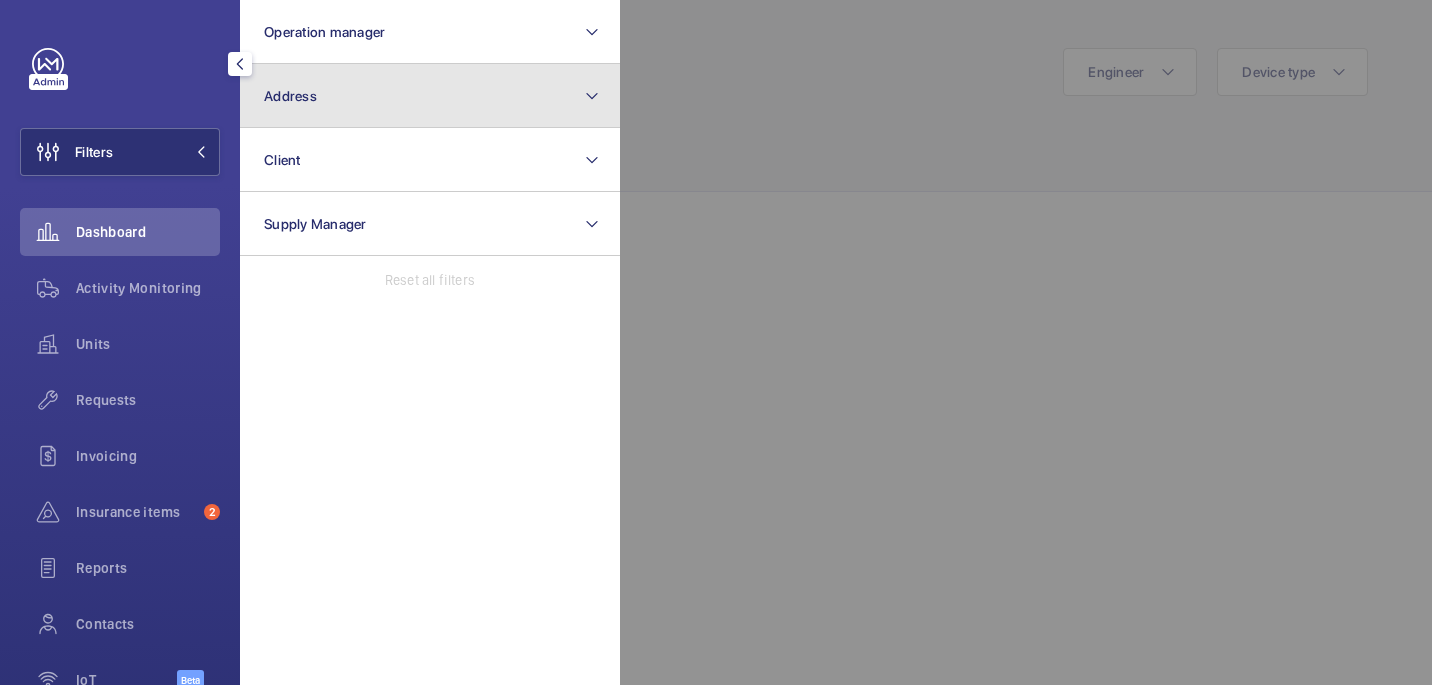 click on "Address" 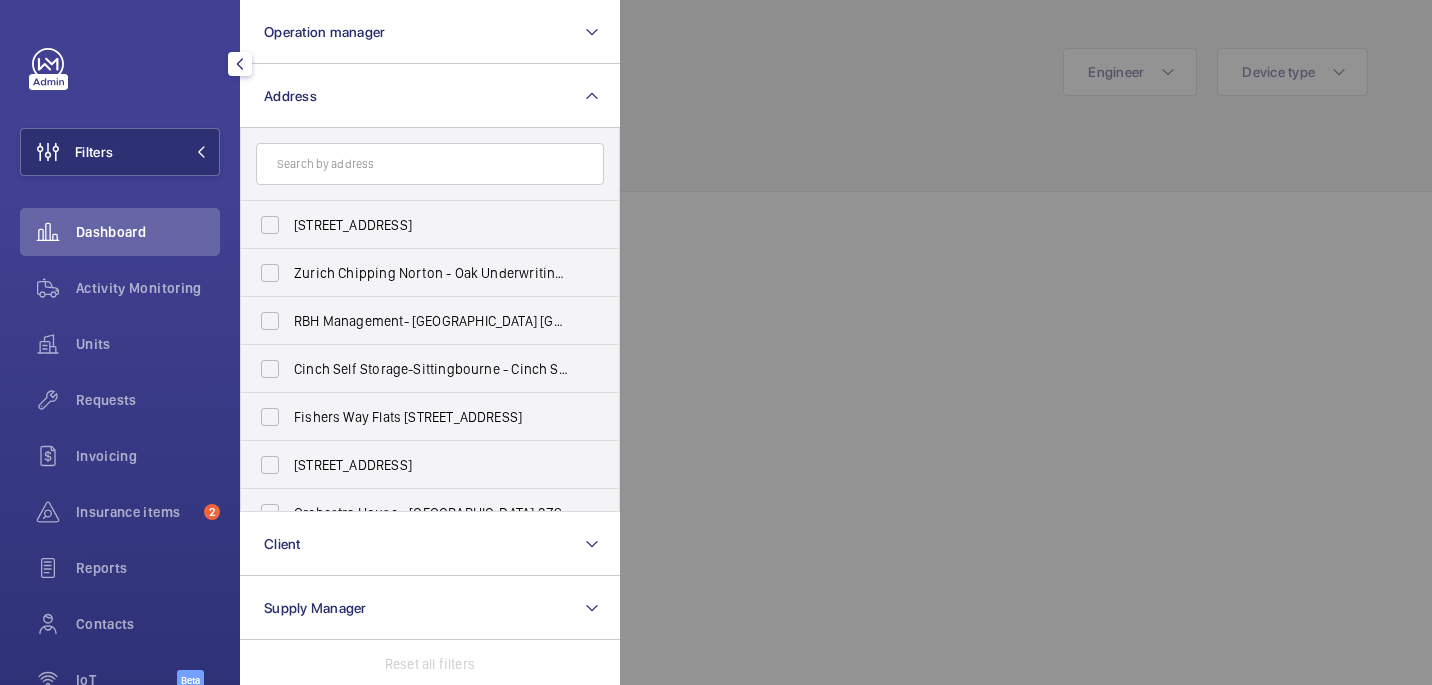 click 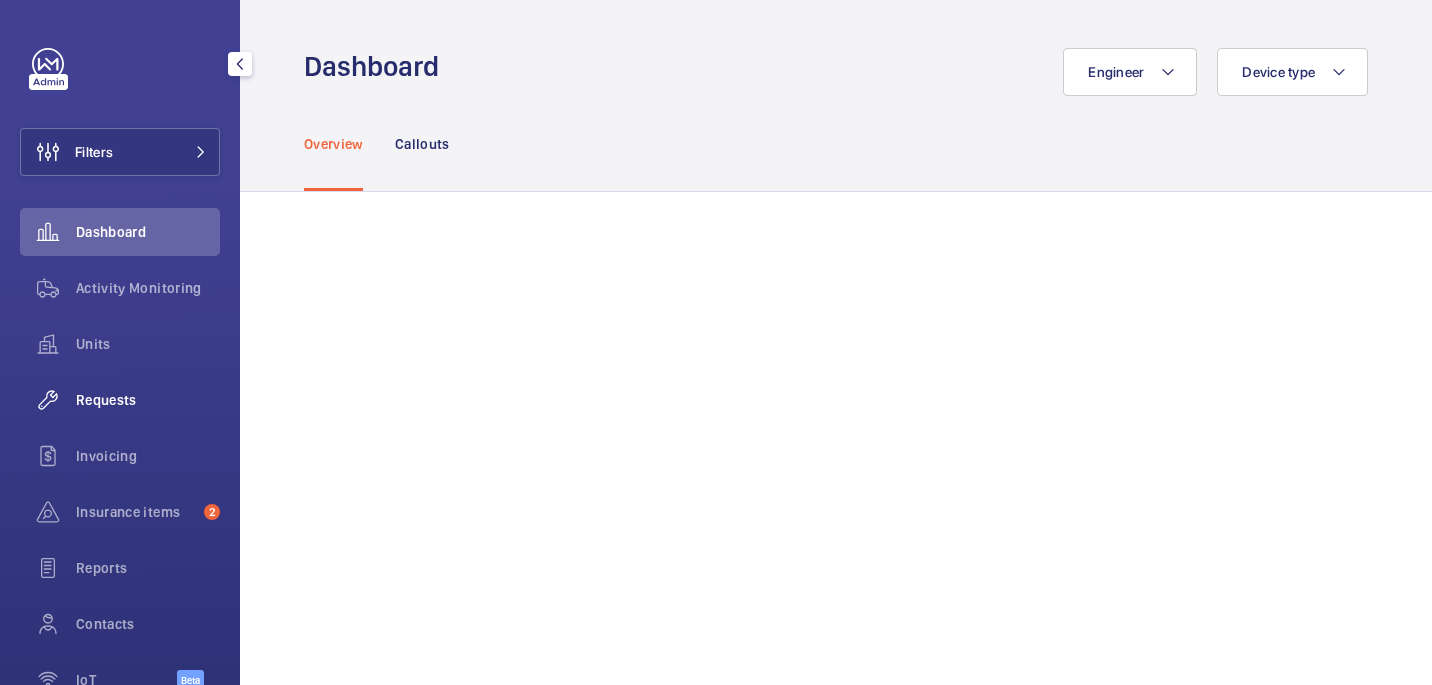click on "Requests" 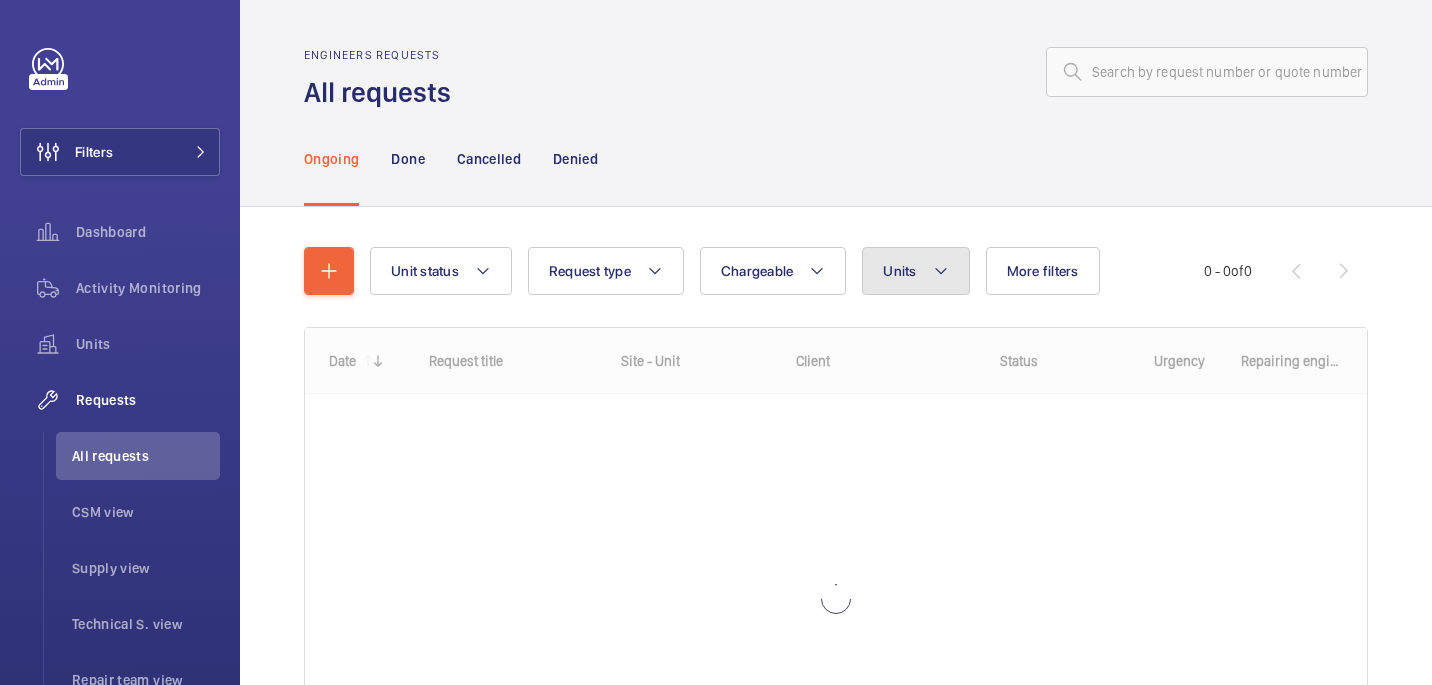 click on "Units" 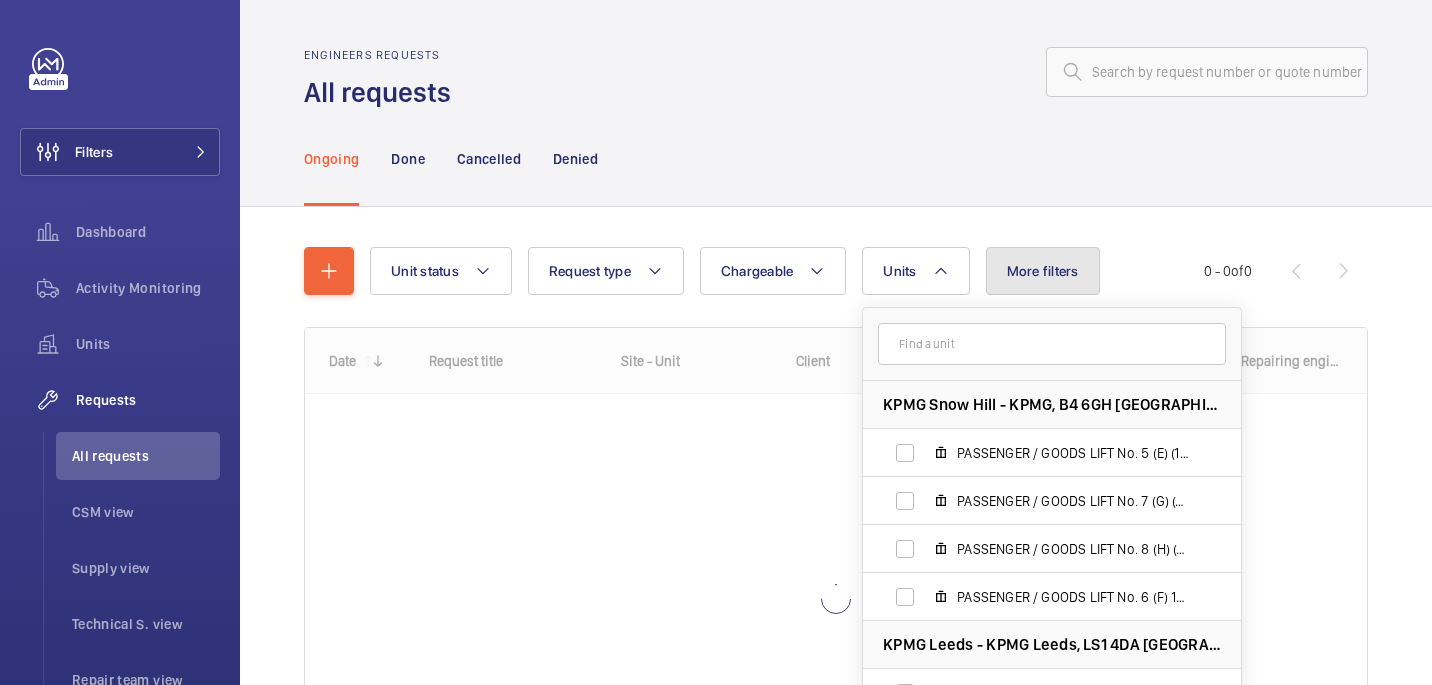 click on "More filters" 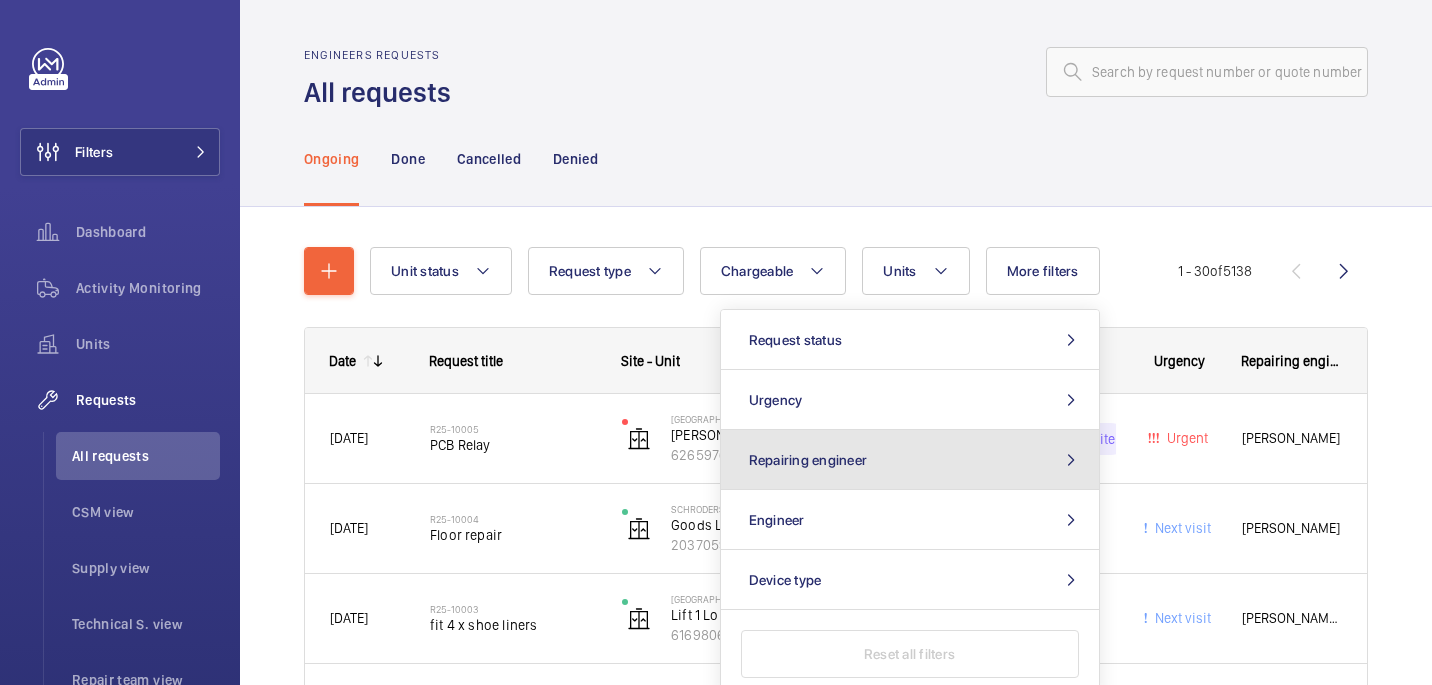 click on "Repairing engineer" 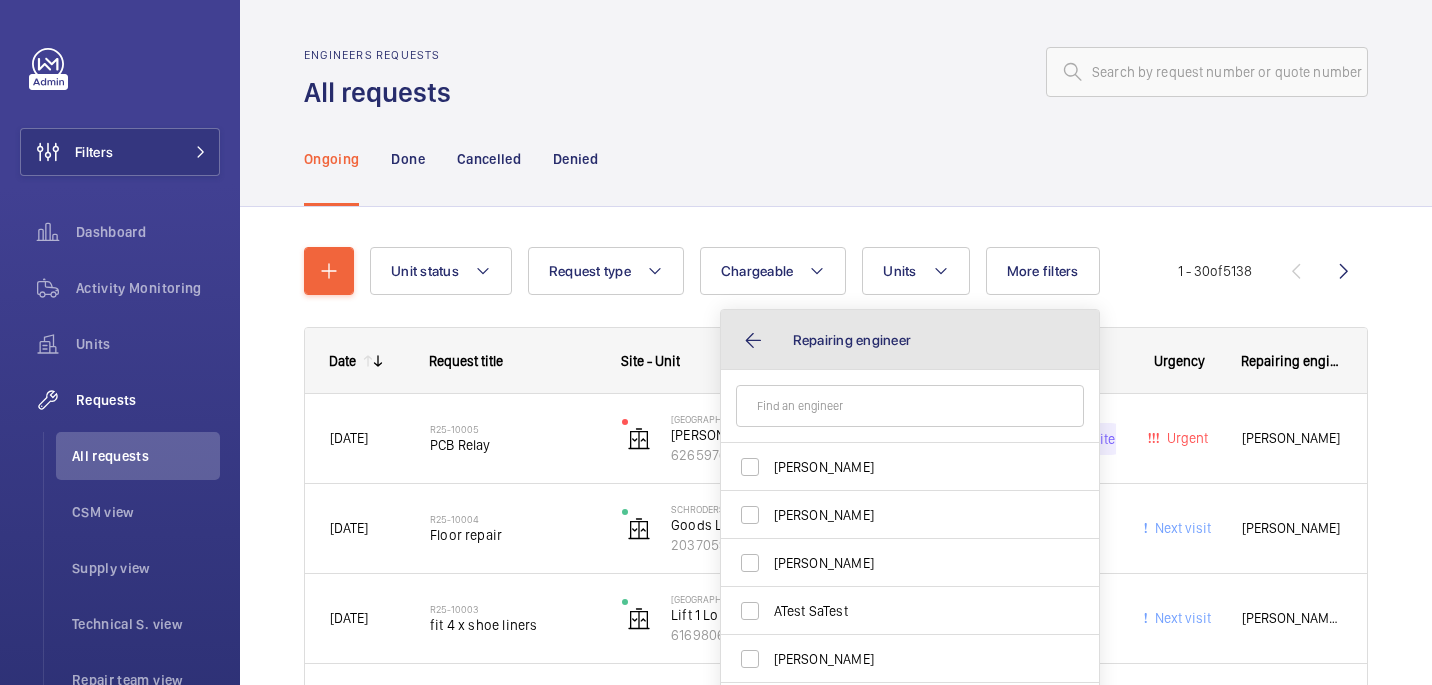 click on "Repairing engineer" 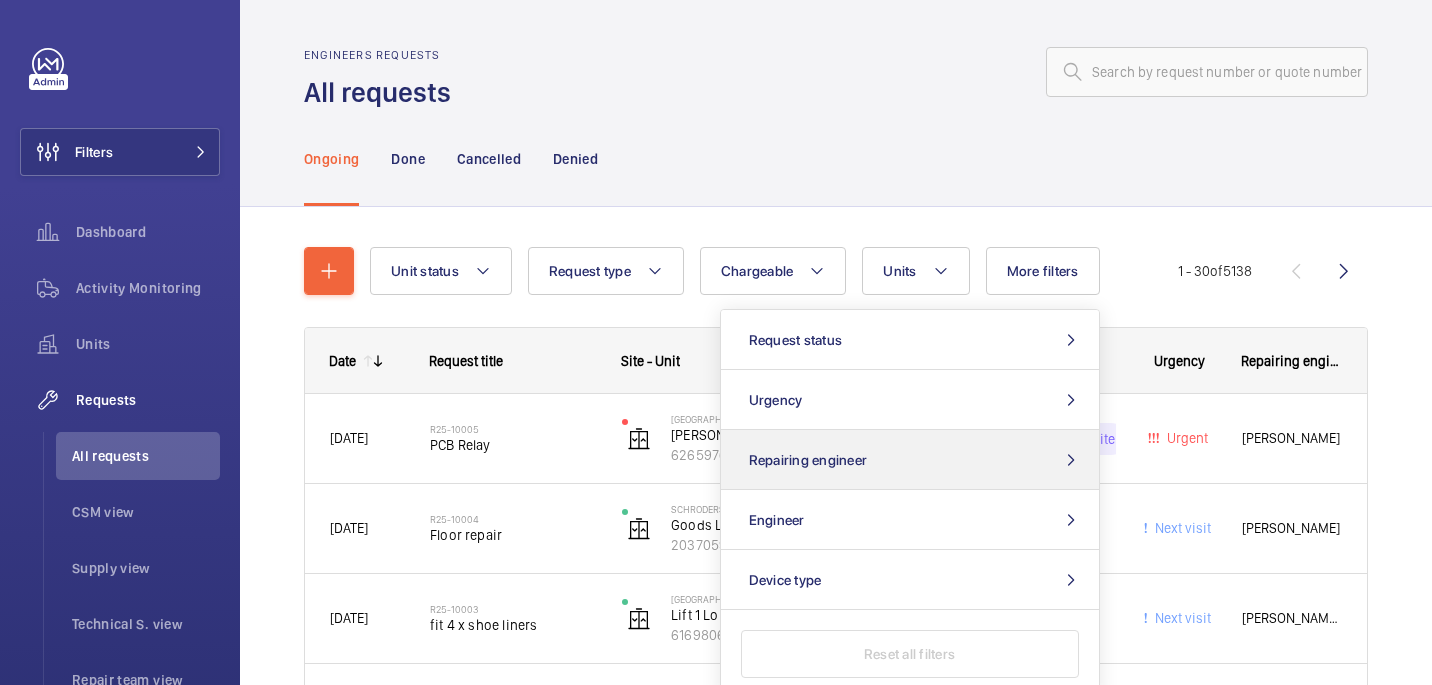 scroll, scrollTop: 77, scrollLeft: 0, axis: vertical 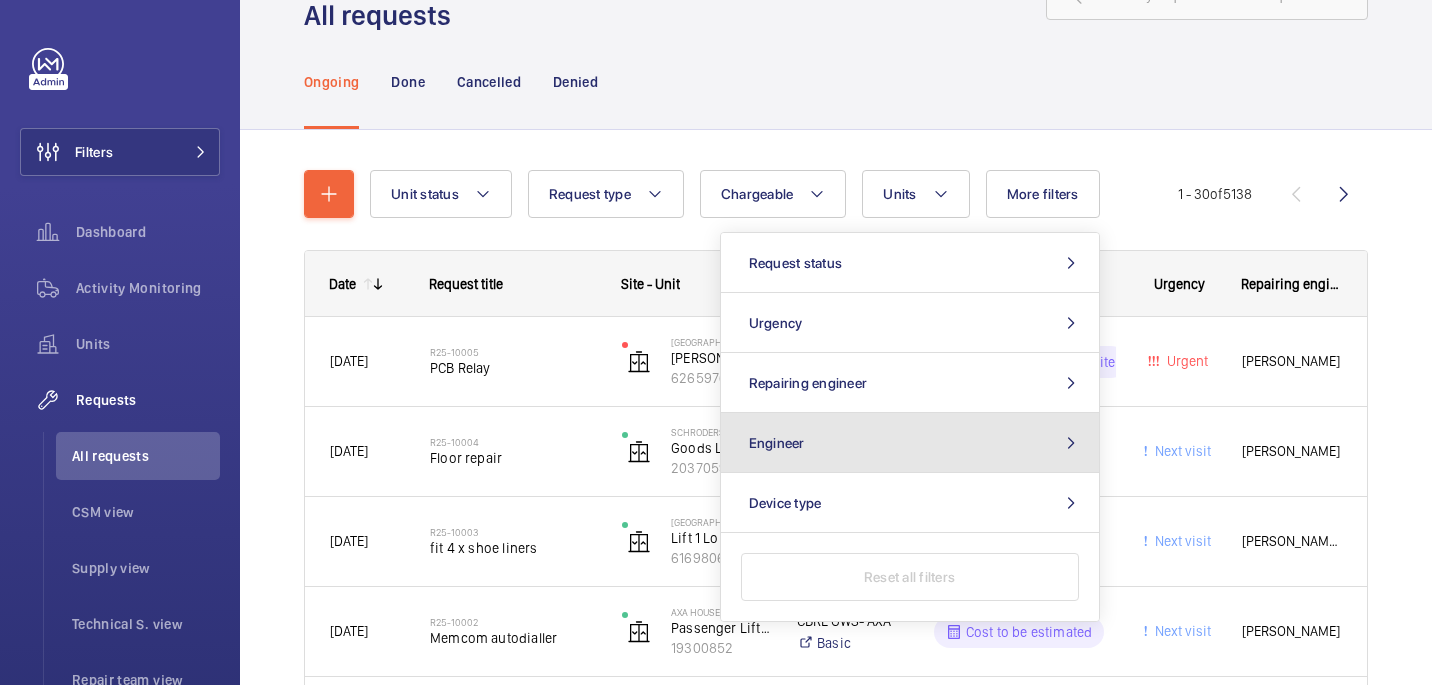 click on "Engineer" 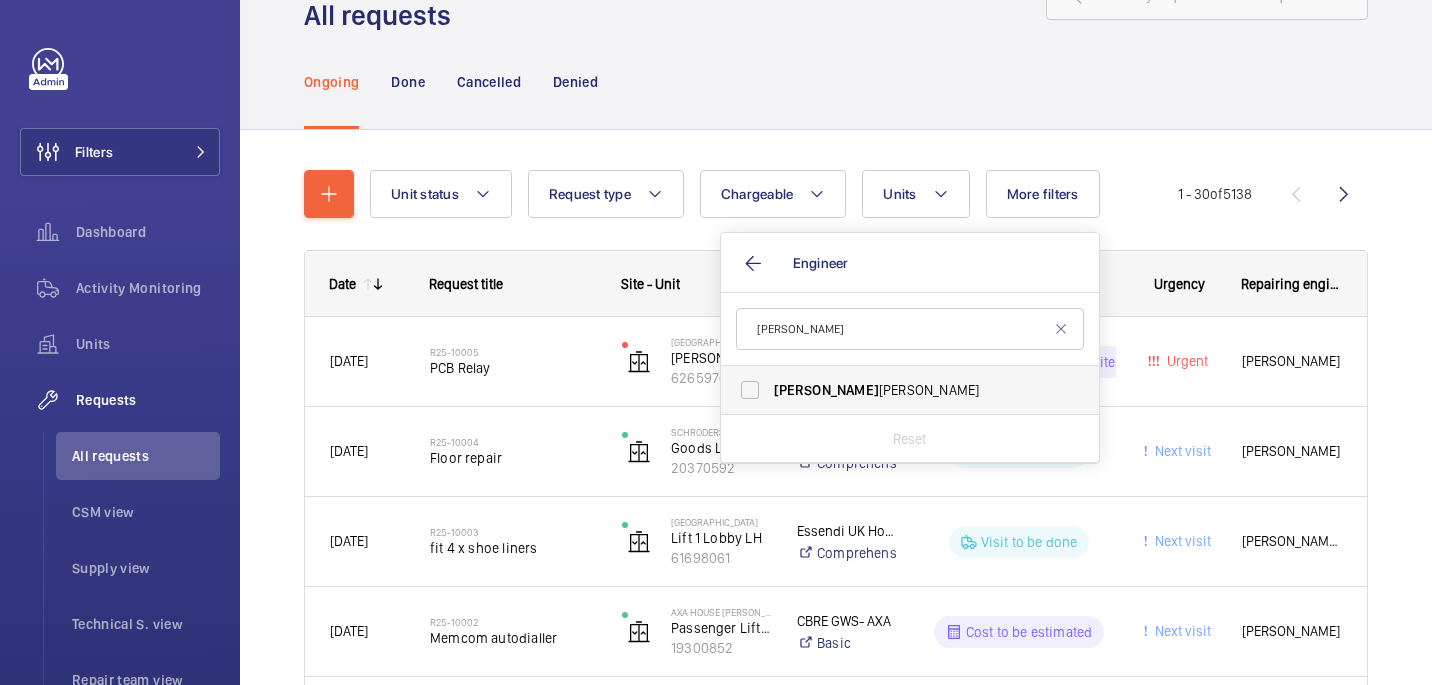 type on "clark" 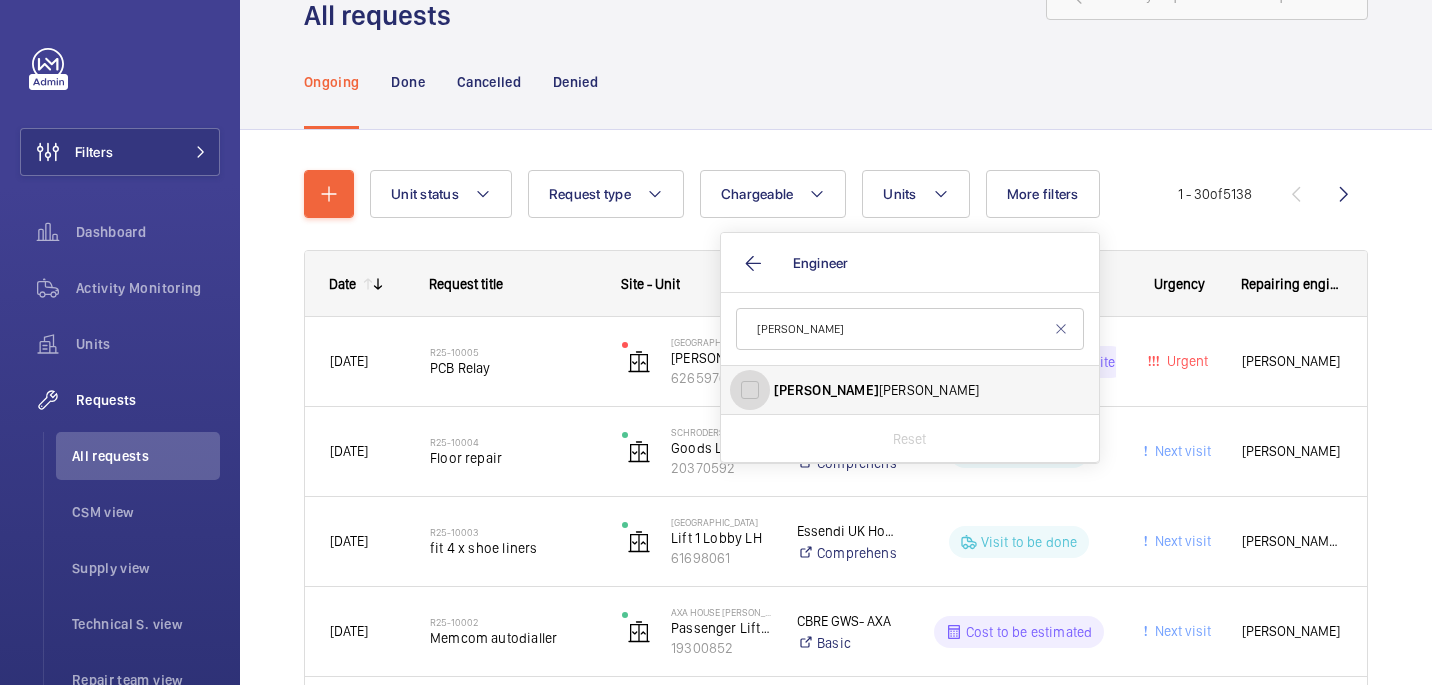 click on "Clark  Walters" at bounding box center [750, 390] 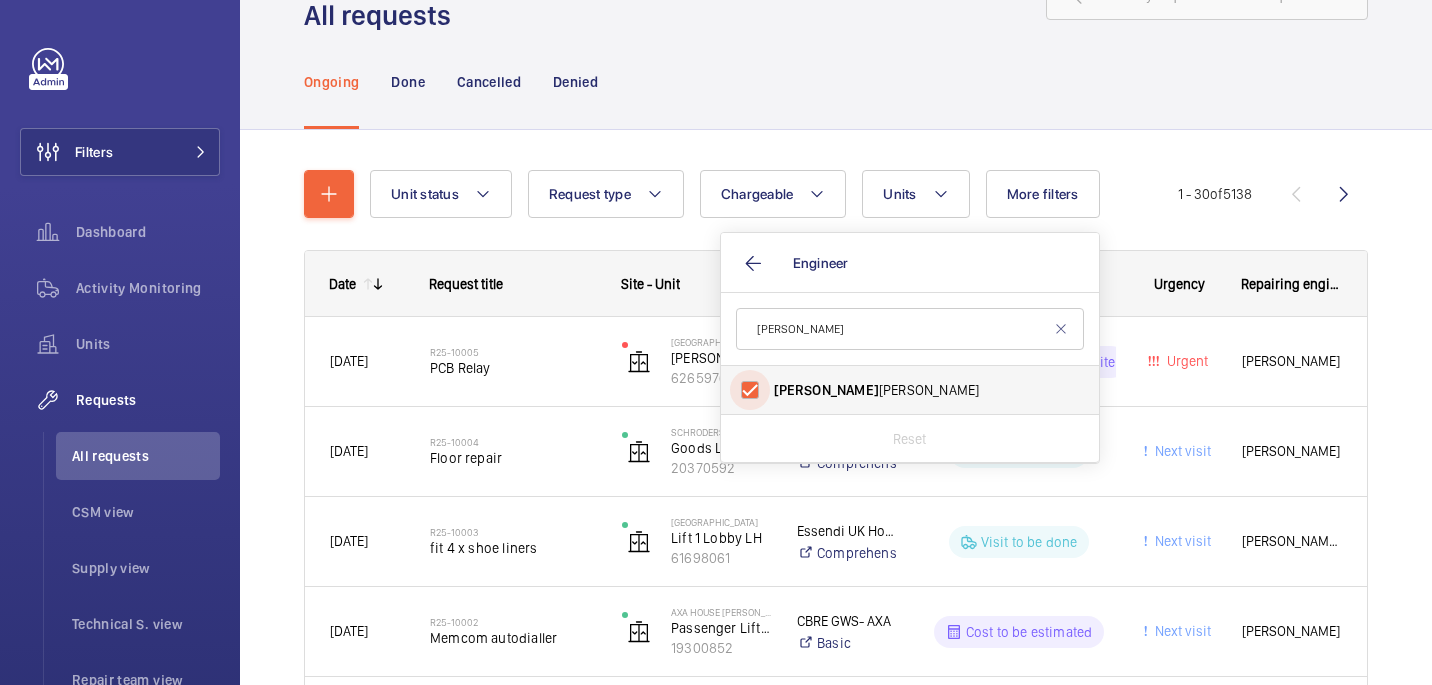 checkbox on "true" 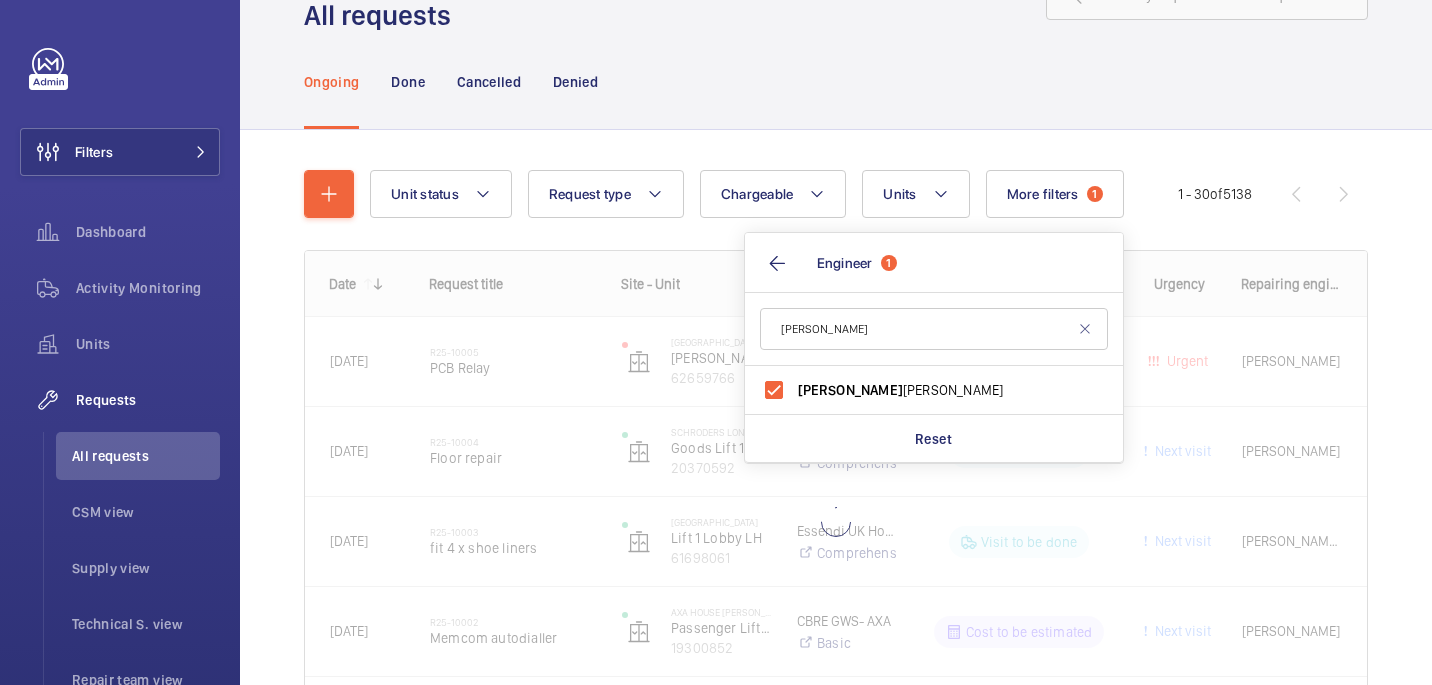 click on "Ongoing Done Cancelled Denied" 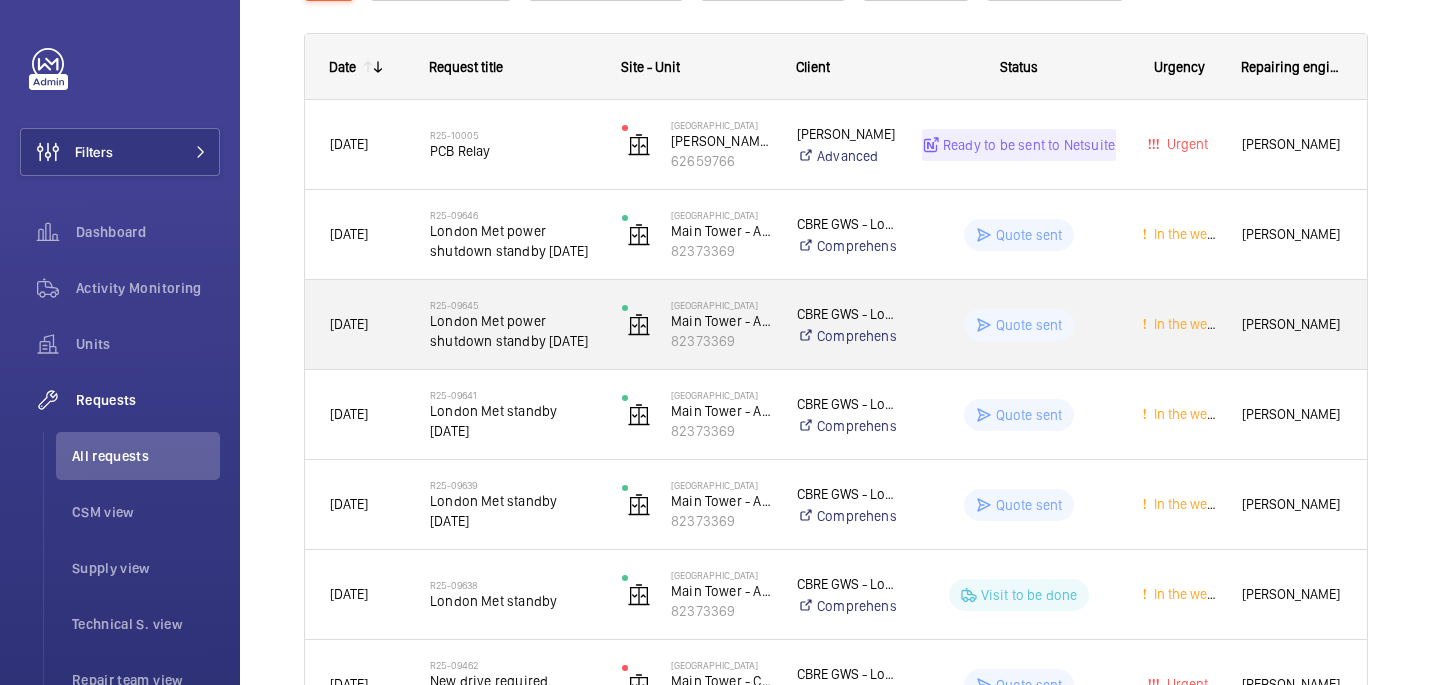 scroll, scrollTop: 308, scrollLeft: 0, axis: vertical 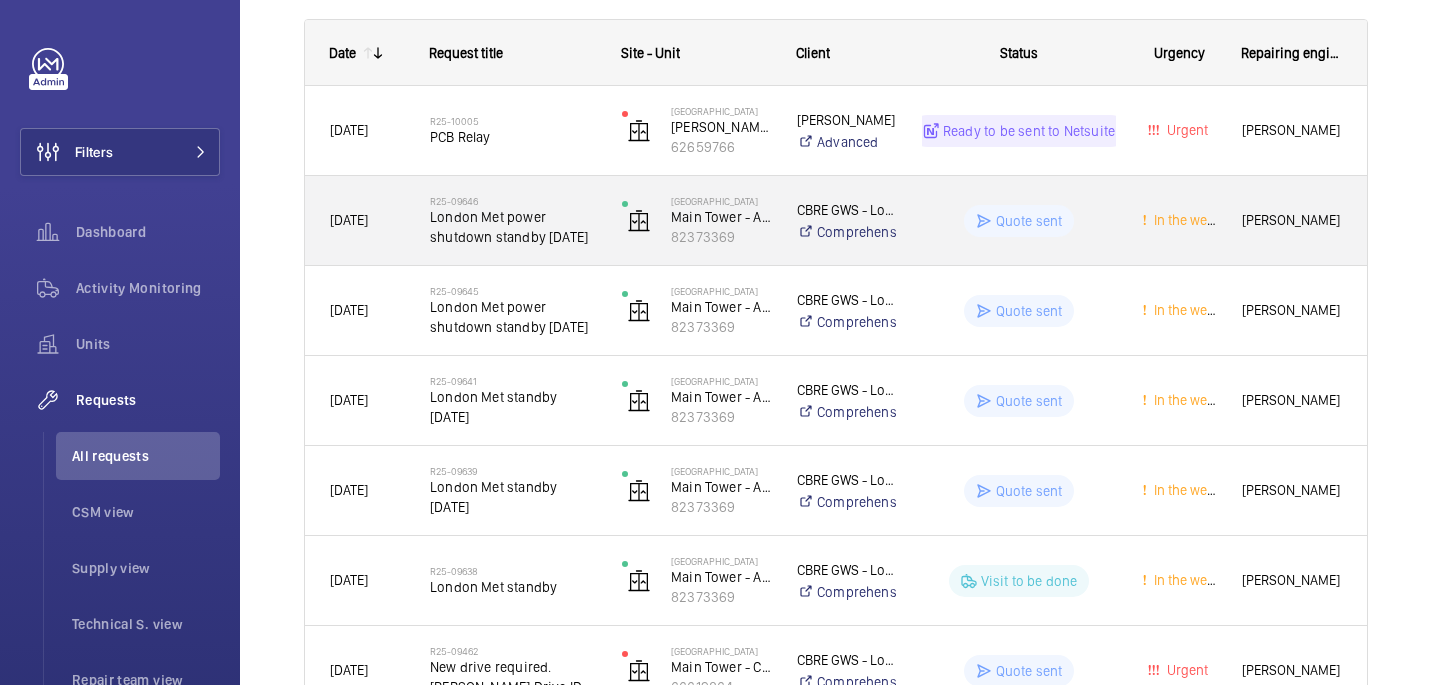 click on "London Met power shutdown standby Sunday 14th September" 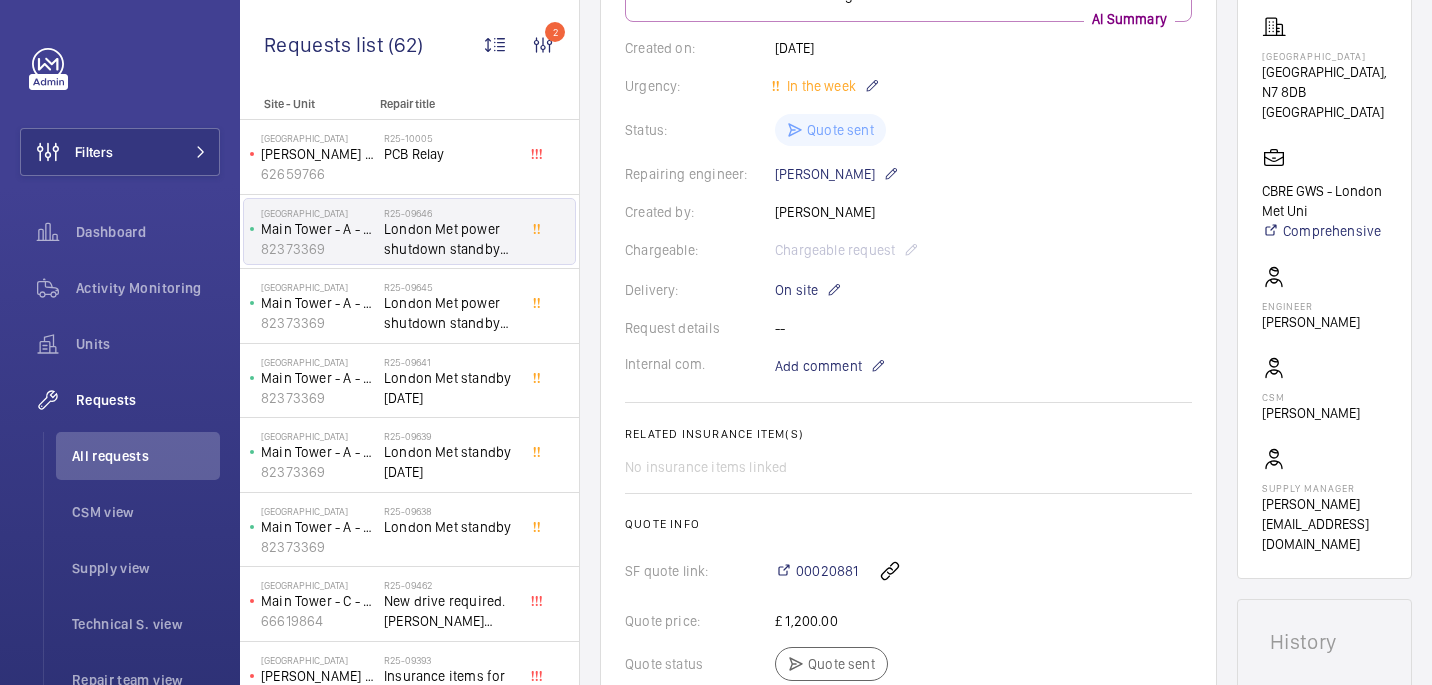 scroll, scrollTop: 346, scrollLeft: 0, axis: vertical 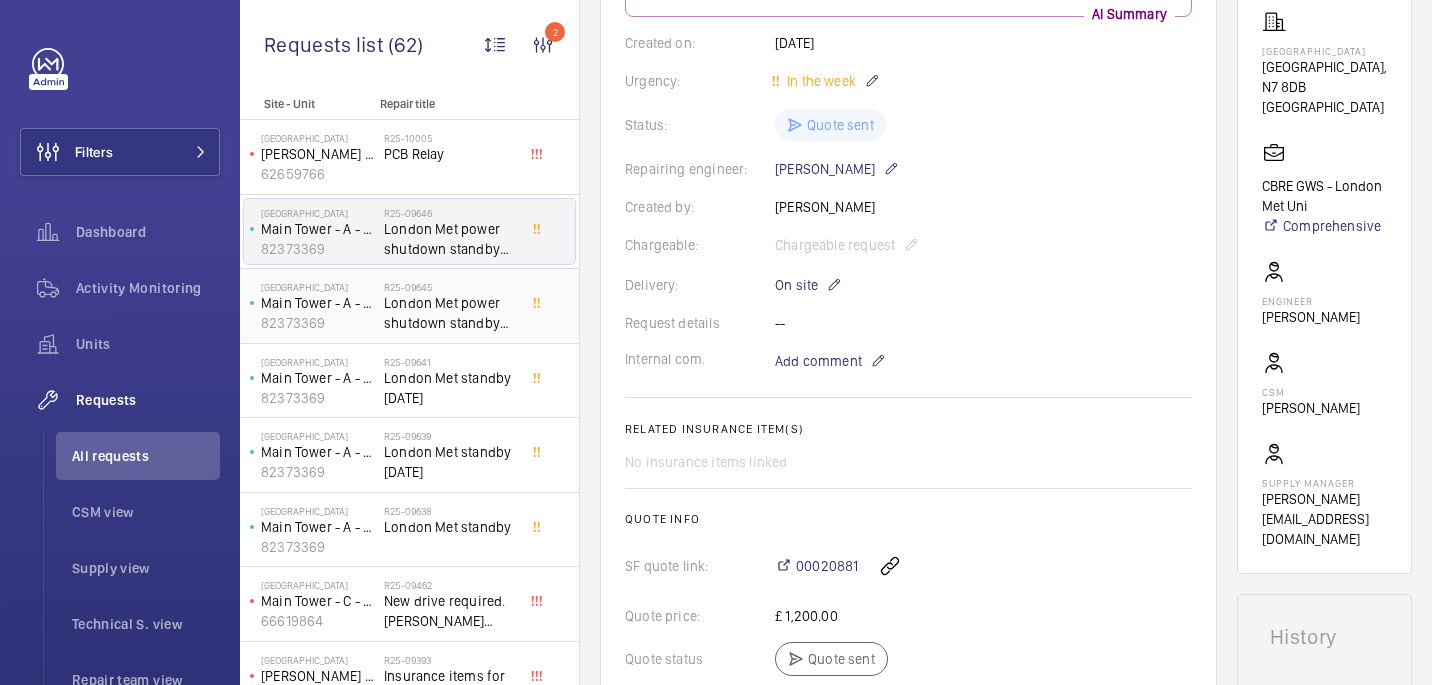 click on "London Met power shutdown standby 3rd August" 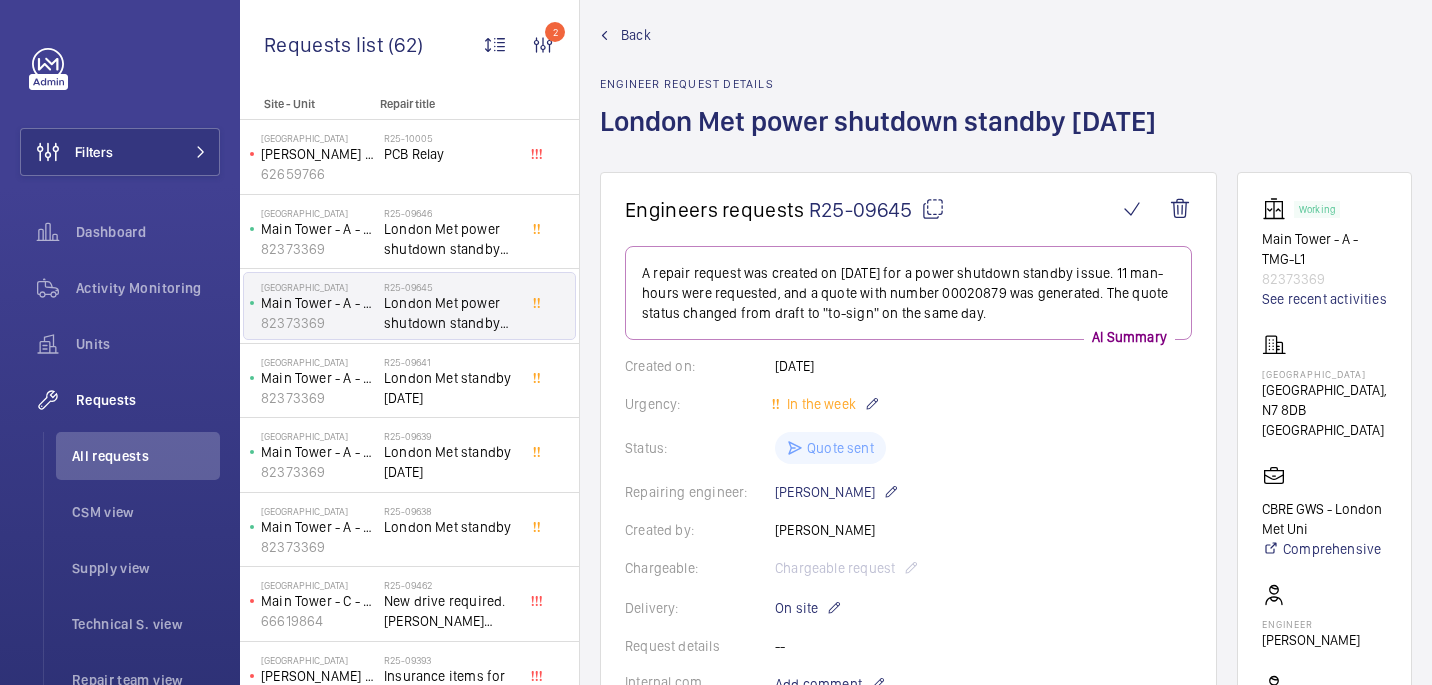 scroll, scrollTop: 0, scrollLeft: 0, axis: both 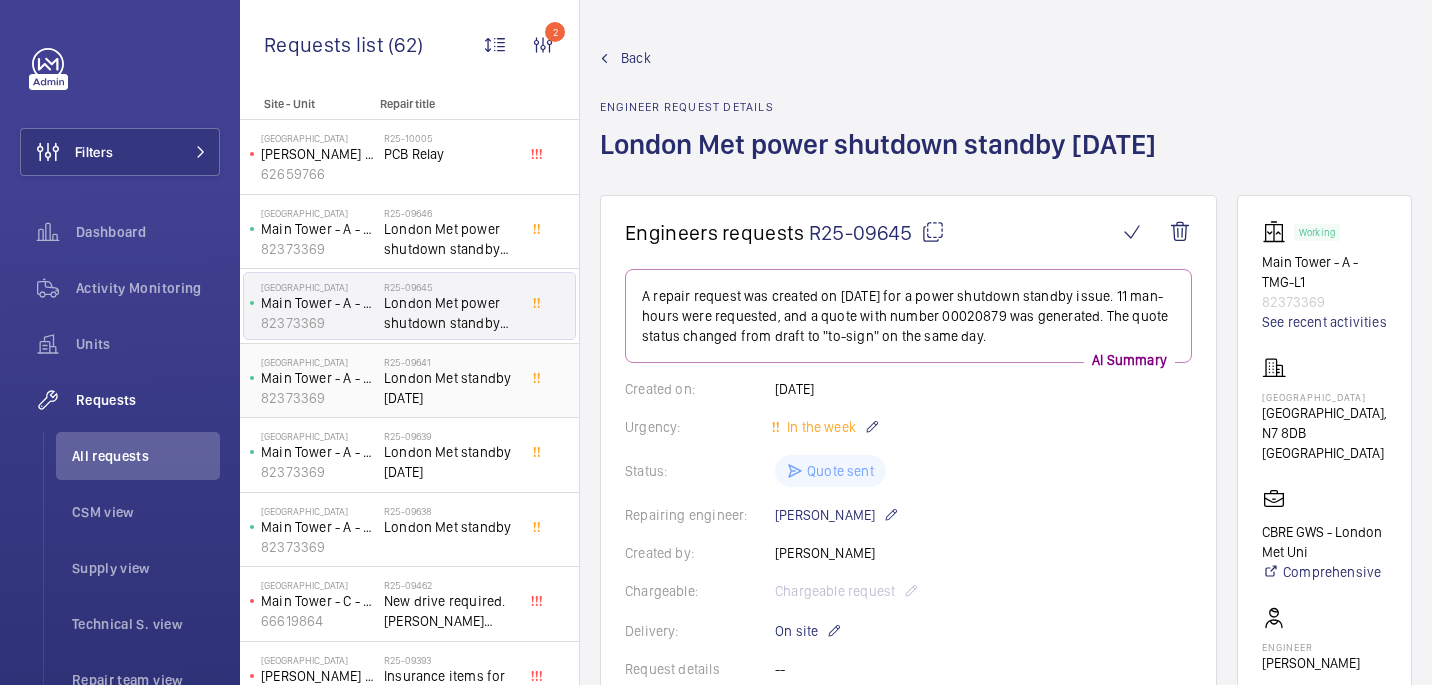 click on "London Met standby Saturday 13th September" 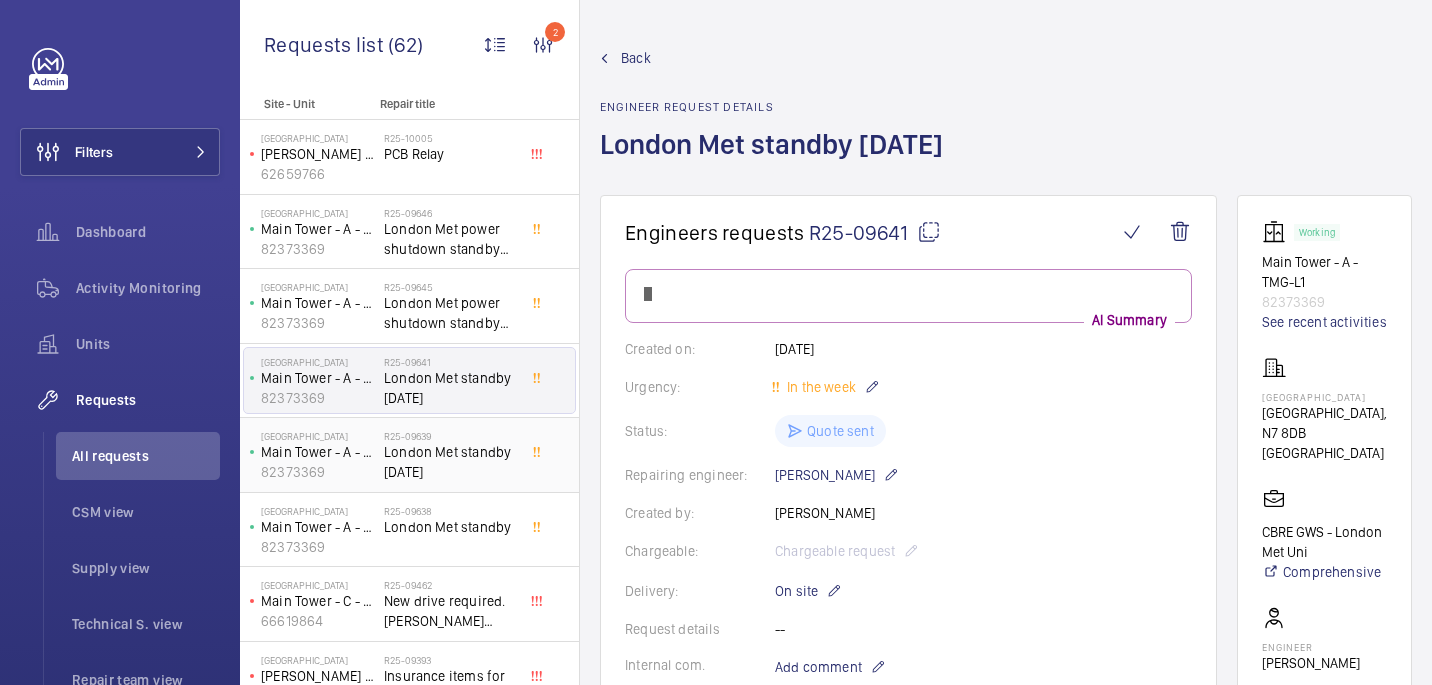 click on "London Met standby 2nd August" 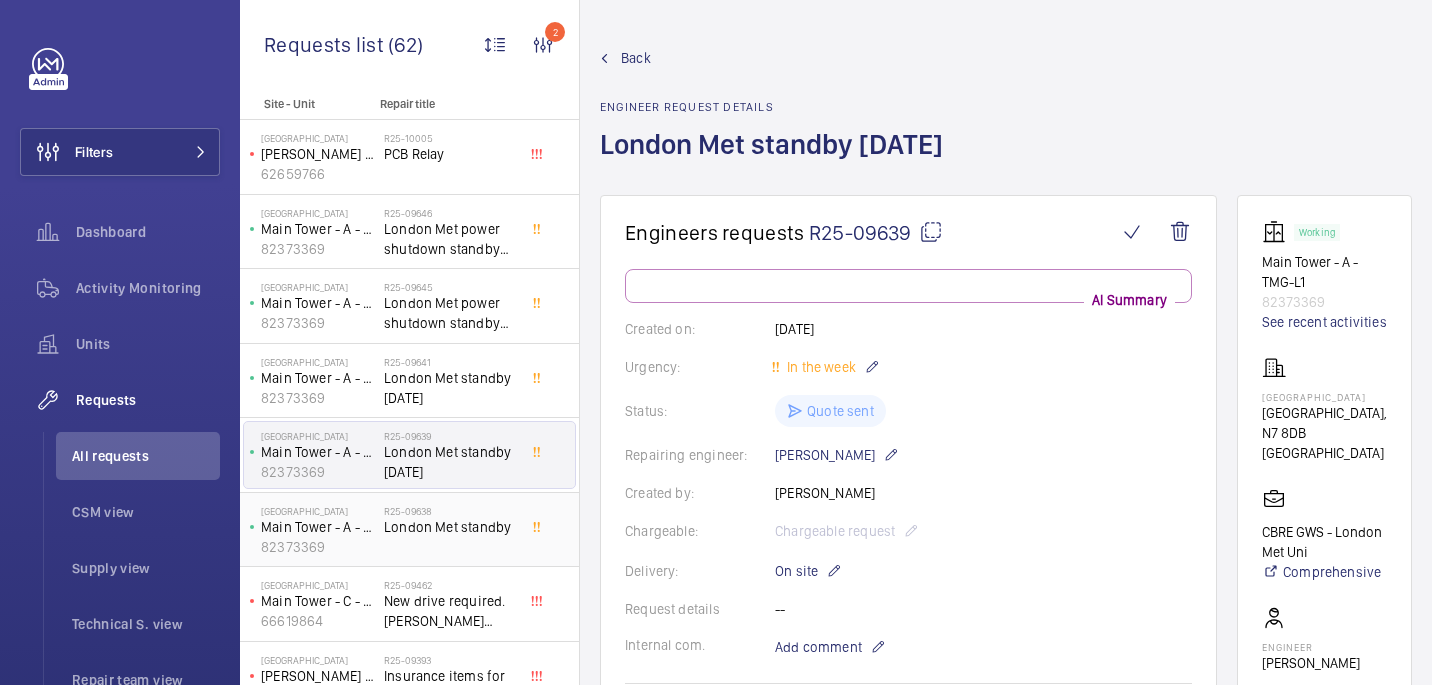 click on "London Met standby" 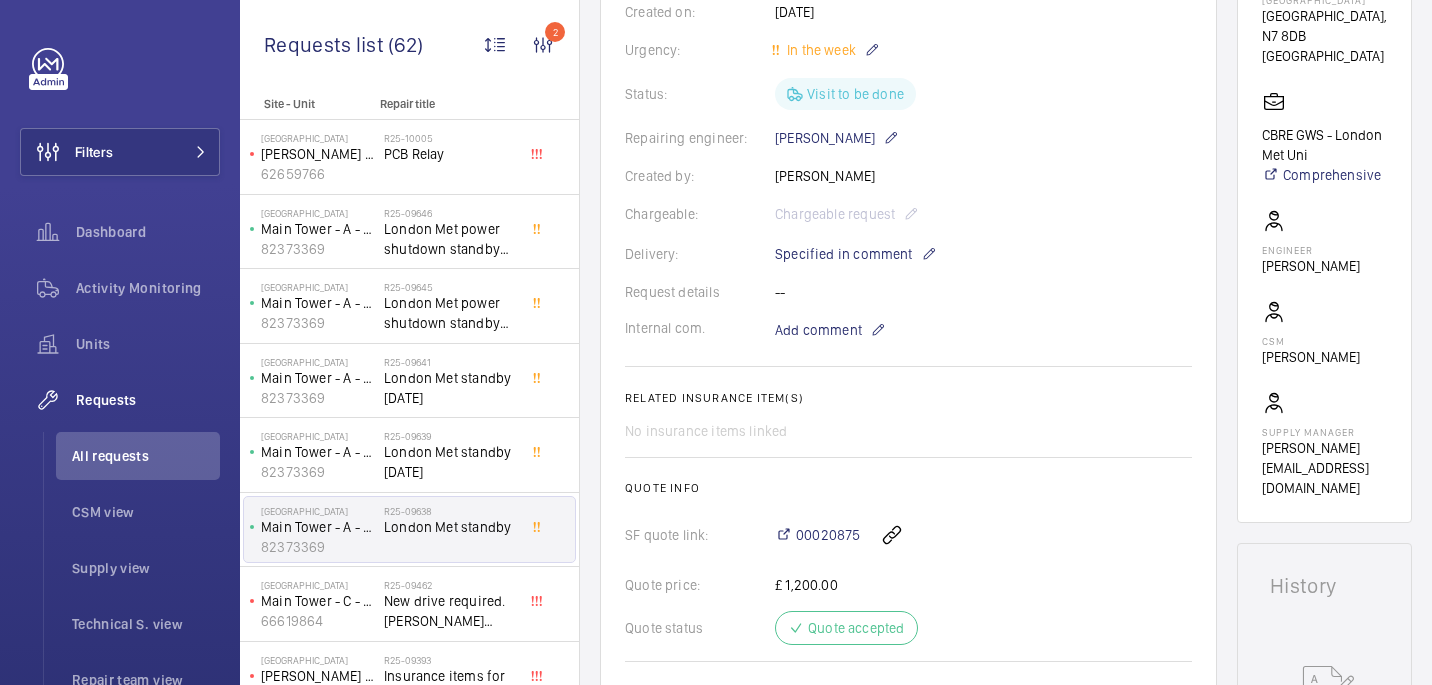 scroll, scrollTop: 417, scrollLeft: 0, axis: vertical 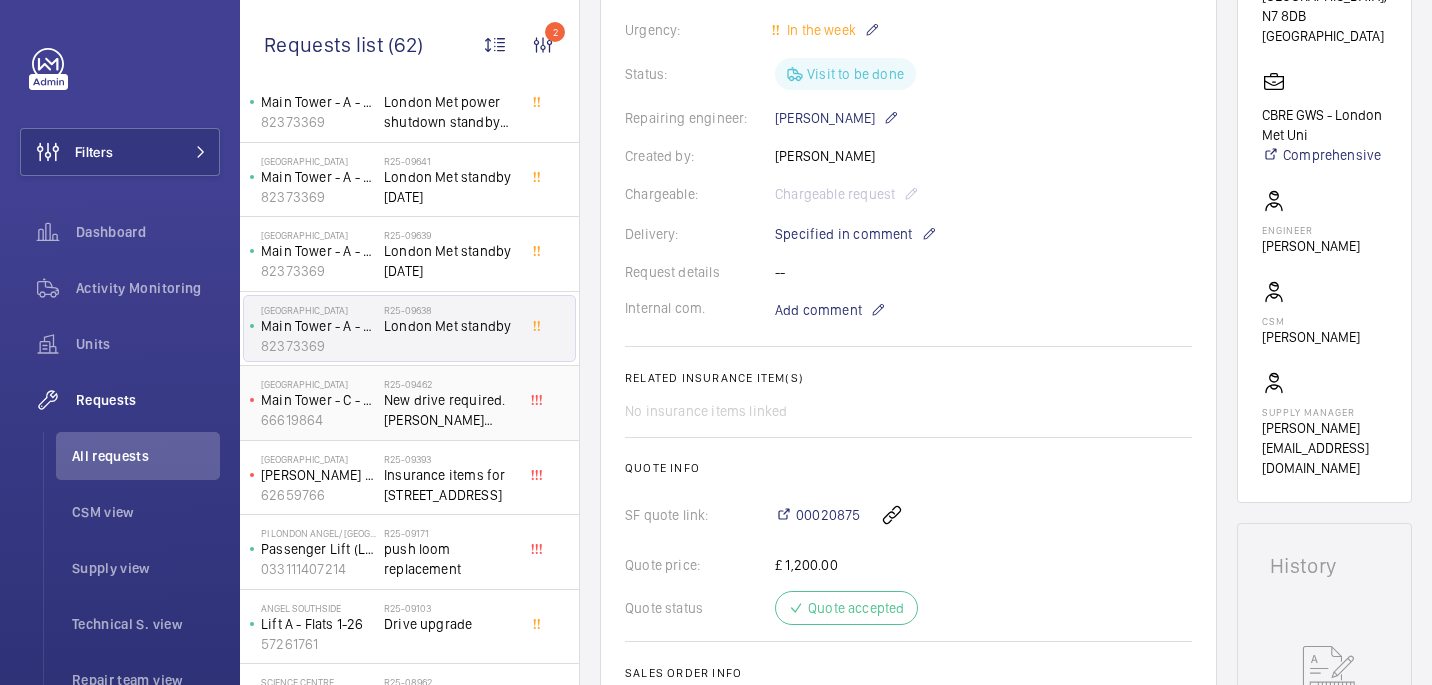 click on "New drive required. Schindler Drive ID 59410966" 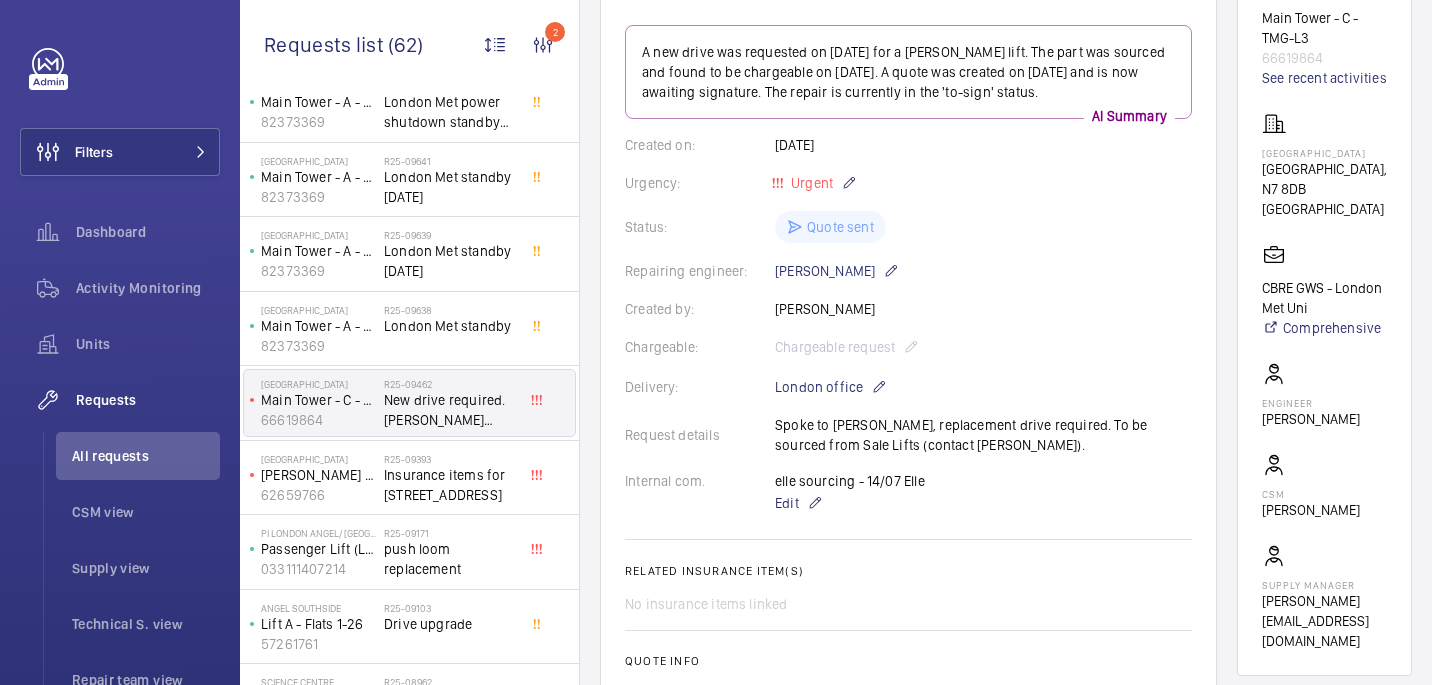 scroll, scrollTop: 282, scrollLeft: 0, axis: vertical 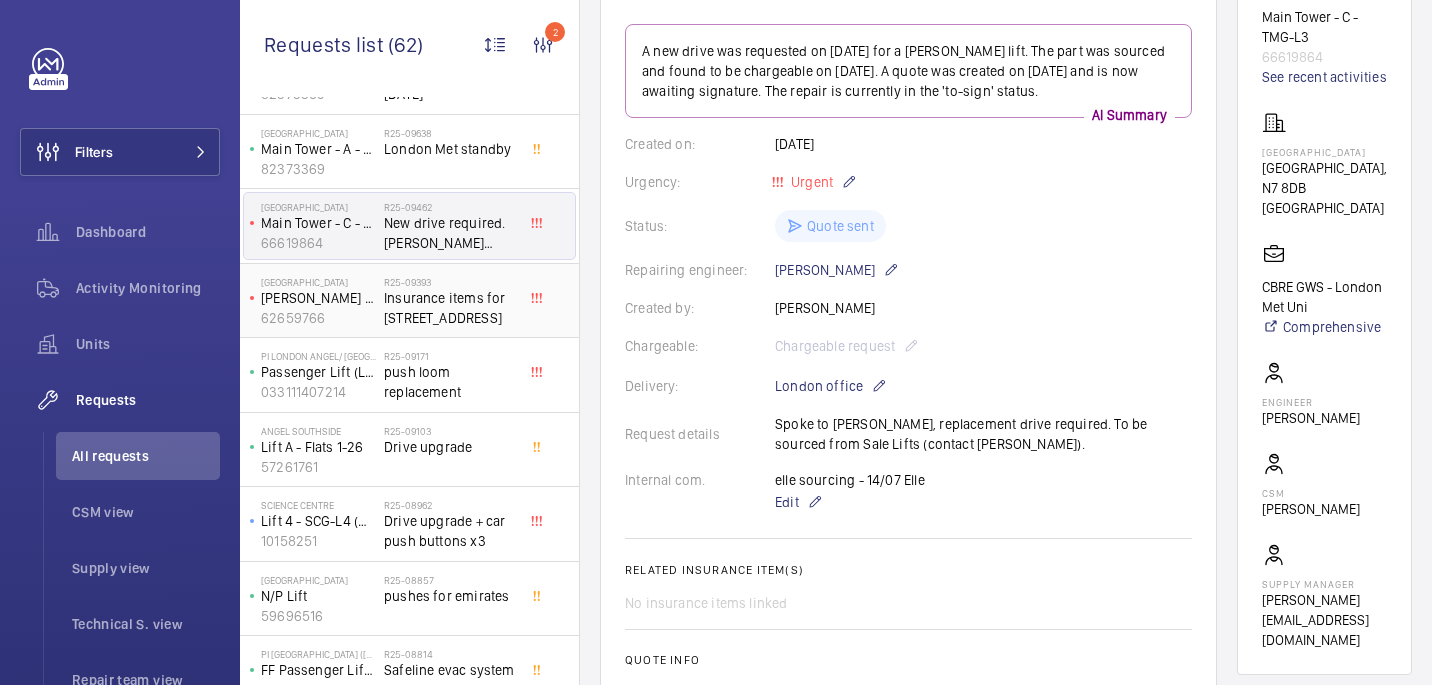 click on "Insurance items for 11-20 Northdown Street" 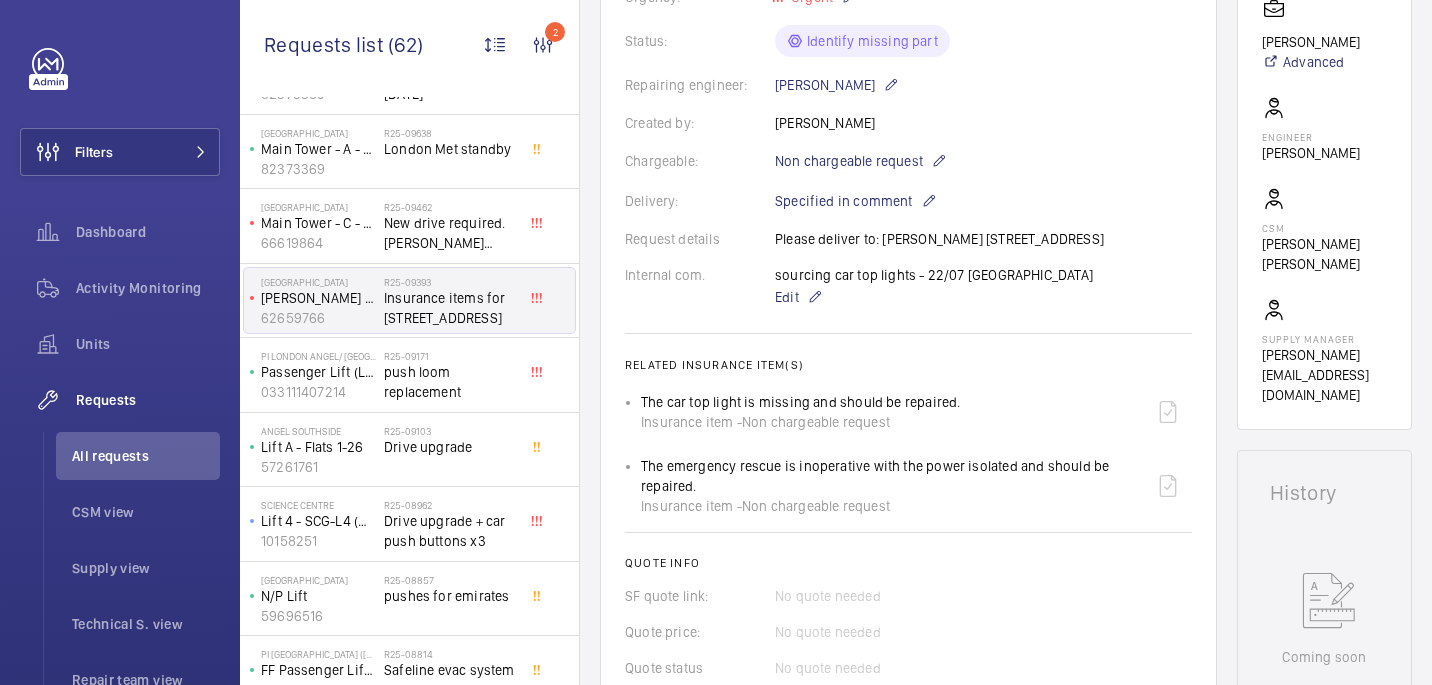 scroll, scrollTop: 469, scrollLeft: 0, axis: vertical 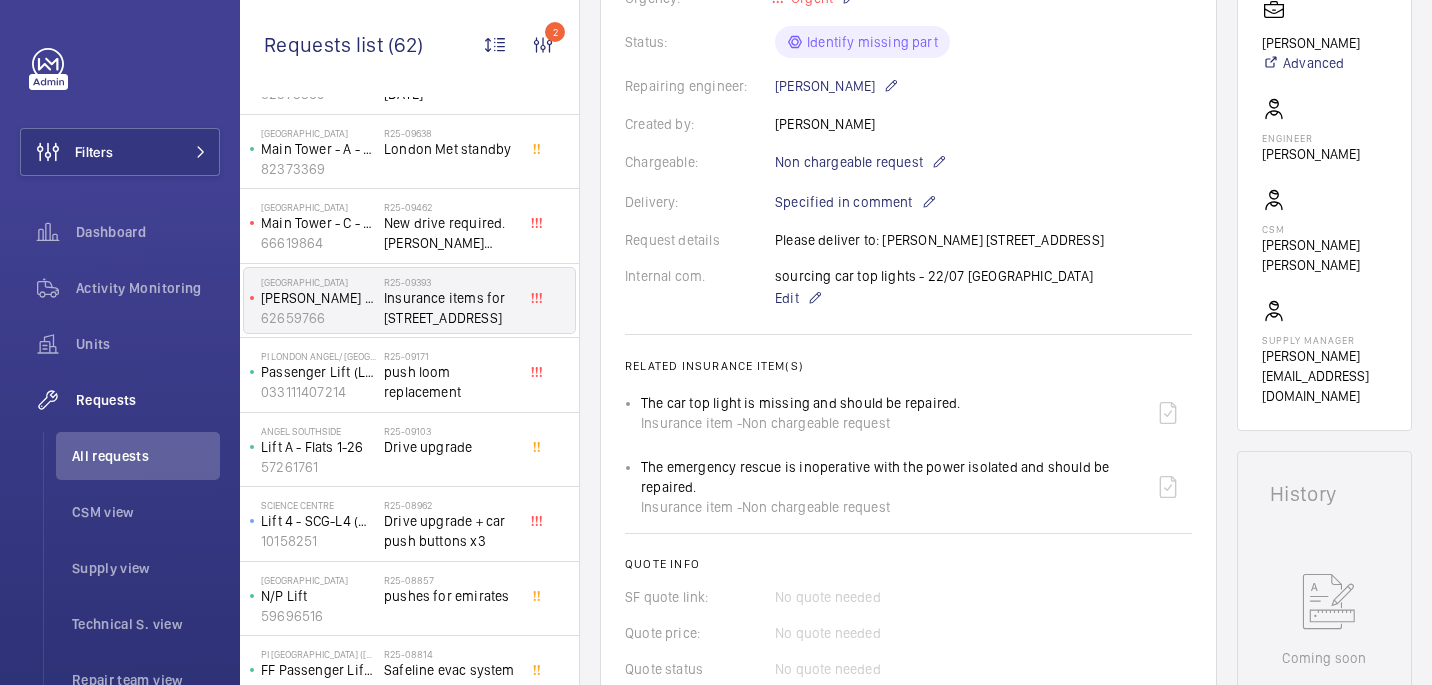 drag, startPoint x: 881, startPoint y: 234, endPoint x: 1173, endPoint y: 238, distance: 292.0274 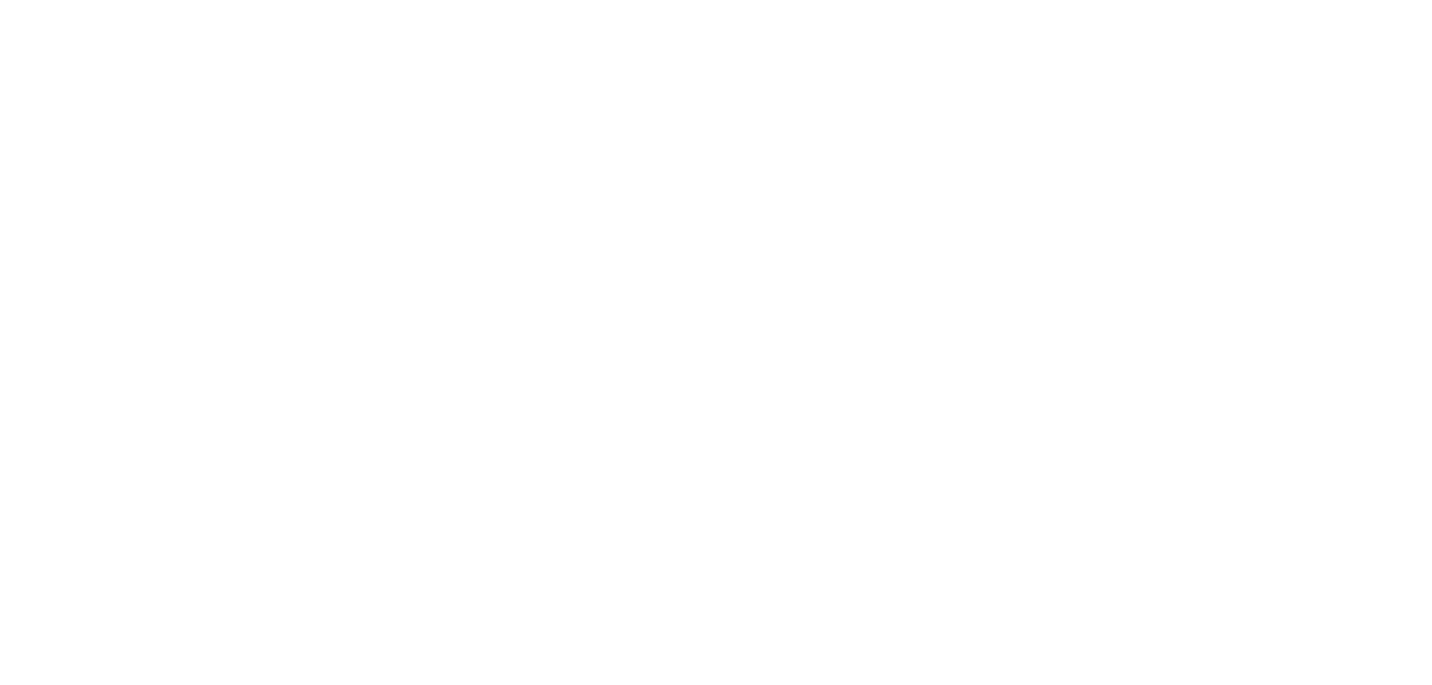 scroll, scrollTop: 0, scrollLeft: 0, axis: both 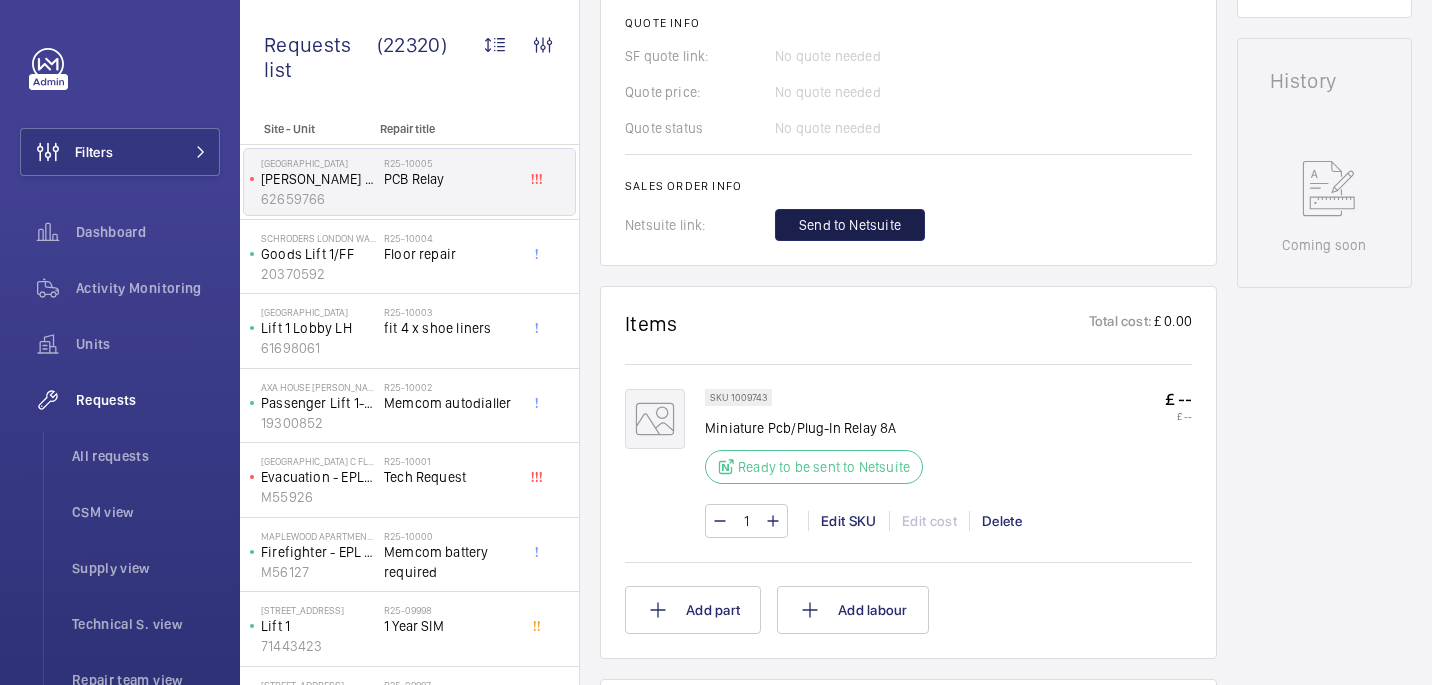 click on "Send to Netsuite" 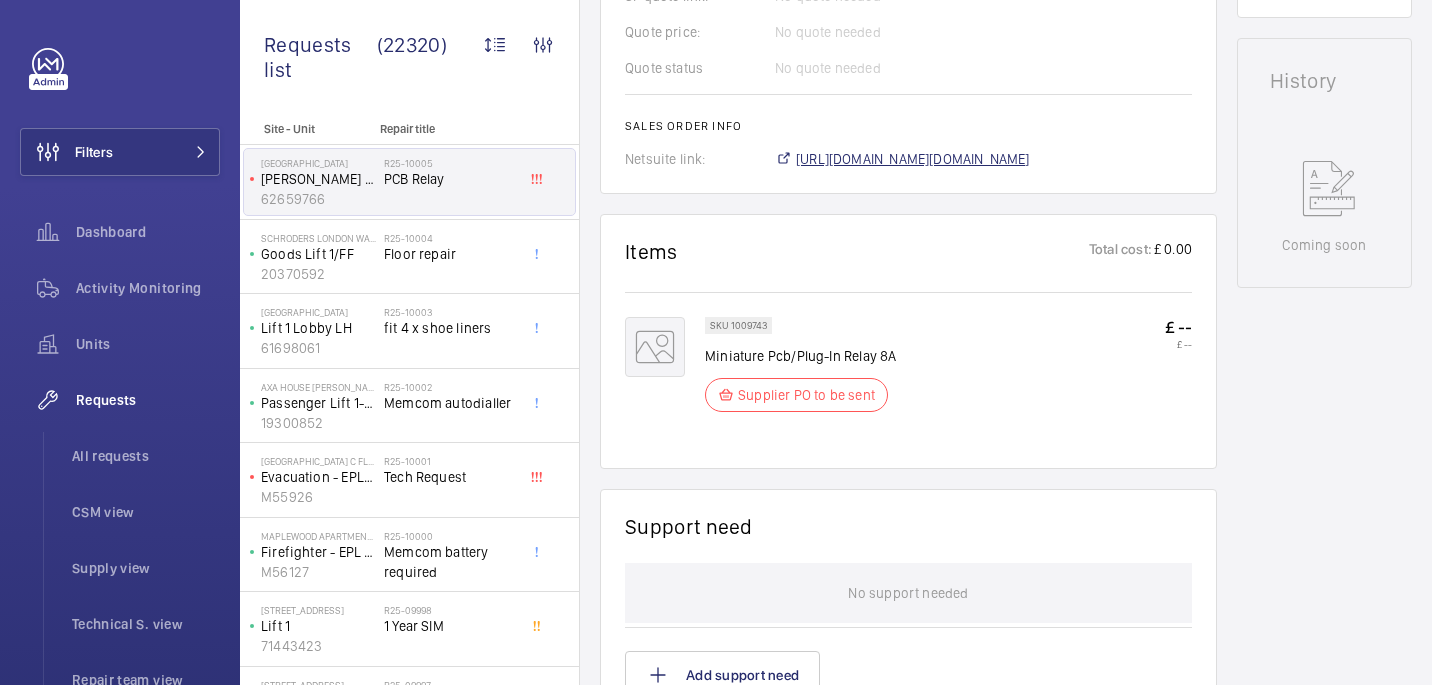 scroll, scrollTop: 902, scrollLeft: 0, axis: vertical 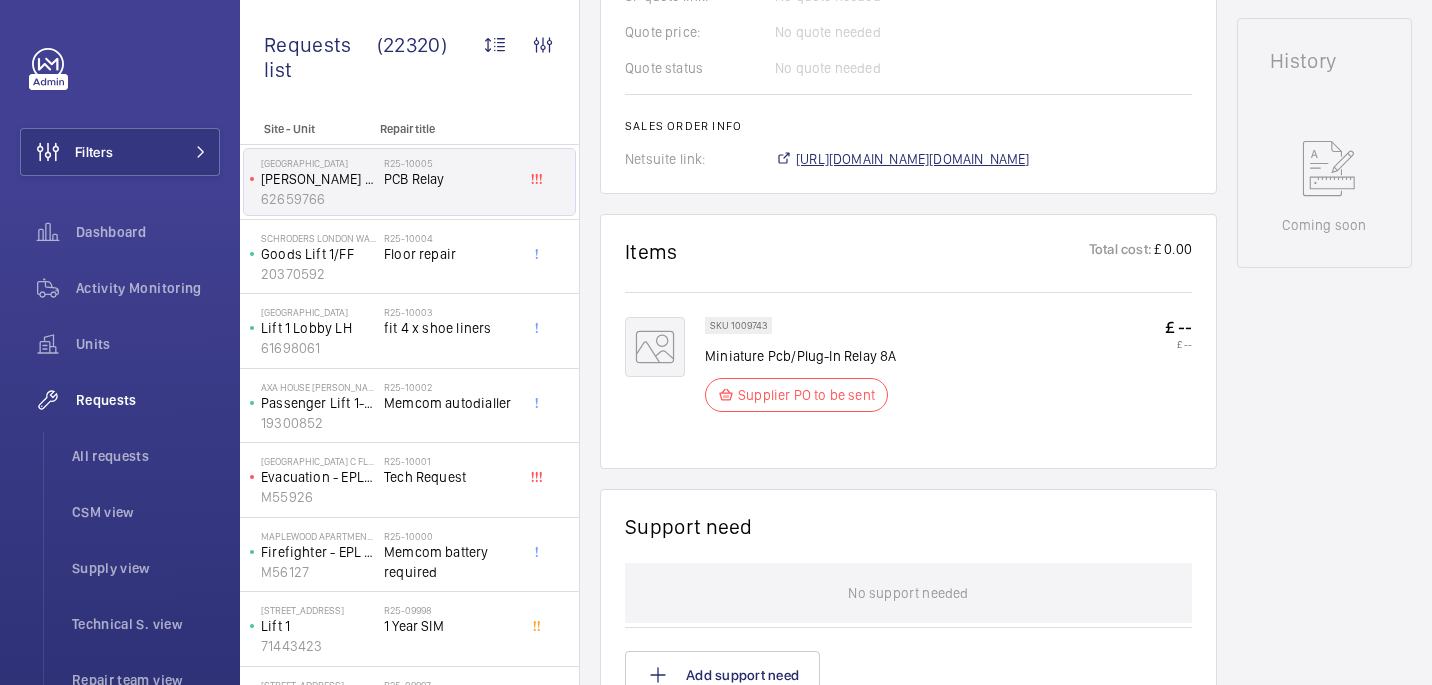 click on "https://6461500.app.netsuite.com/app/accounting/transactions/salesord.nl?id=2840181" 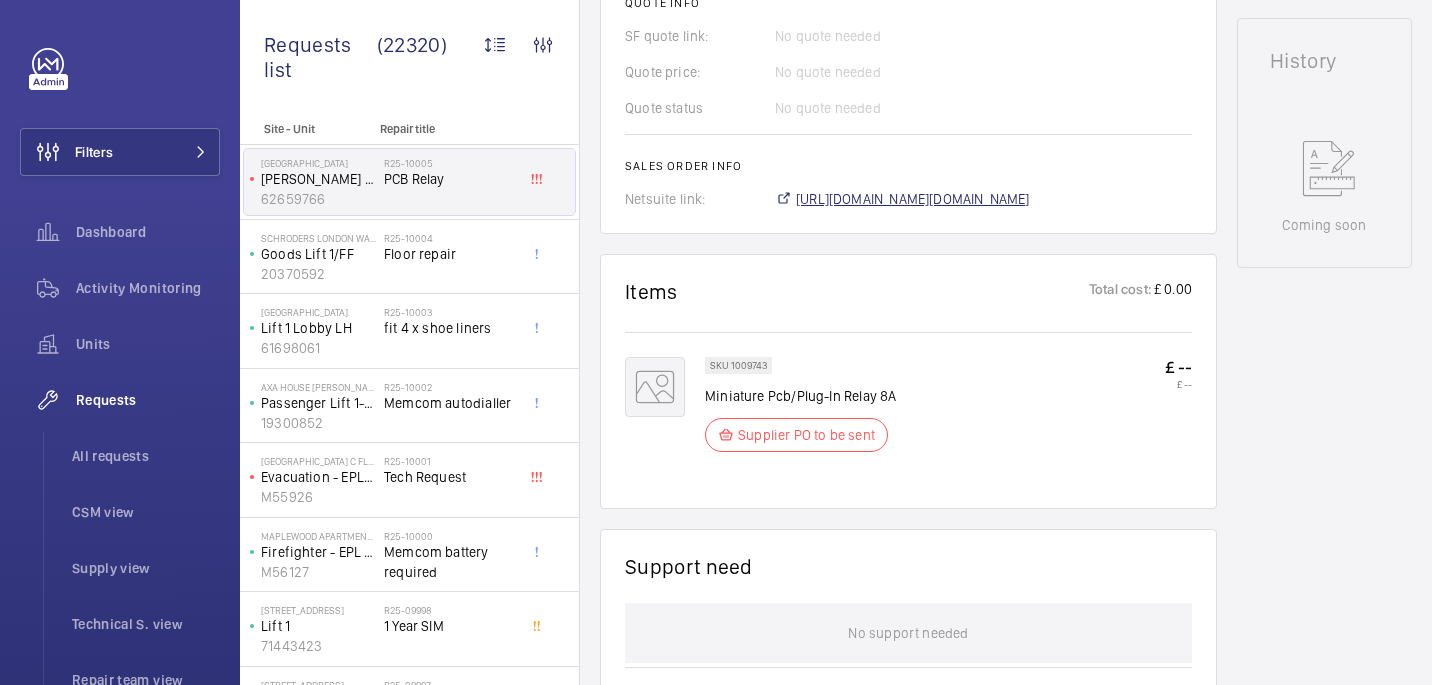 scroll, scrollTop: 942, scrollLeft: 0, axis: vertical 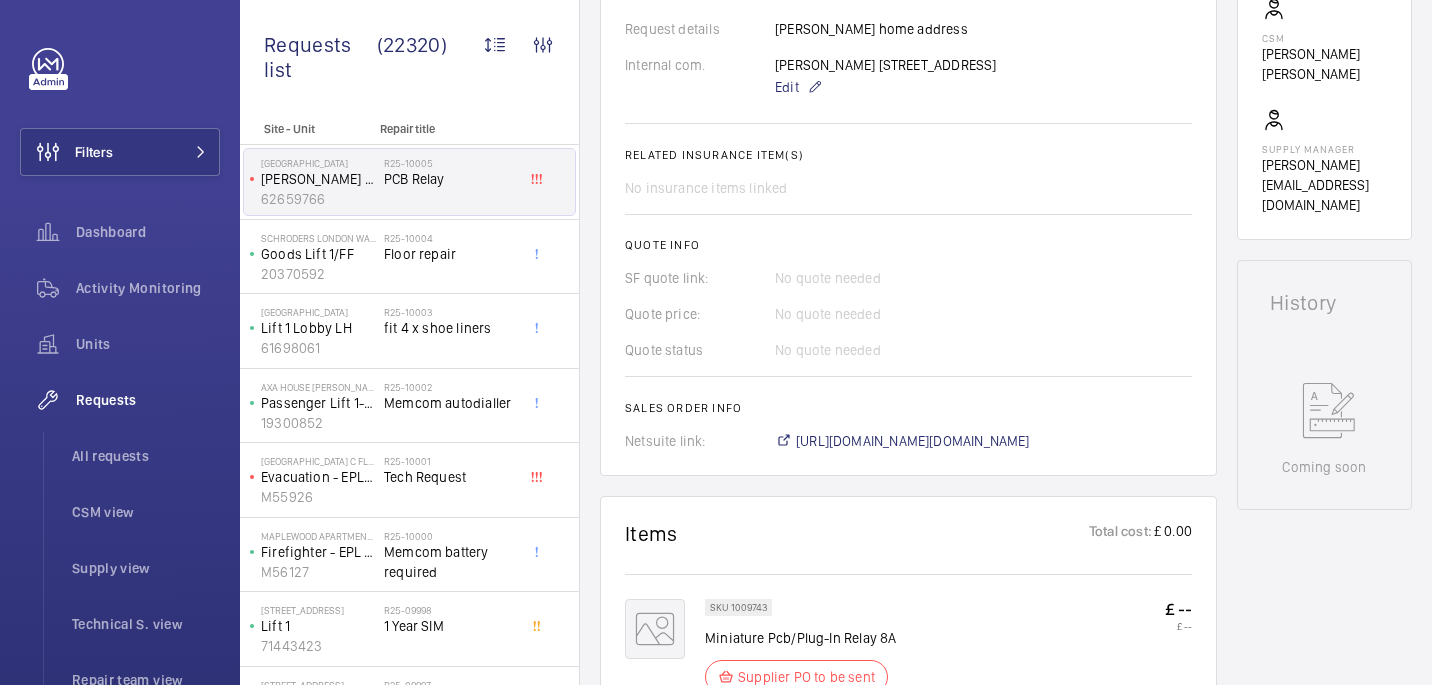 click on "Clark Walters 50 Belfont Walk London N7 0SN  Edit" 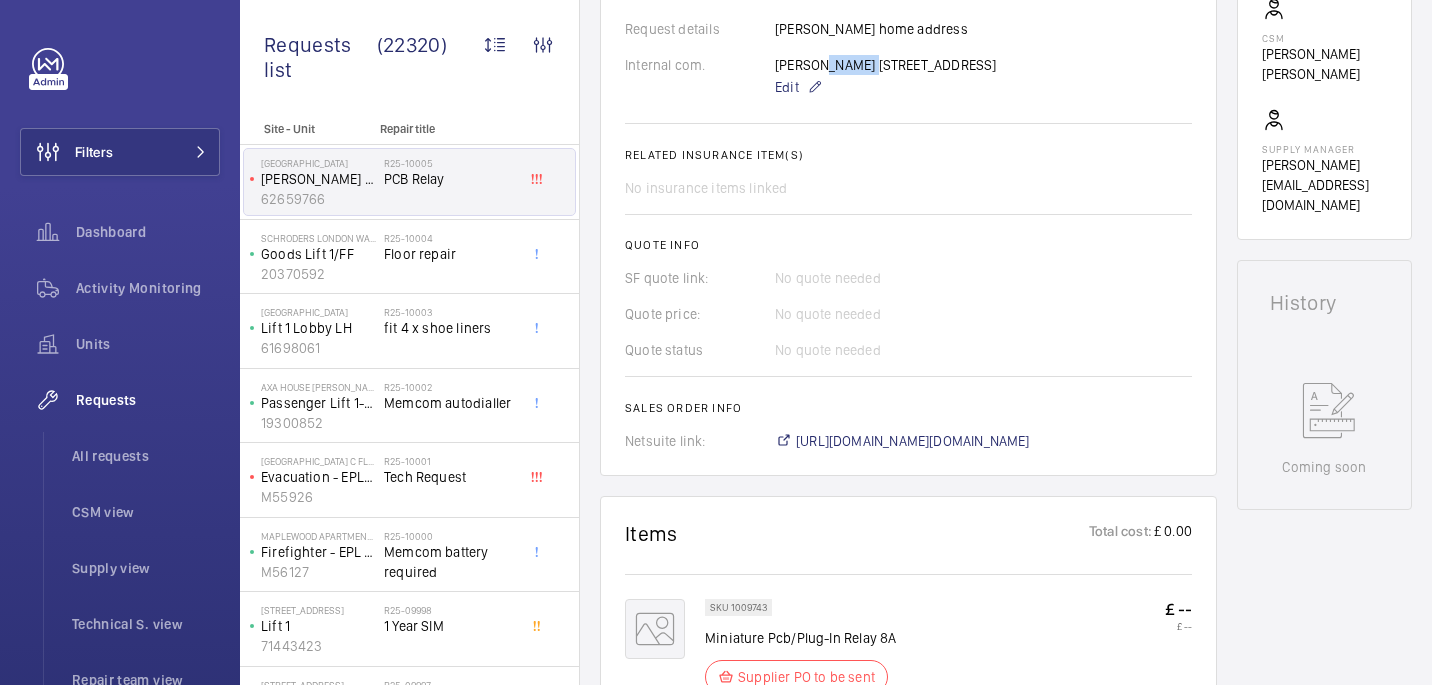 click on "Clark Walters 50 Belfont Walk London N7 0SN  Edit" 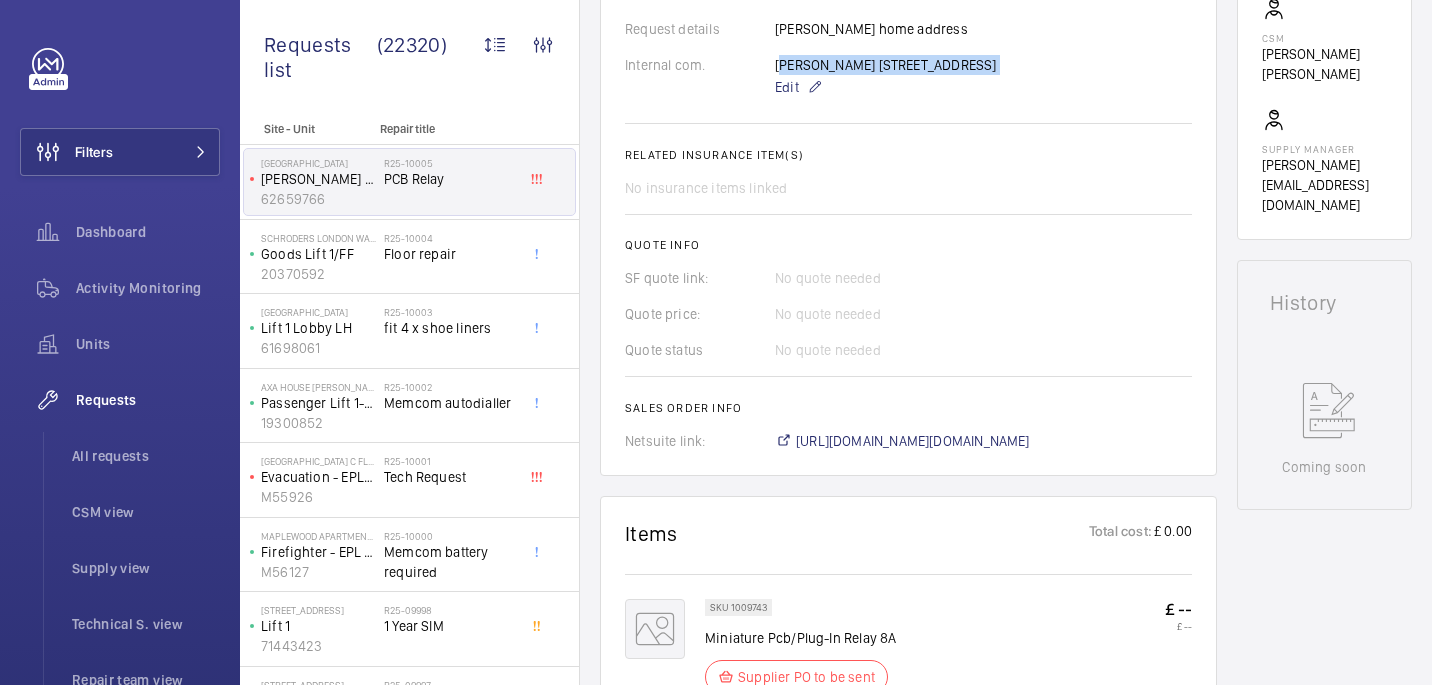 click on "Clark Walters 50 Belfont Walk London N7 0SN  Edit" 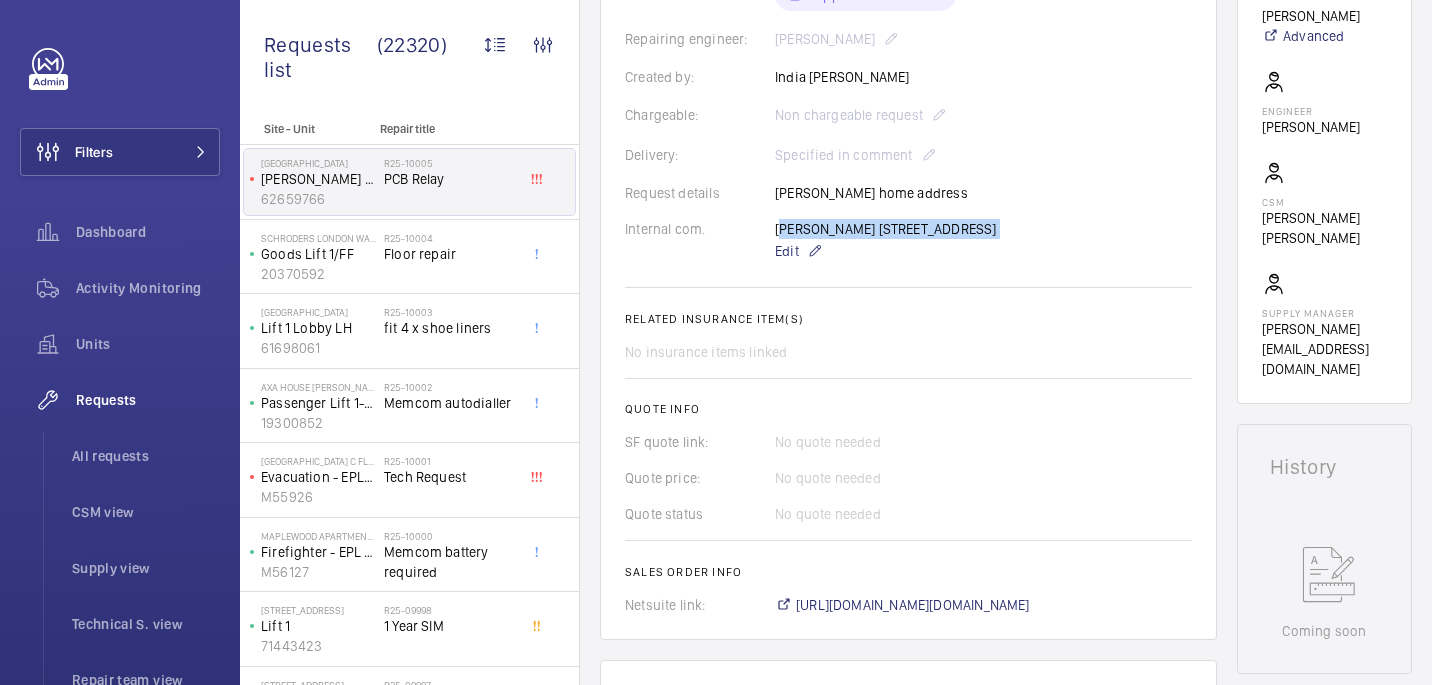 scroll, scrollTop: 429, scrollLeft: 0, axis: vertical 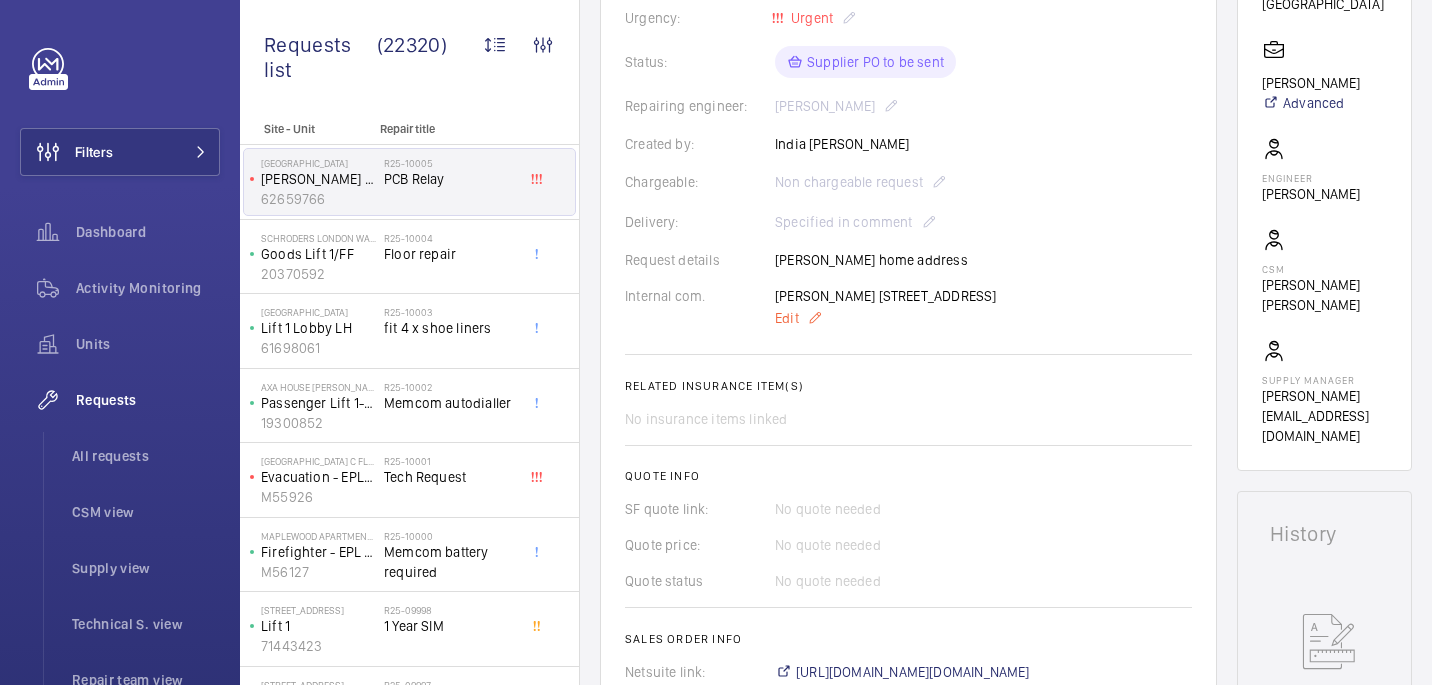 click on "Edit" 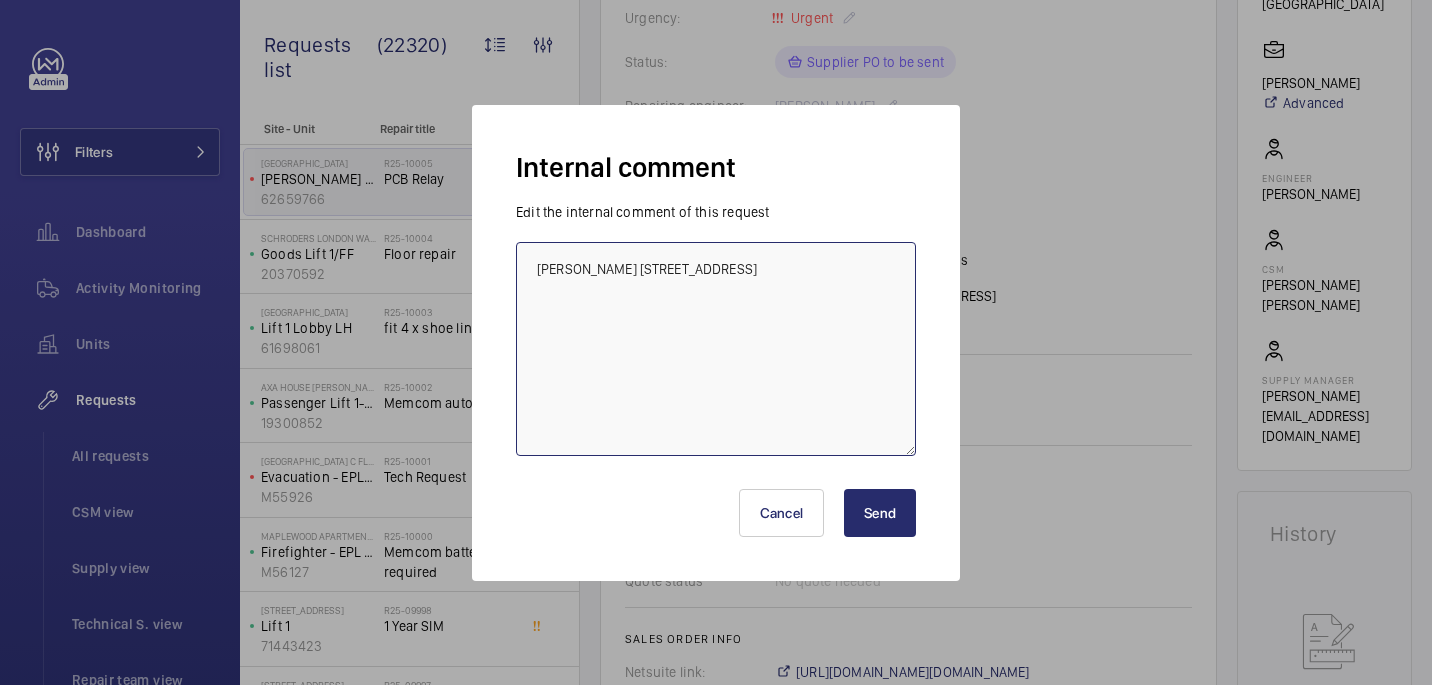 click on "Clark Walters 50 Belfont Walk London N7 0SN" at bounding box center (716, 349) 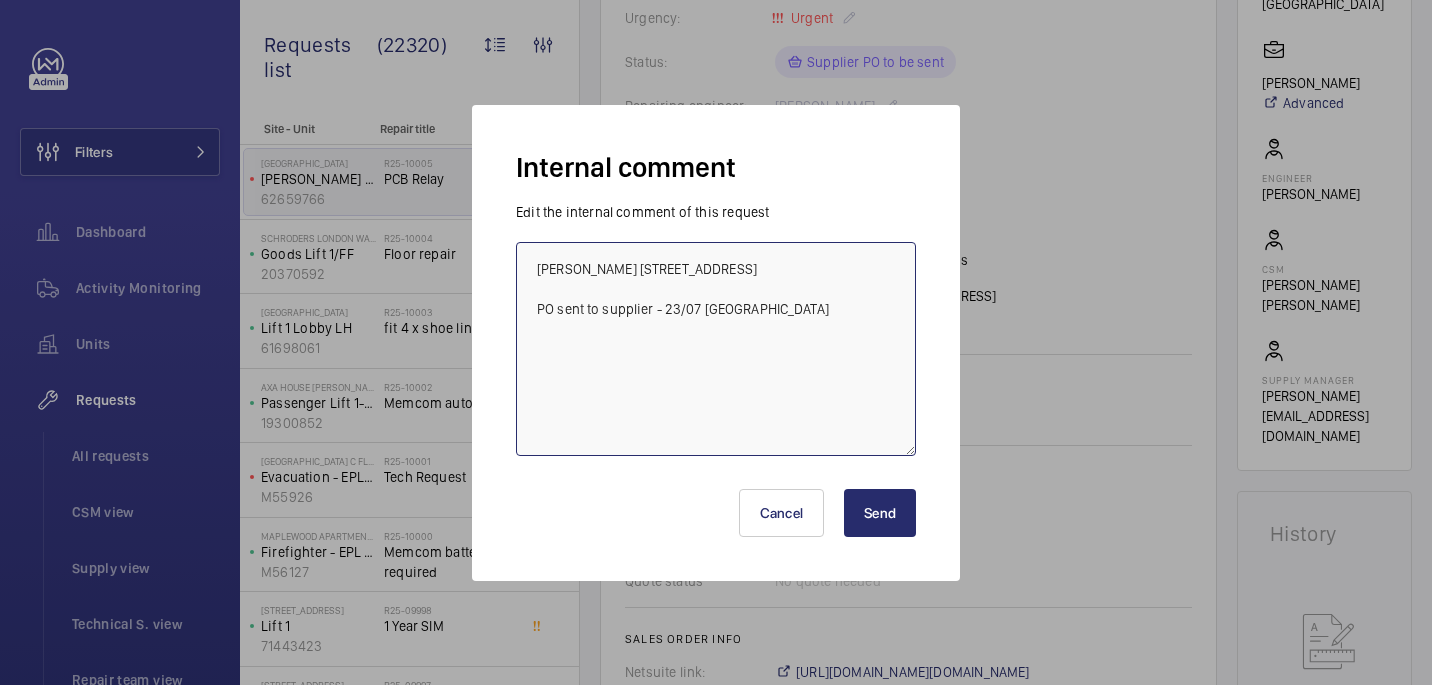 type on "Clark Walters 50 Belfont Walk London N7 0SN
PO sent to supplier - 23/07 india" 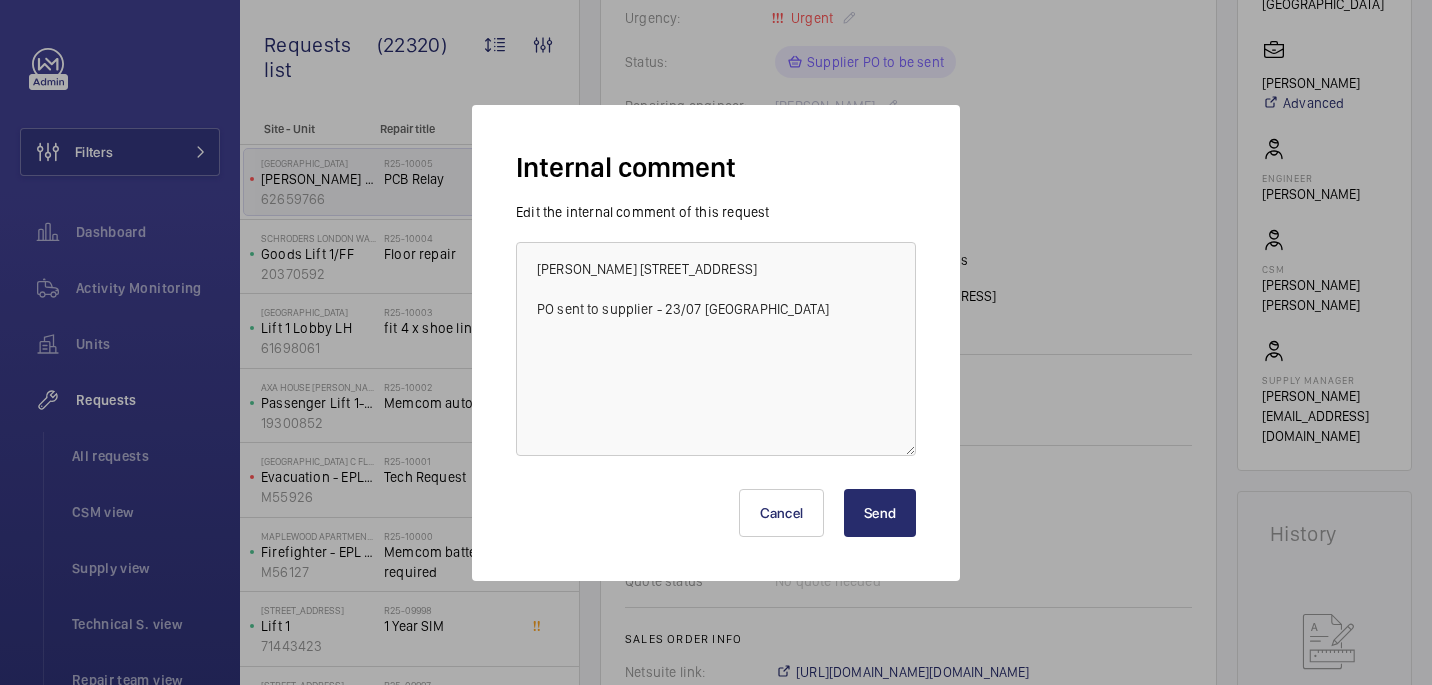 click on "Send" at bounding box center [880, 513] 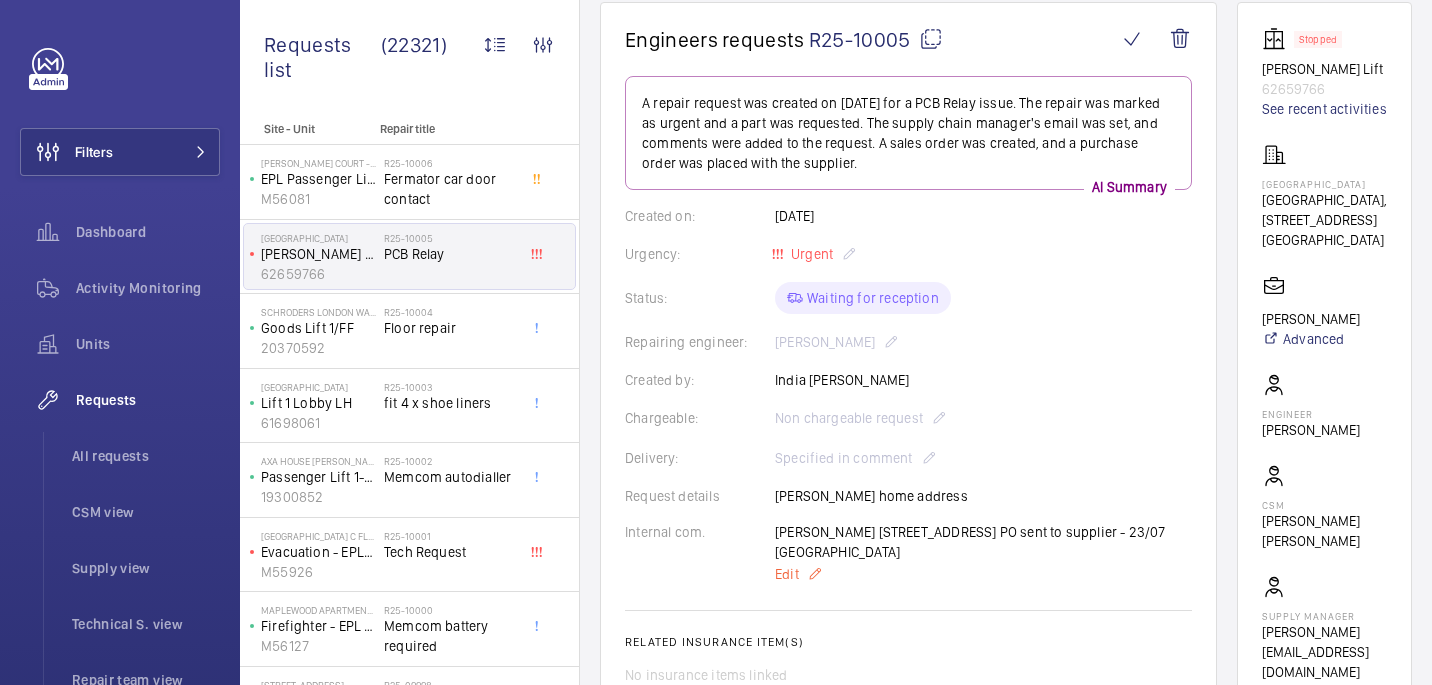 scroll, scrollTop: 0, scrollLeft: 0, axis: both 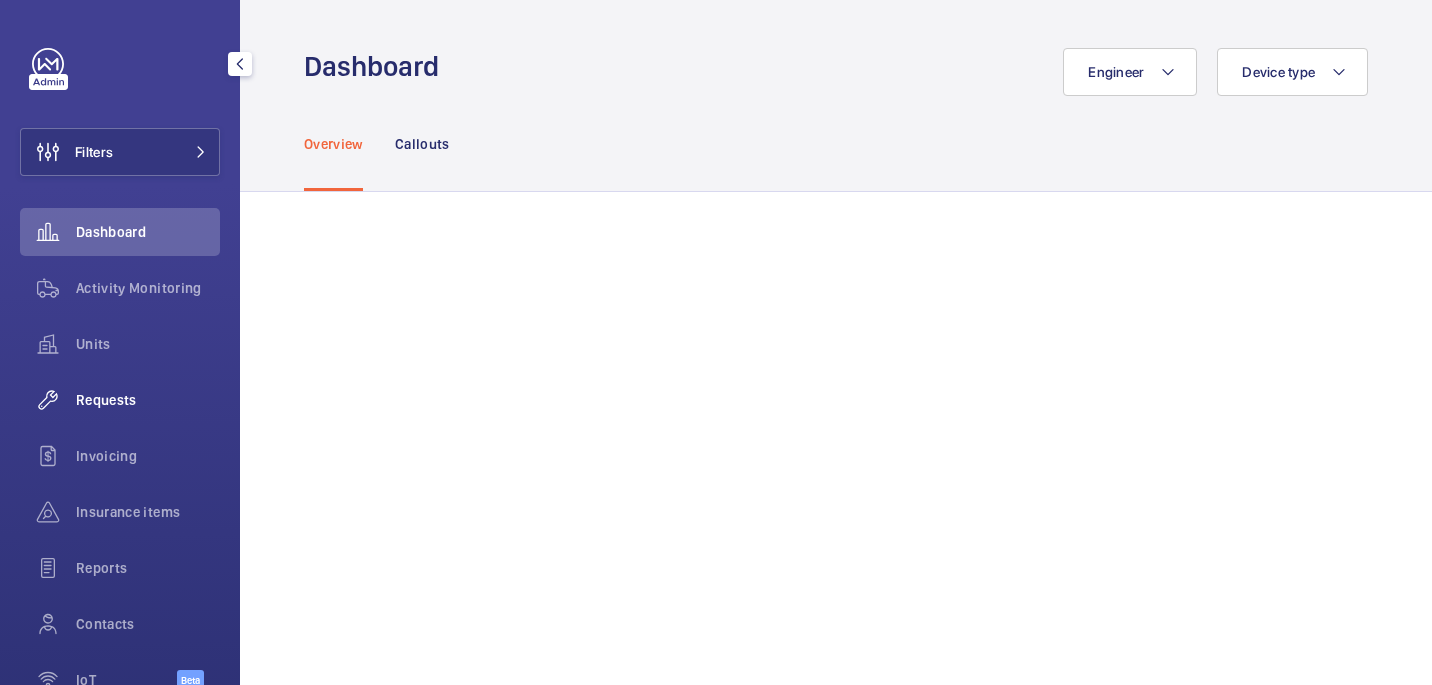 click on "Requests" 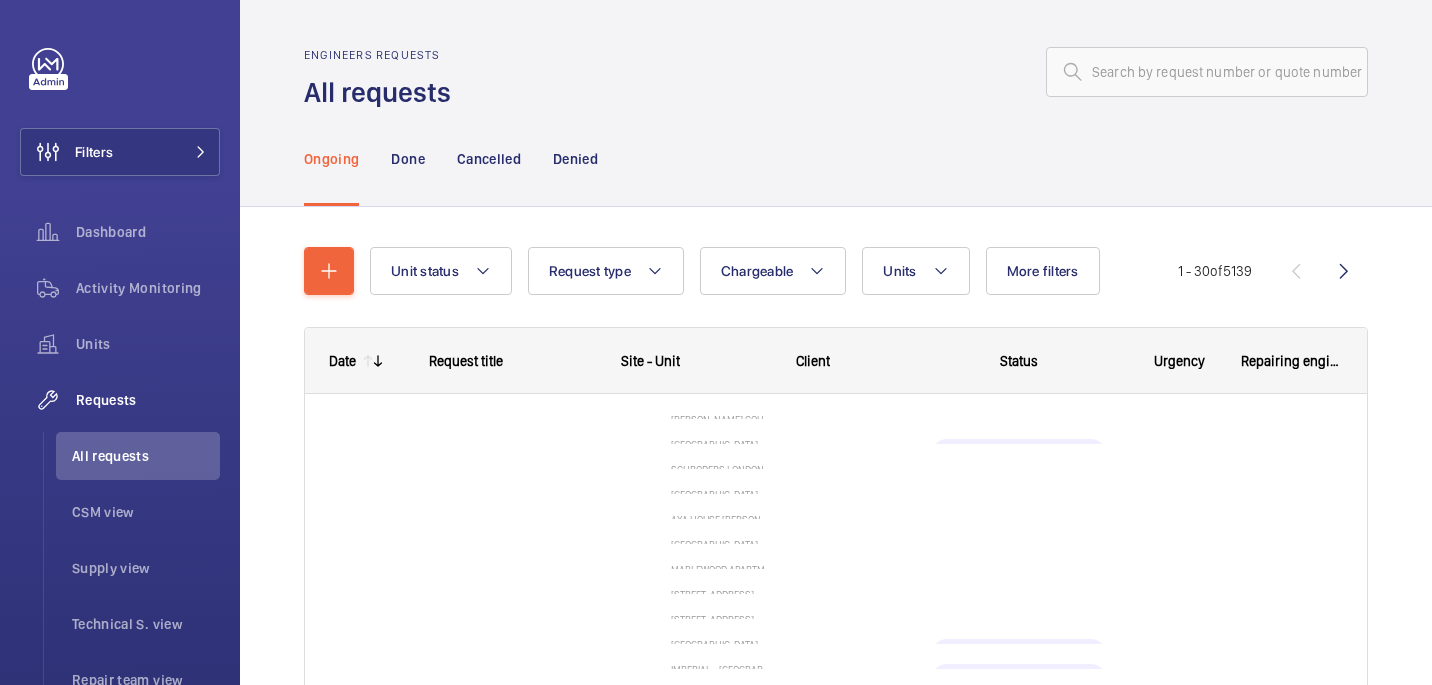click on "Engineers requests All requests" 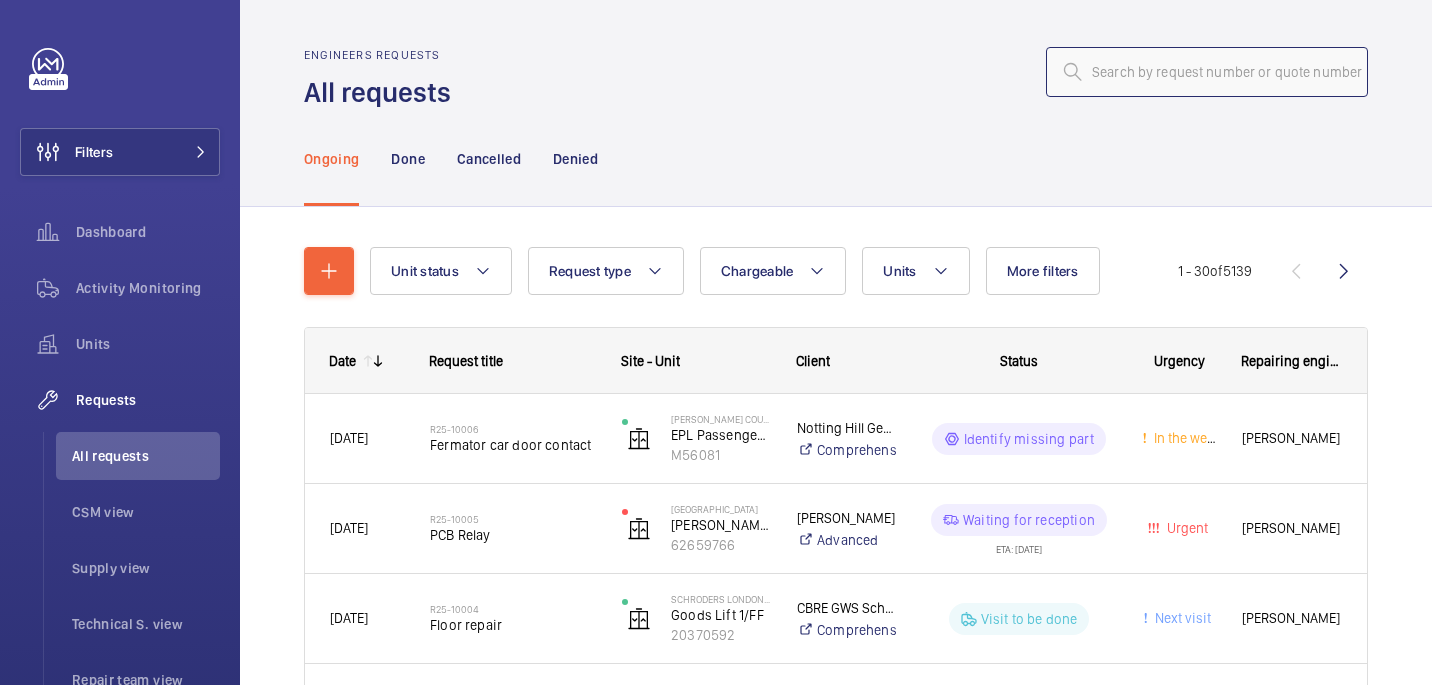 click 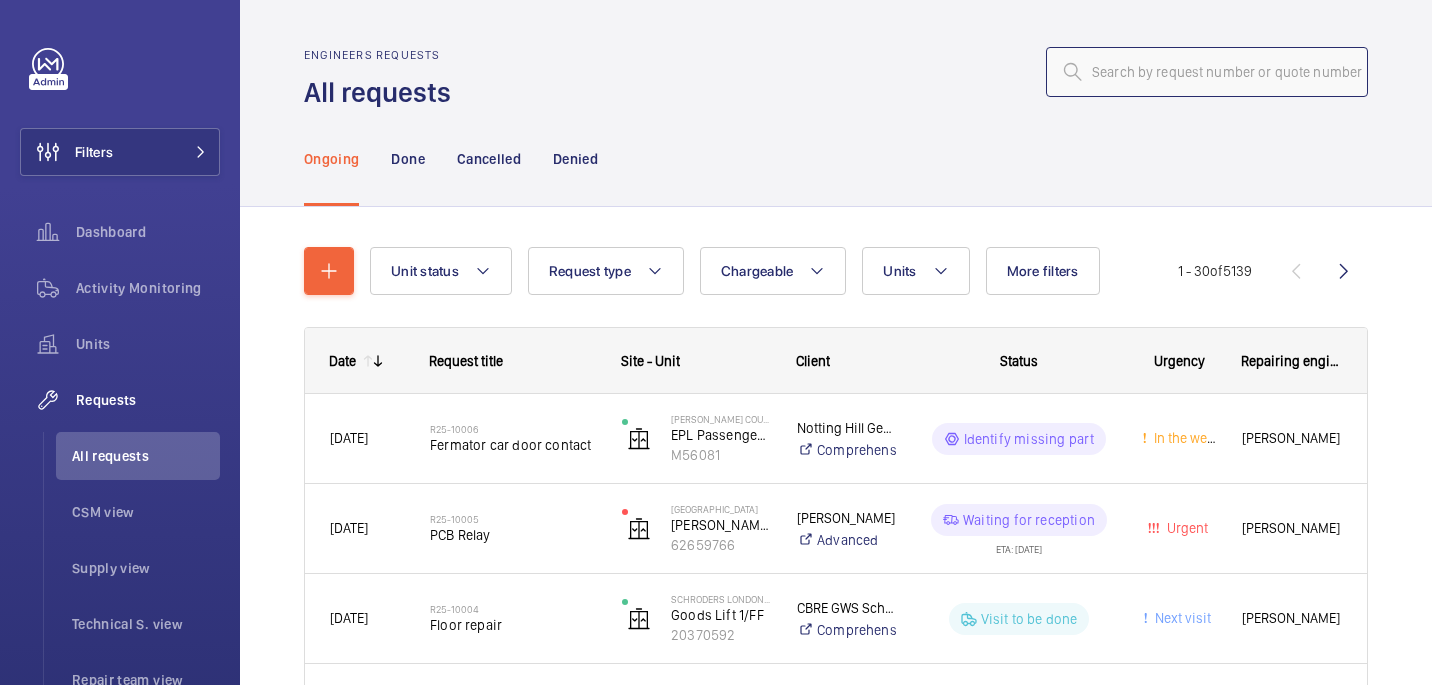 paste on "R25-09308" 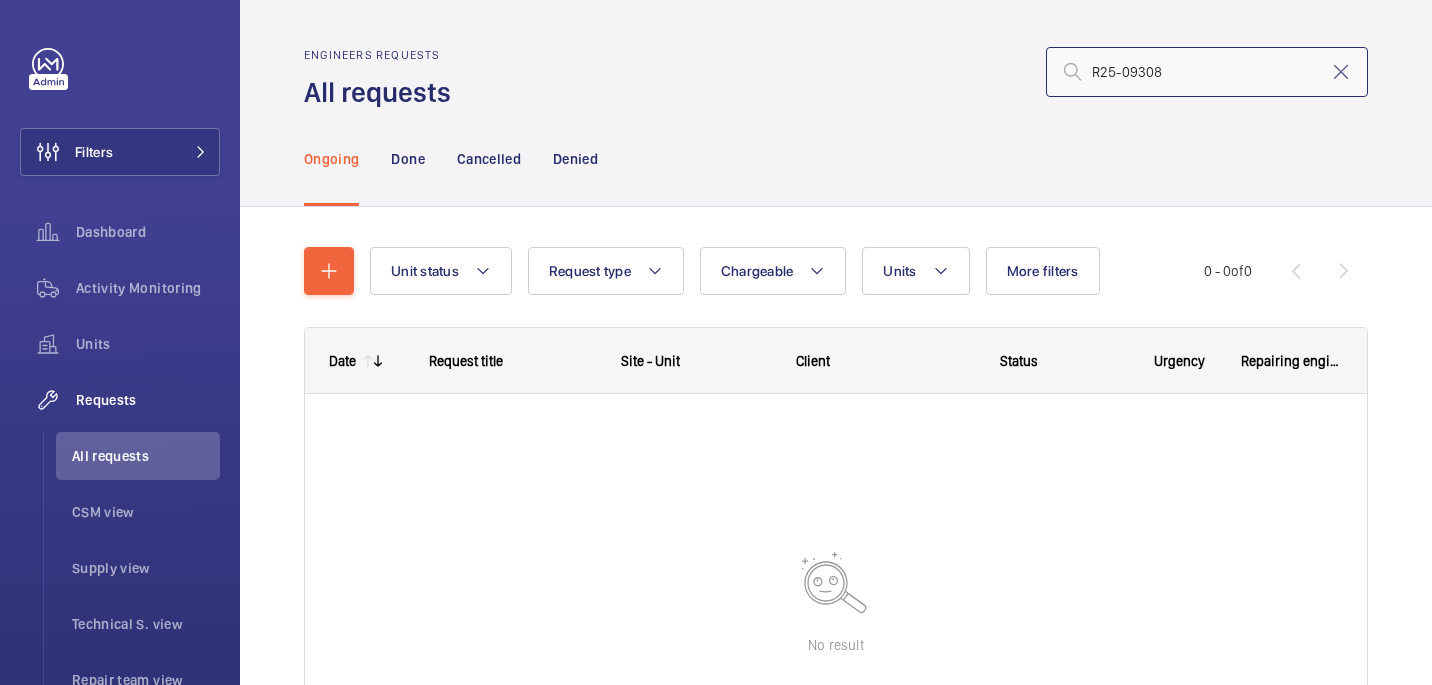 click on "R25-09308" 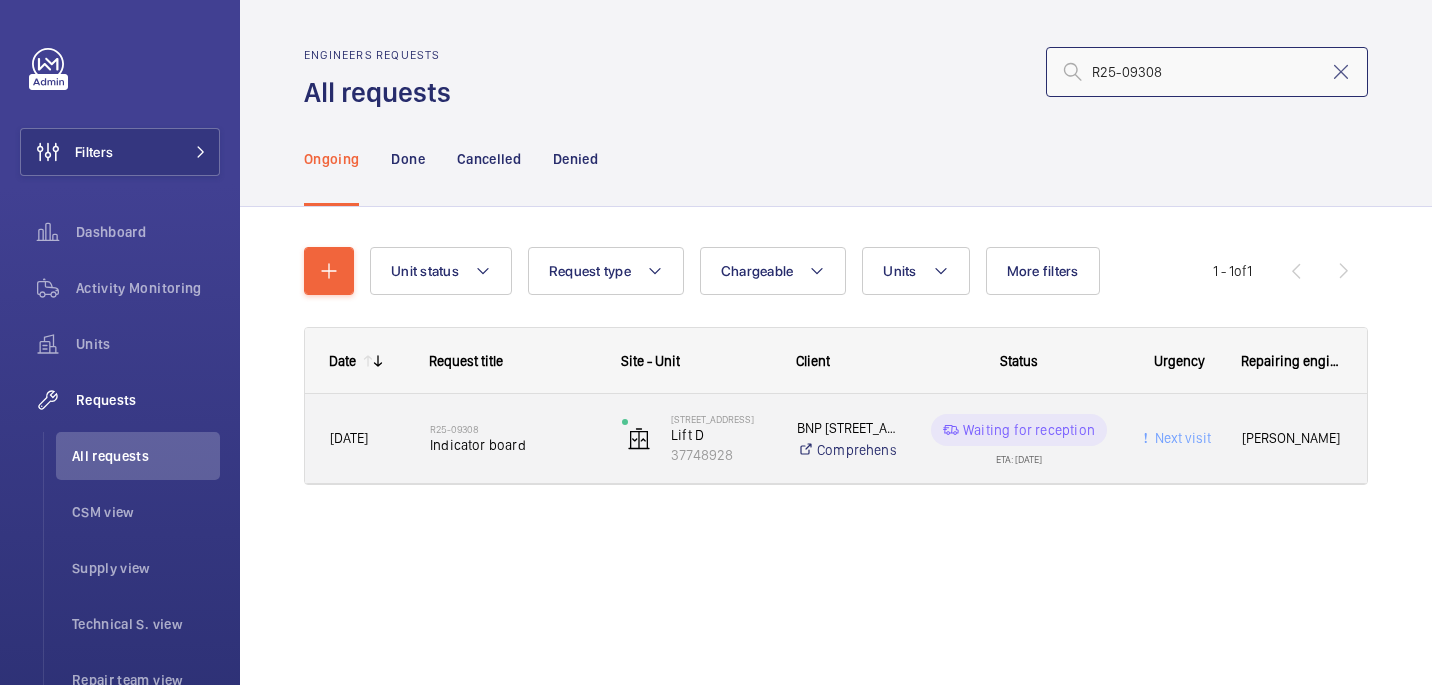 type on "R25-09308" 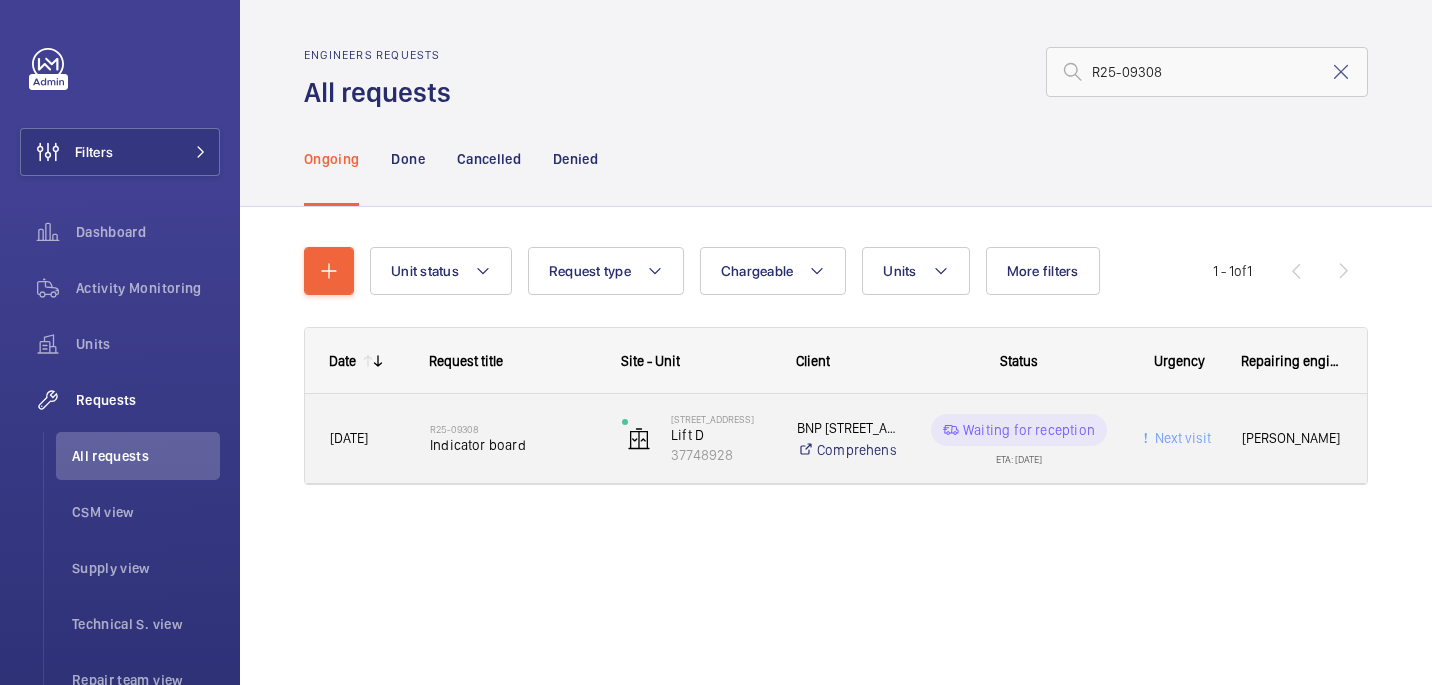 click on "R25-09308   Indicator board" 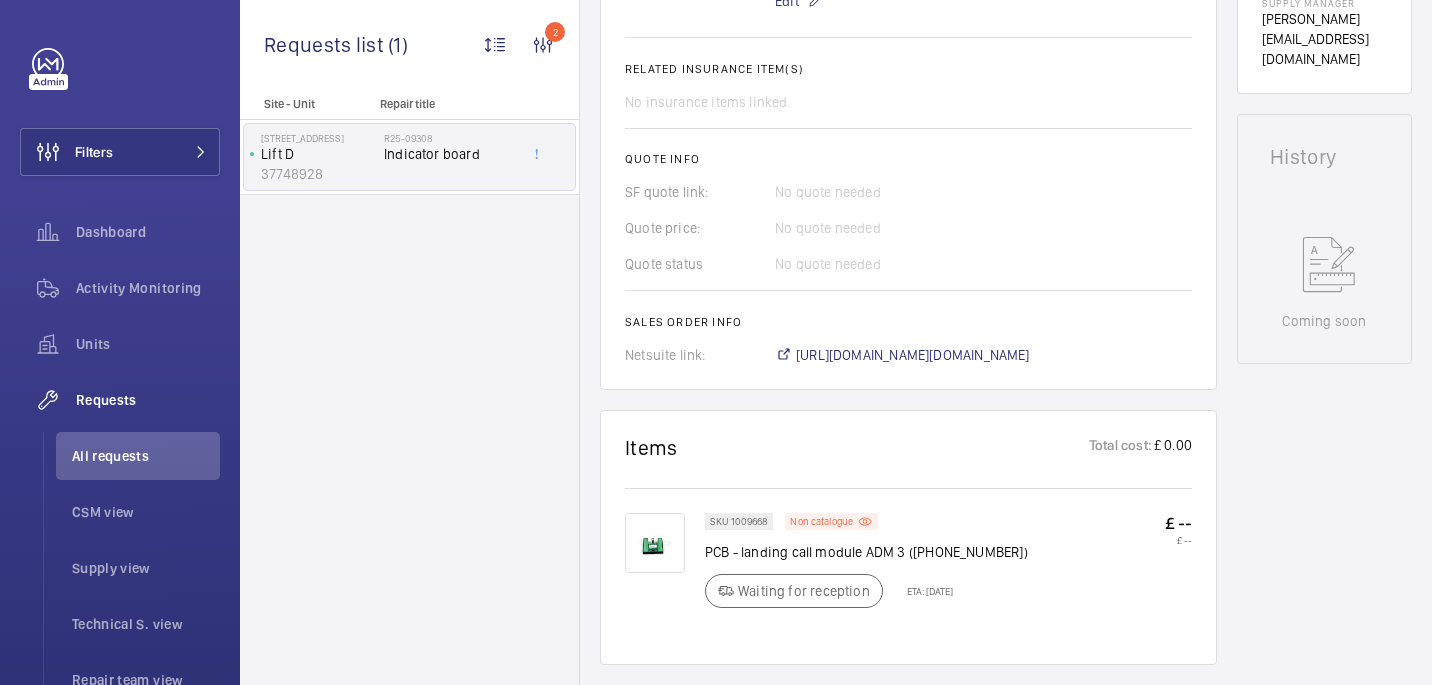 scroll, scrollTop: 816, scrollLeft: 0, axis: vertical 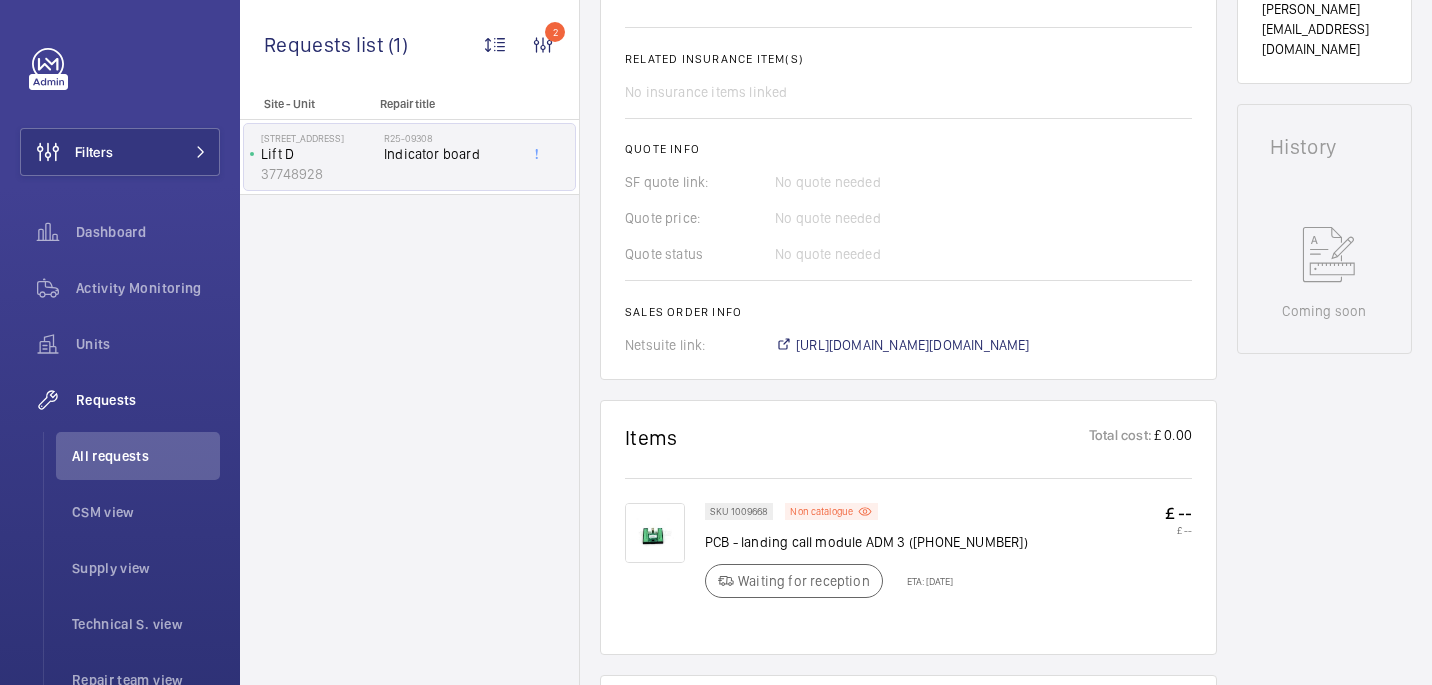 click on "A repair request was created on [DATE] for an issue with an indicator board. External parts were requested, and a supply chain manager was assigned. The supplier requested more information, and after a 3-4 week lead time, a sales order was created and the order progression was registered on [DATE].  AI Summary Created on:  [DATE]  Urgency: Next visit Status: Waiting for reception Repairing engineer:  [PERSON_NAME]  Created by:  [PERSON_NAME]  Chargeable: Non chargeable request Delivery:  London office  Request details -- Internal com.  requested part from supplier - 14/07 [GEOGRAPHIC_DATA]
Supplier has requested more info, contacted Callum - 15/07 [GEOGRAPHIC_DATA]
lead time 3-4 weeks -17/07 india   Edit Related insurance item(s)  No insurance items linked  Quote info SF quote link: No quote needed Quote price: No quote needed Quote status No quote needed Sales order info Netsuite link: [URL][DOMAIN_NAME][DOMAIN_NAME]" 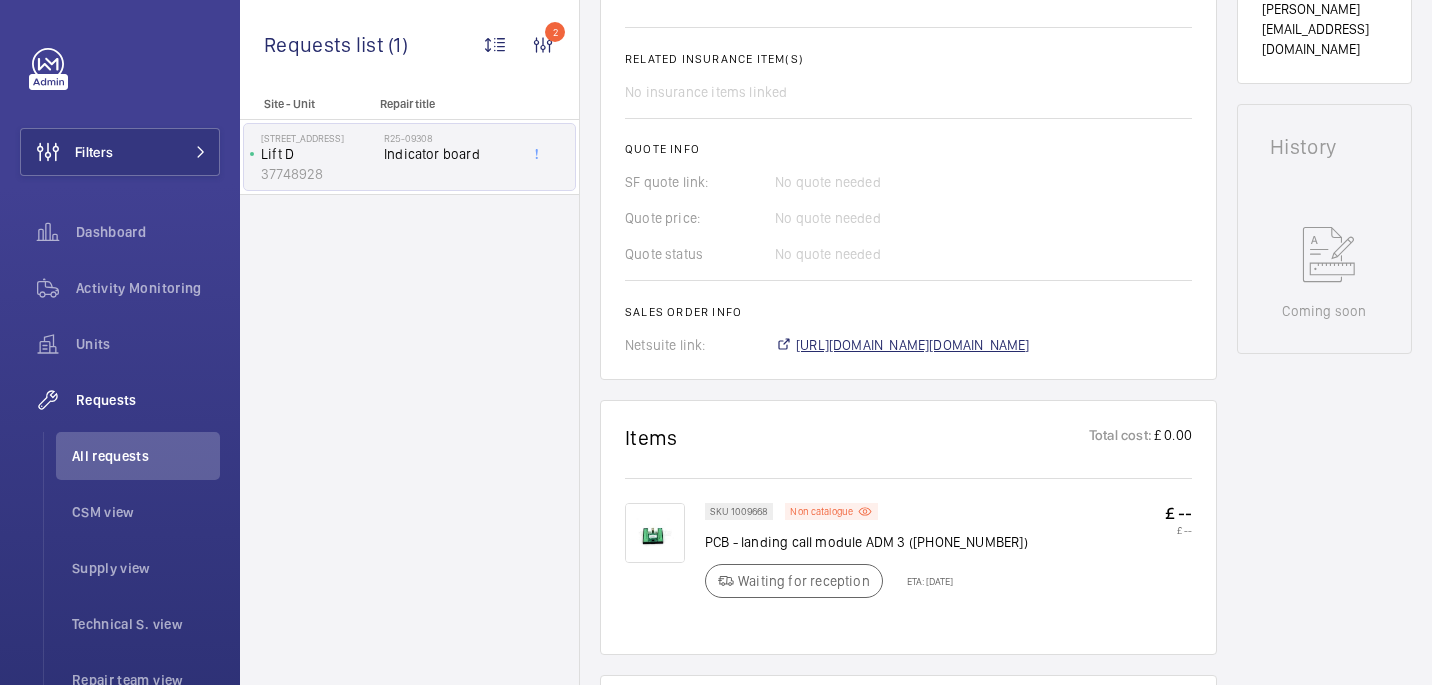 click on "[URL][DOMAIN_NAME][DOMAIN_NAME]" 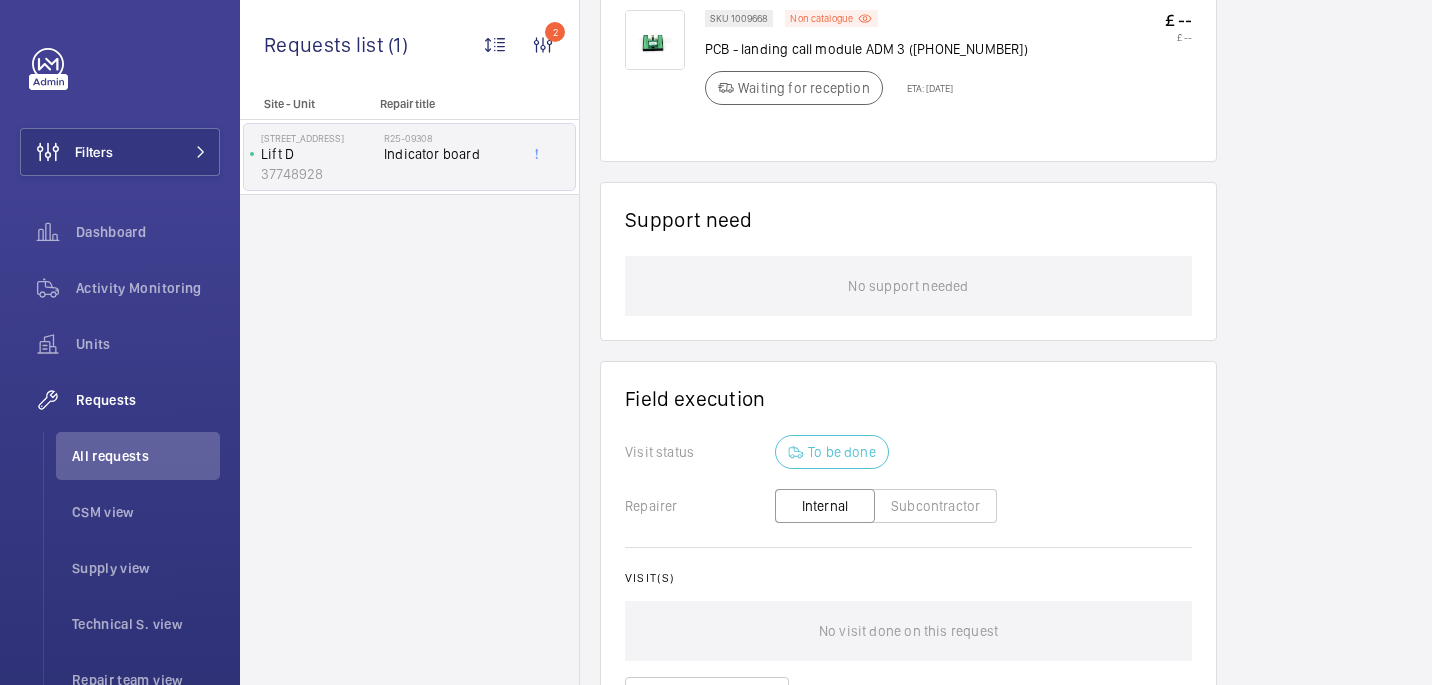 scroll, scrollTop: 990, scrollLeft: 0, axis: vertical 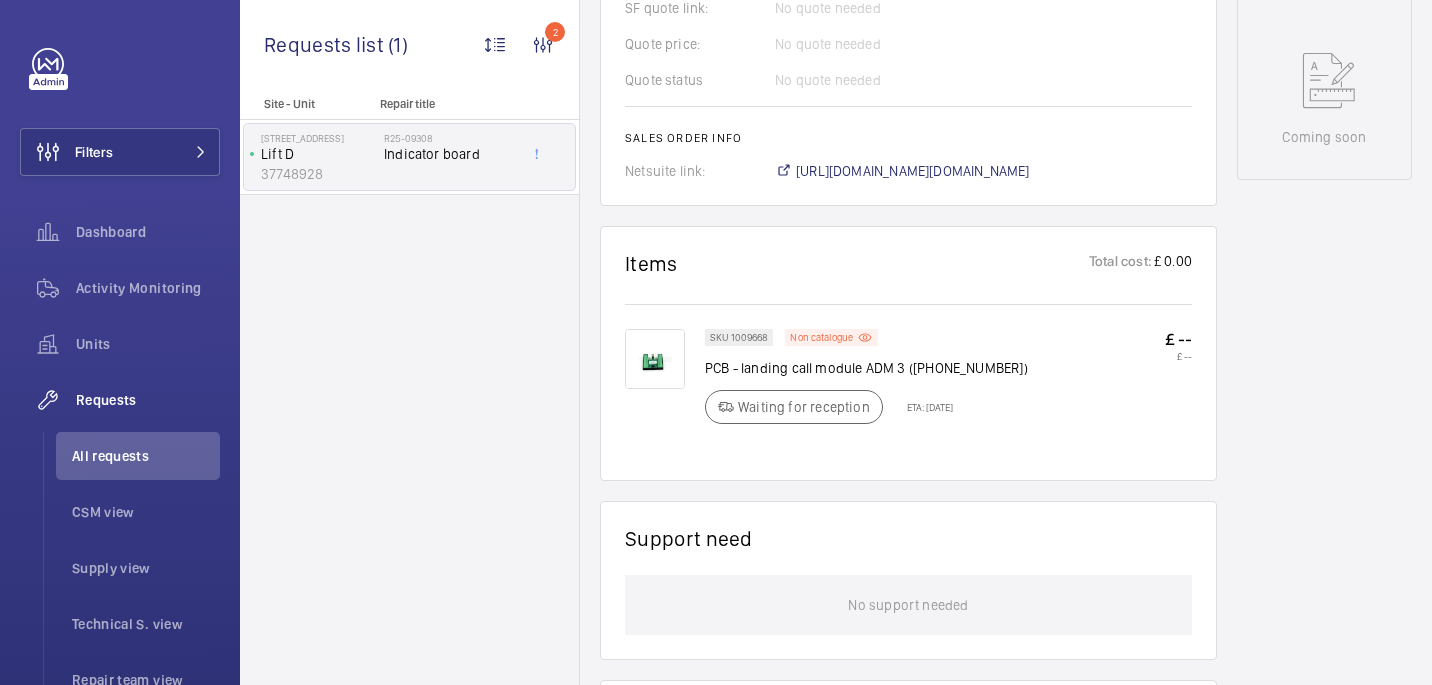 click 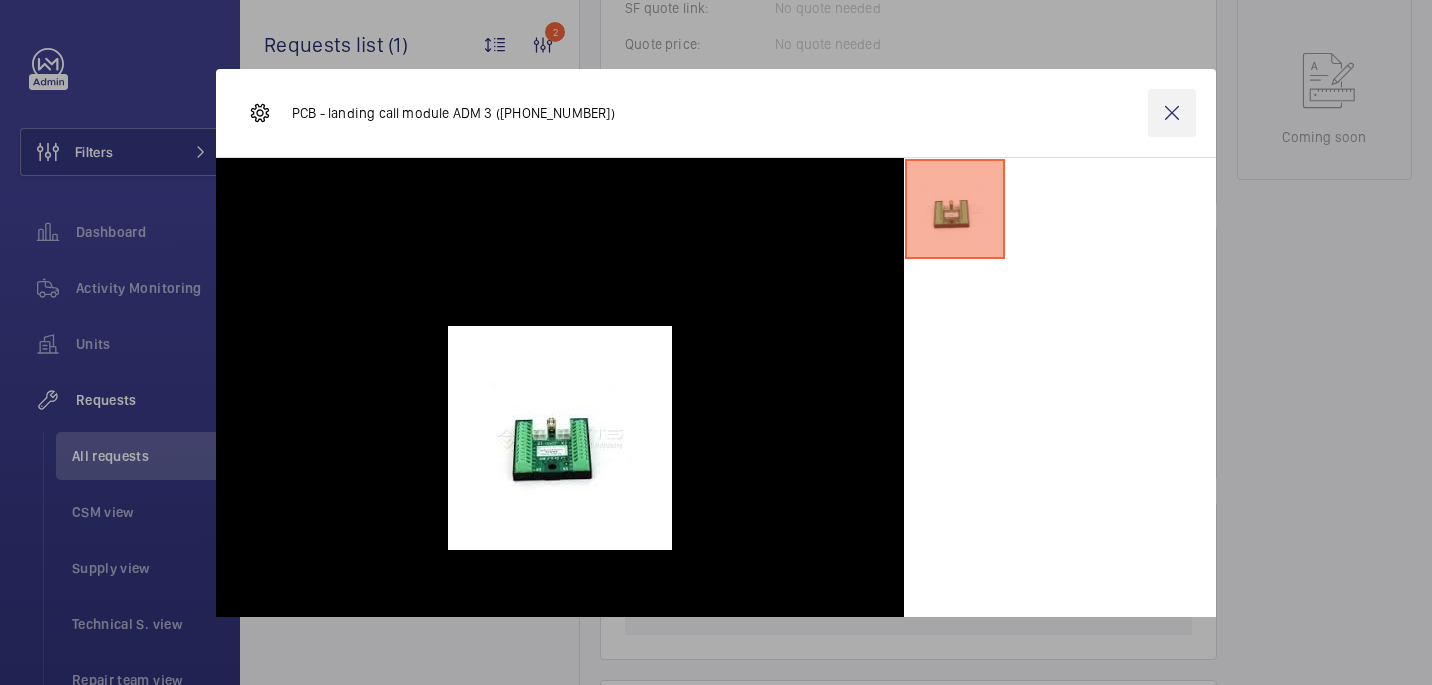 click at bounding box center (1172, 113) 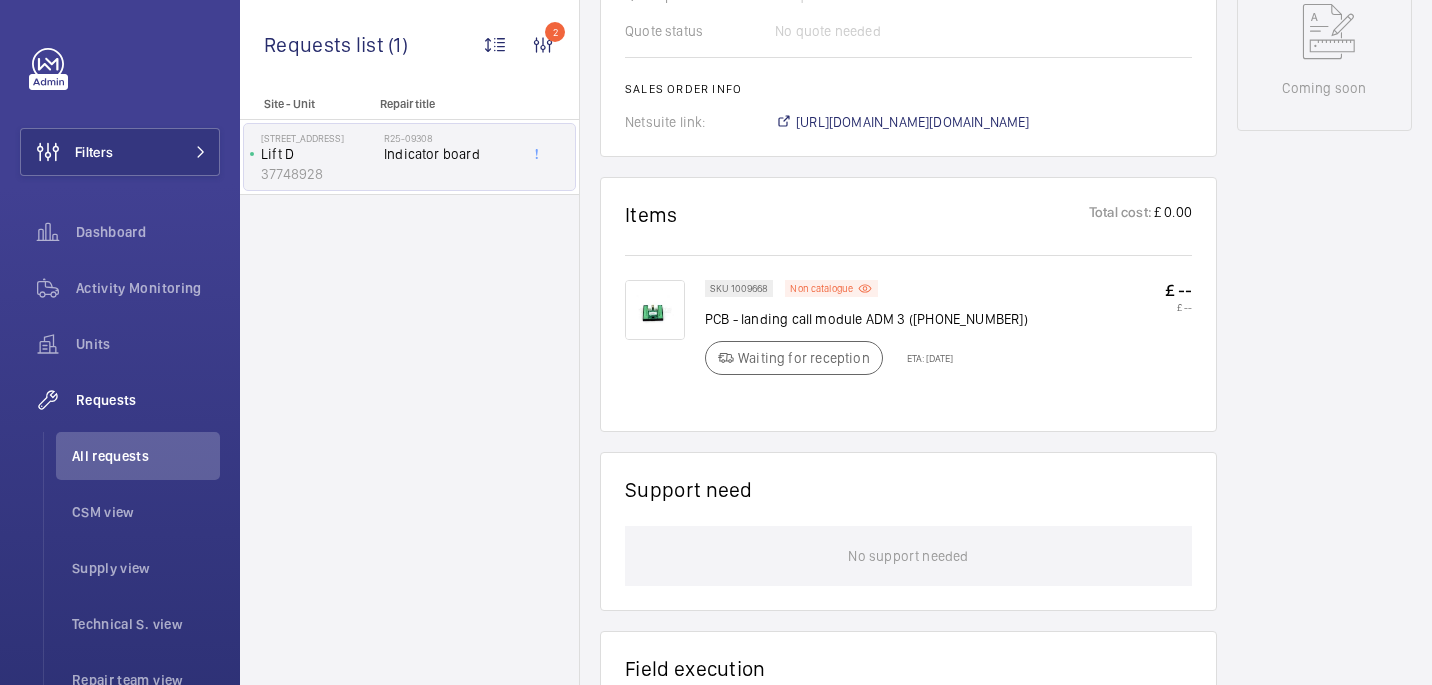 scroll, scrollTop: 1045, scrollLeft: 0, axis: vertical 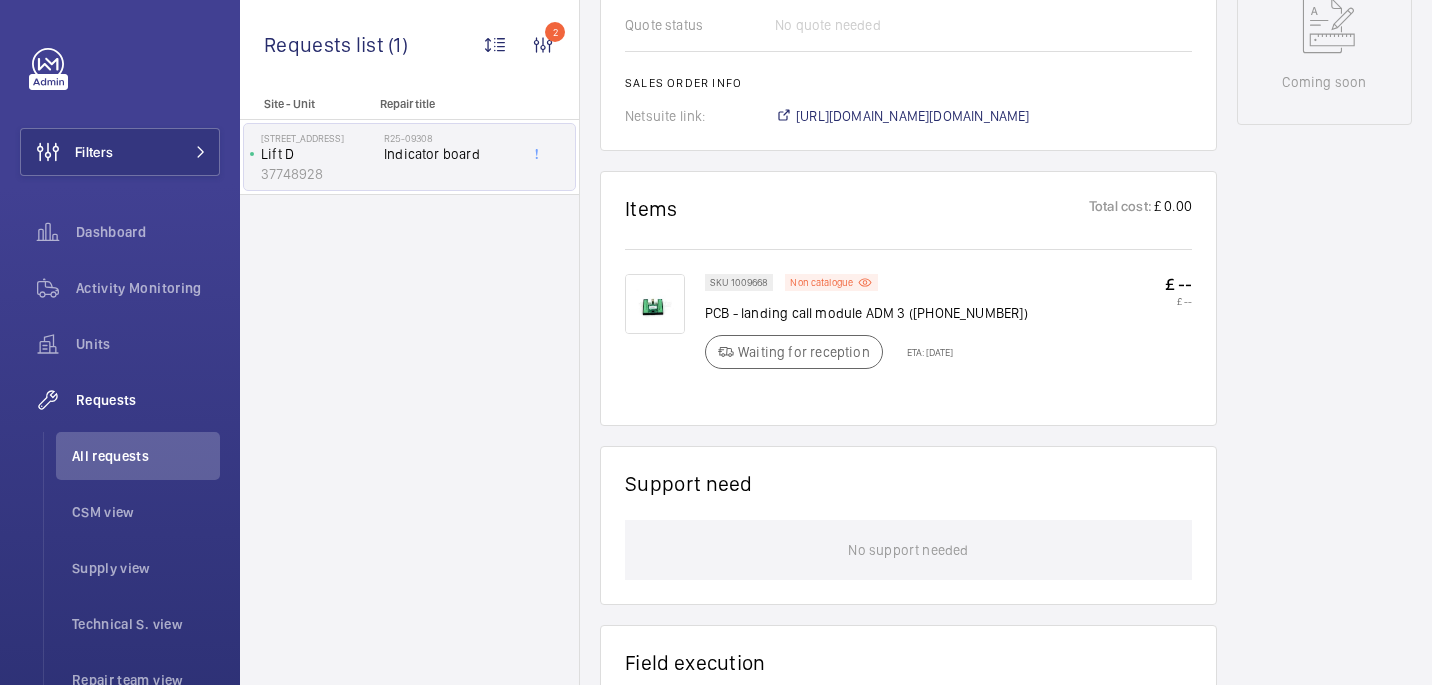 click 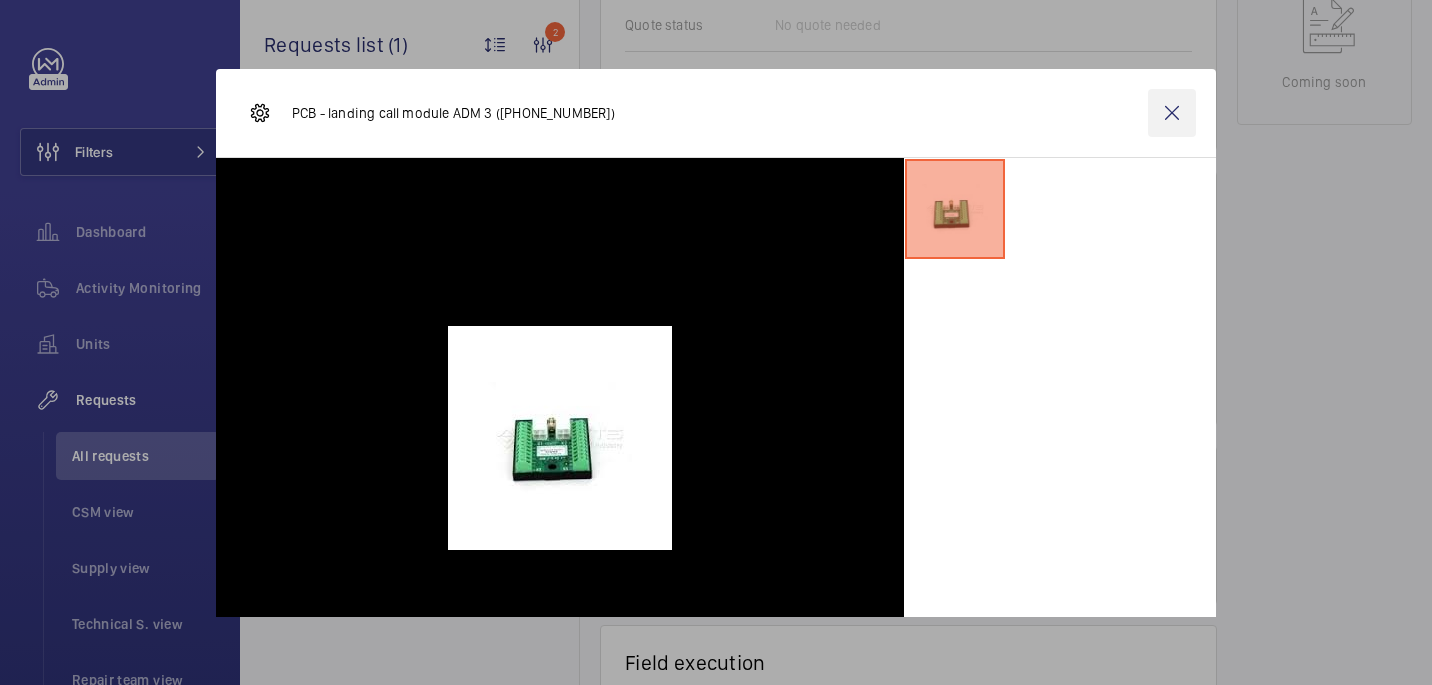 click at bounding box center [1172, 113] 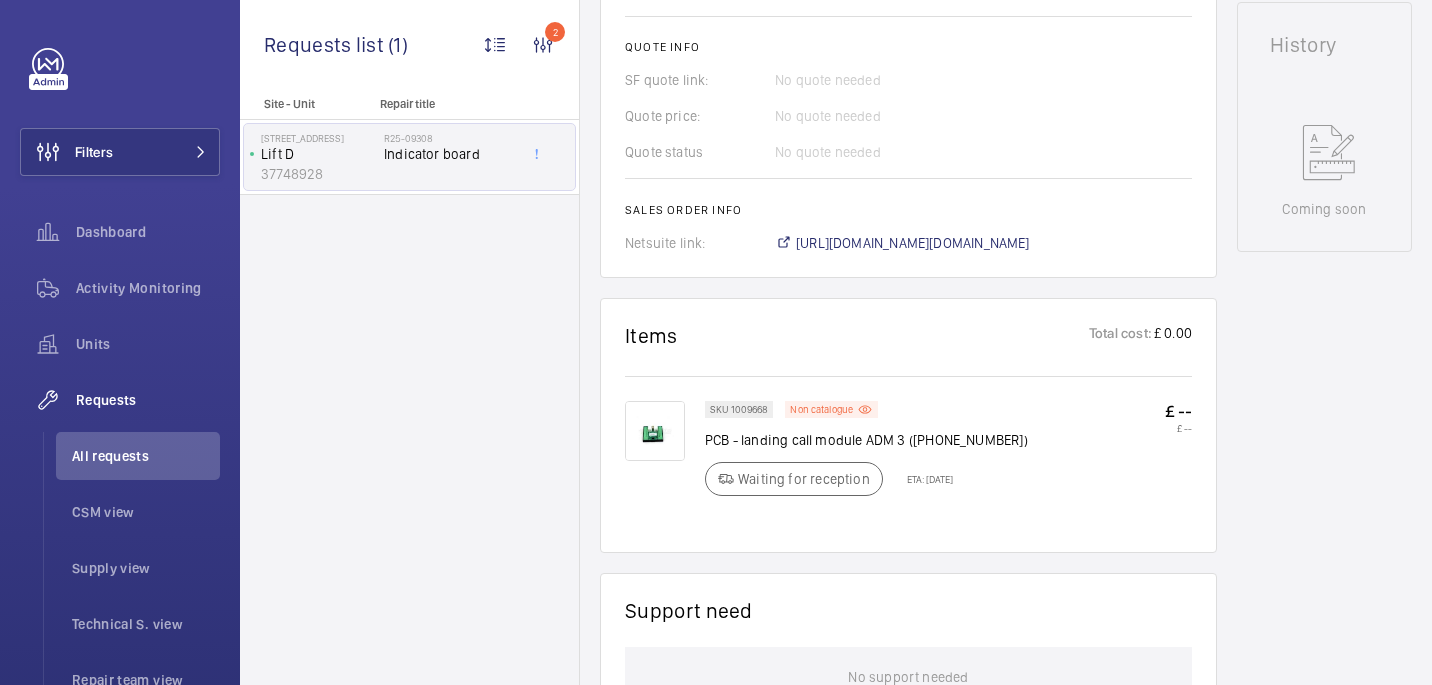 scroll, scrollTop: 921, scrollLeft: 0, axis: vertical 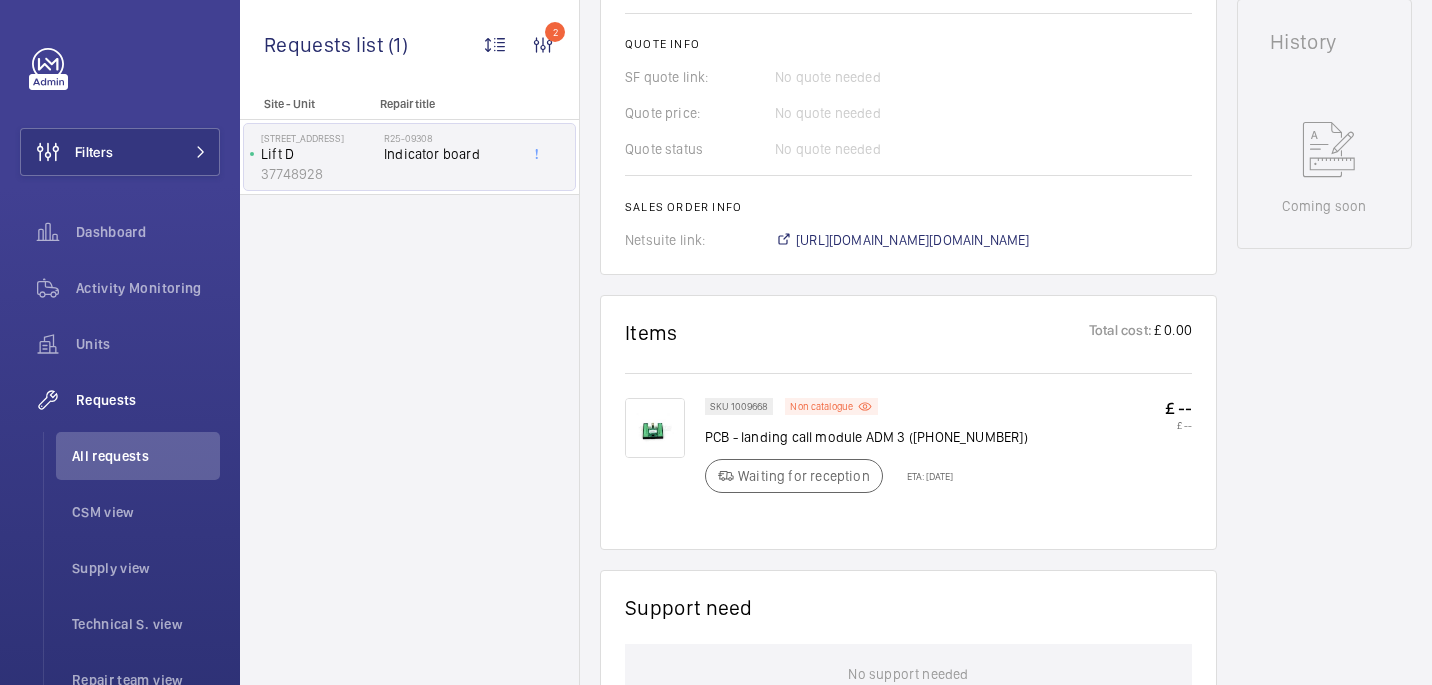click on "PCB - landing call module ADM 3 (4195508)" 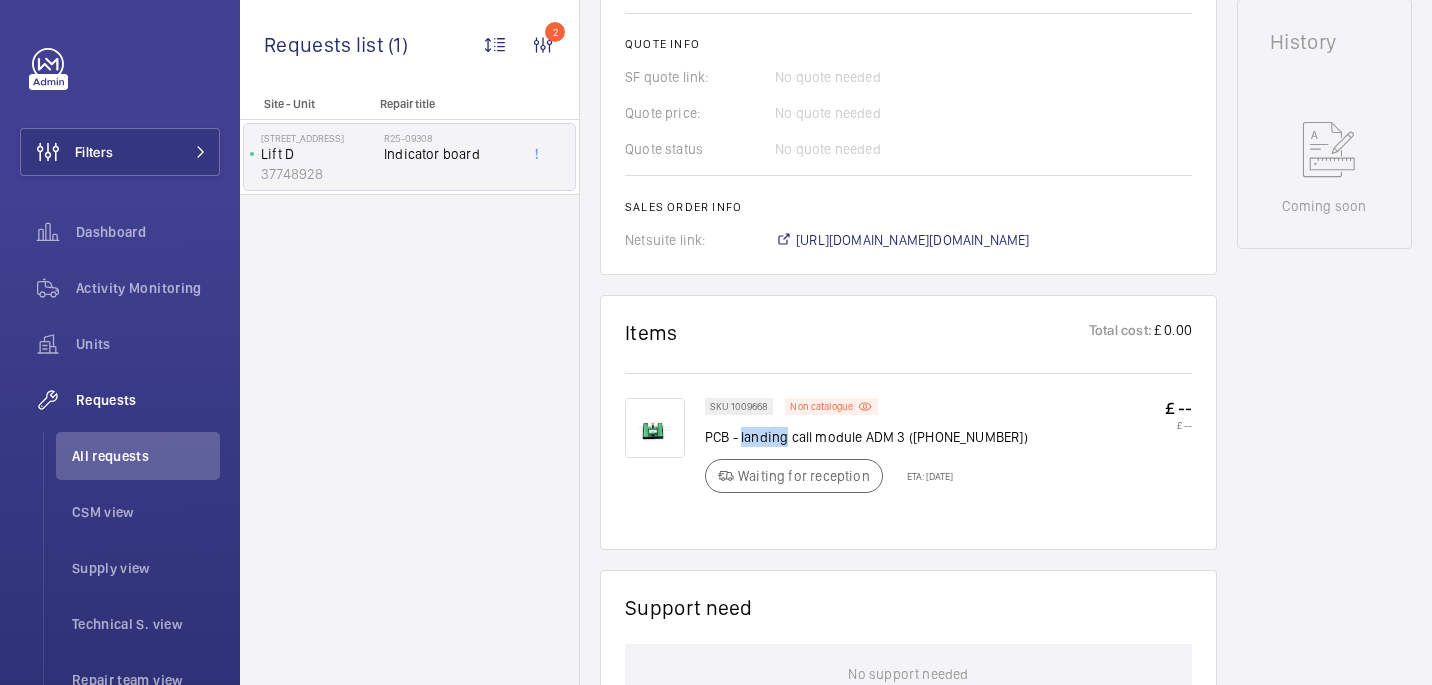 click on "PCB - landing call module ADM 3 (4195508)" 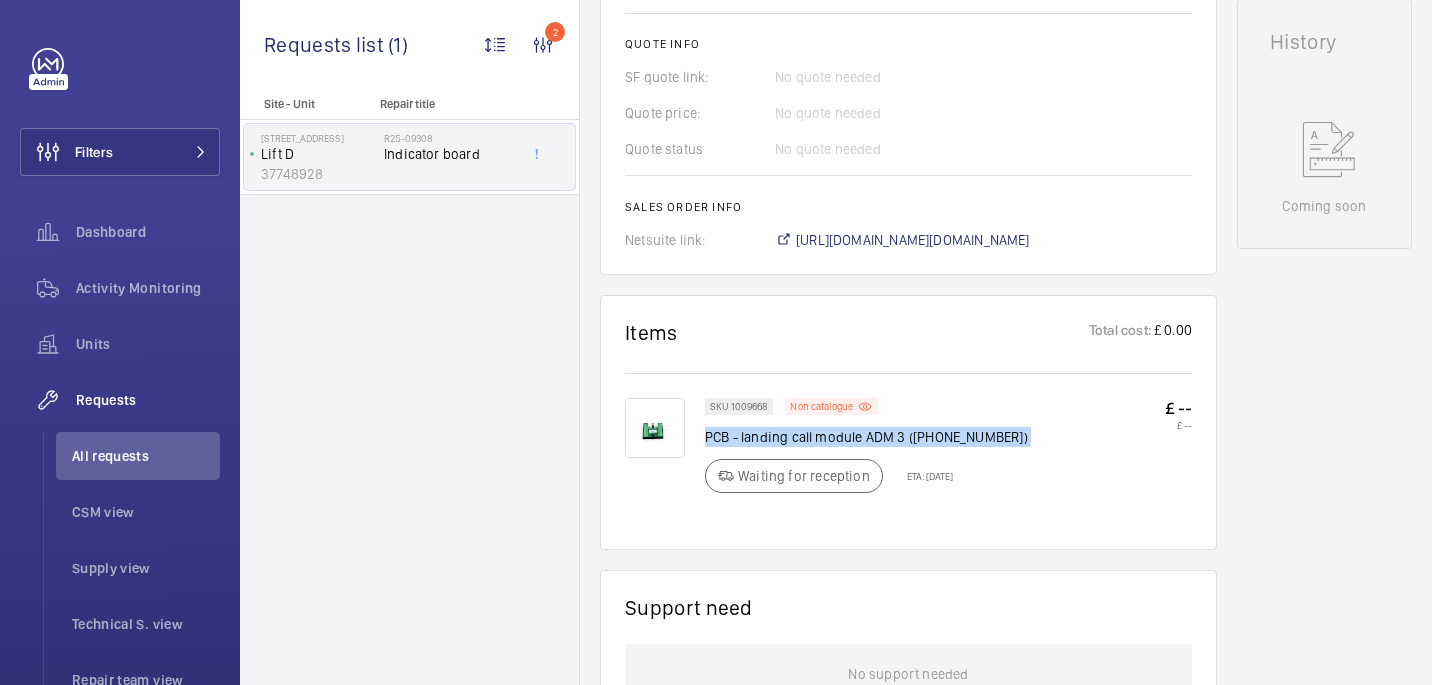 click on "PCB - landing call module ADM 3 (4195508)" 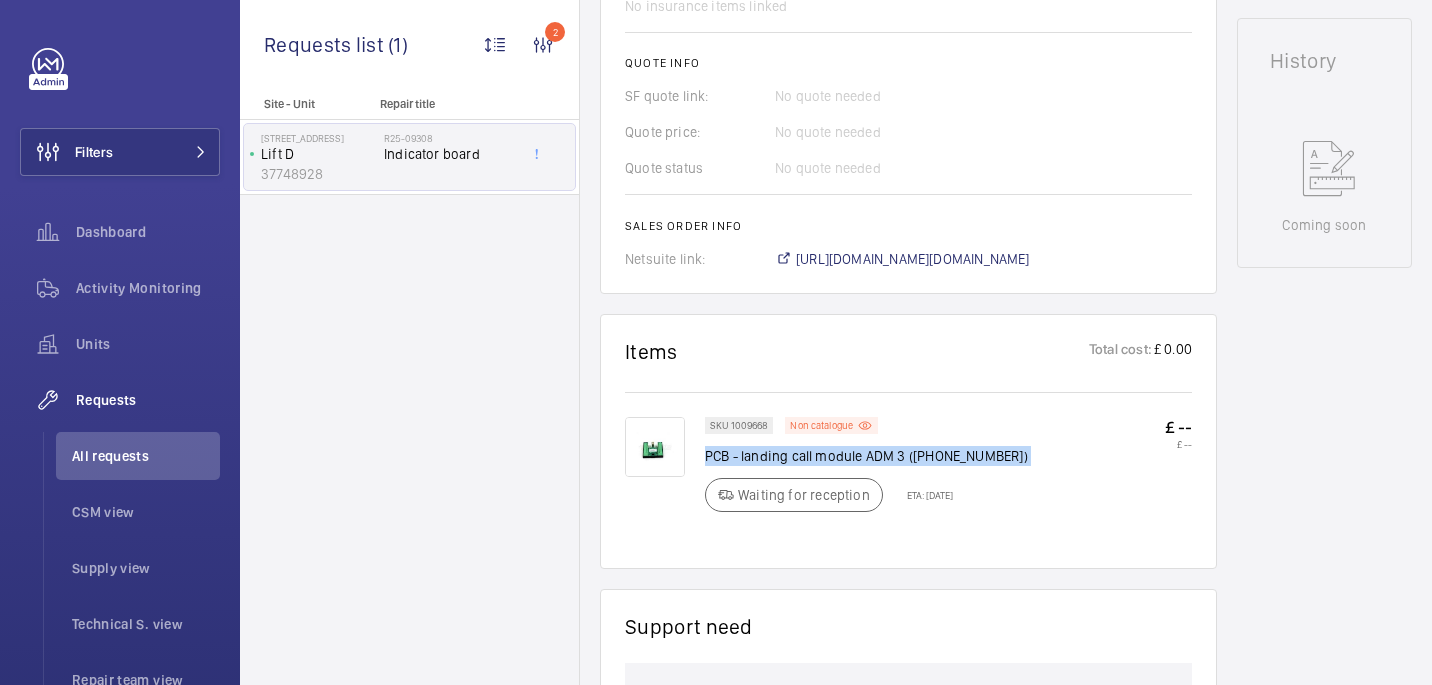 scroll, scrollTop: 869, scrollLeft: 0, axis: vertical 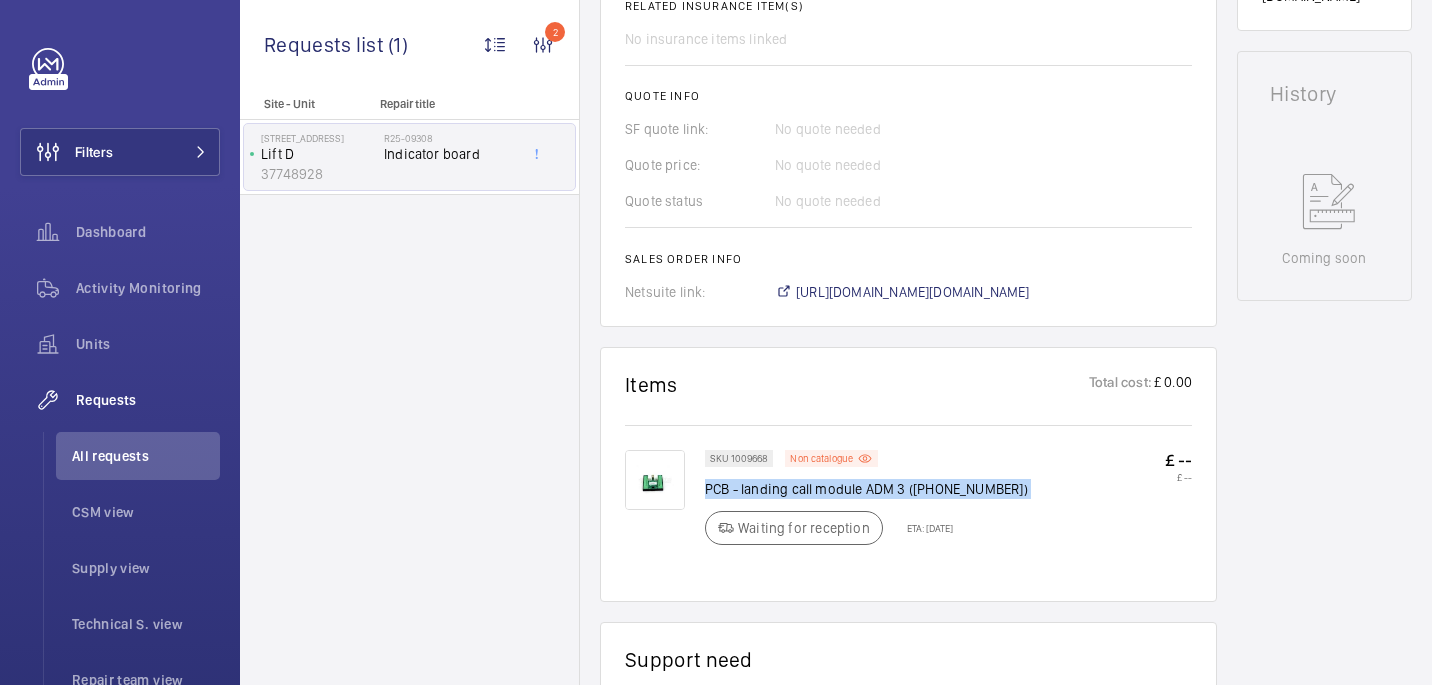 click 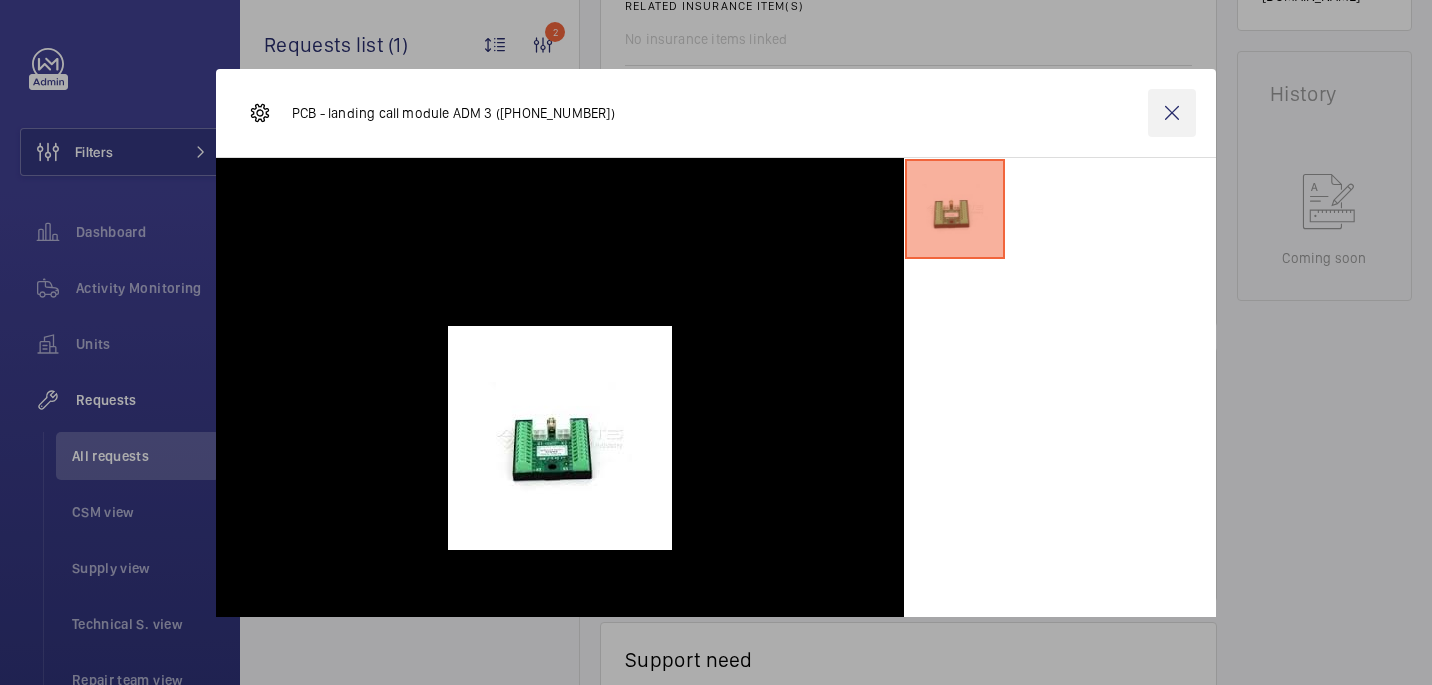click at bounding box center [1172, 113] 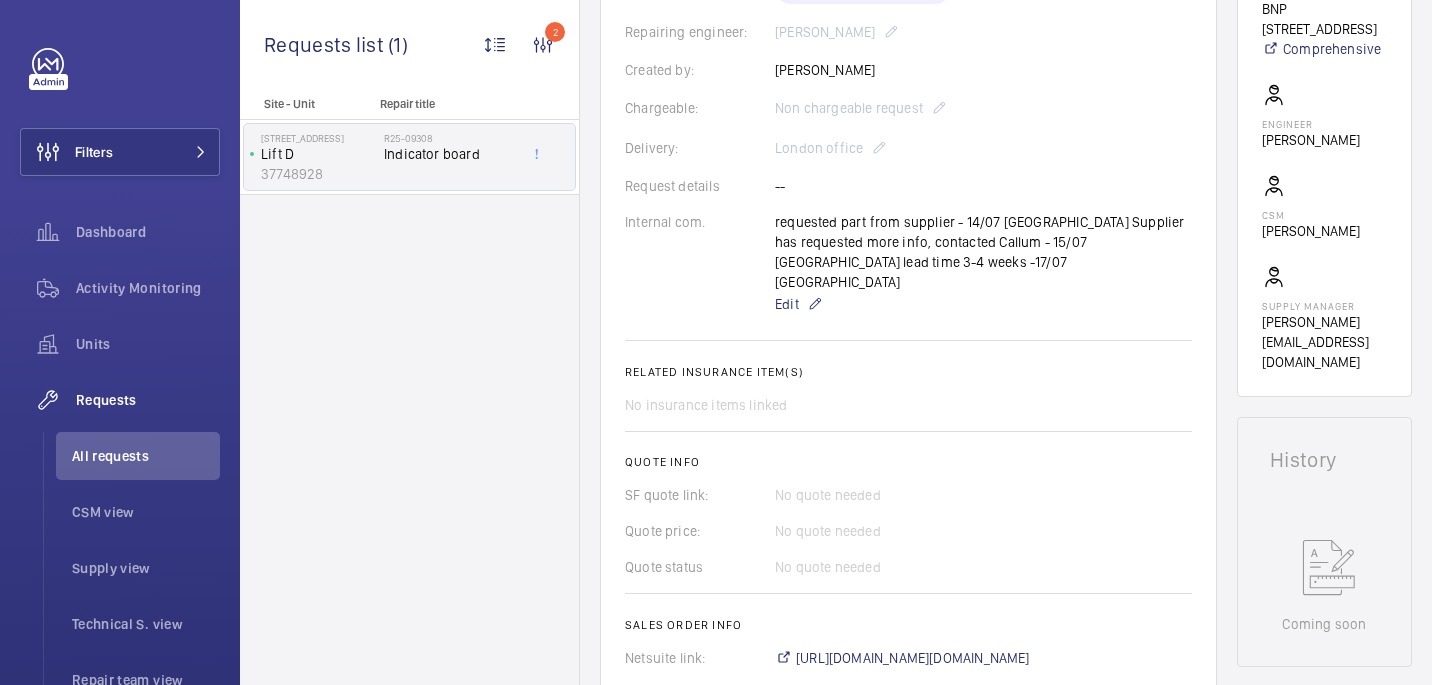 scroll, scrollTop: 231, scrollLeft: 0, axis: vertical 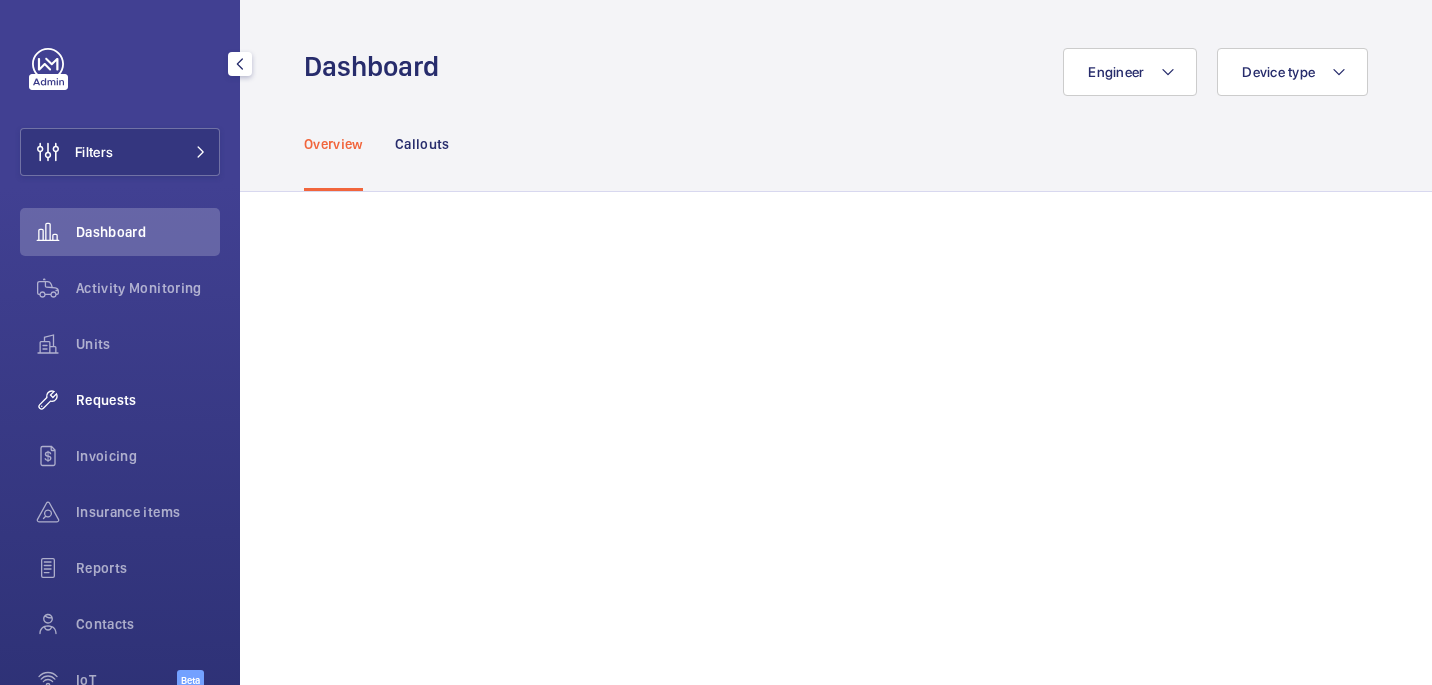 click on "Requests" 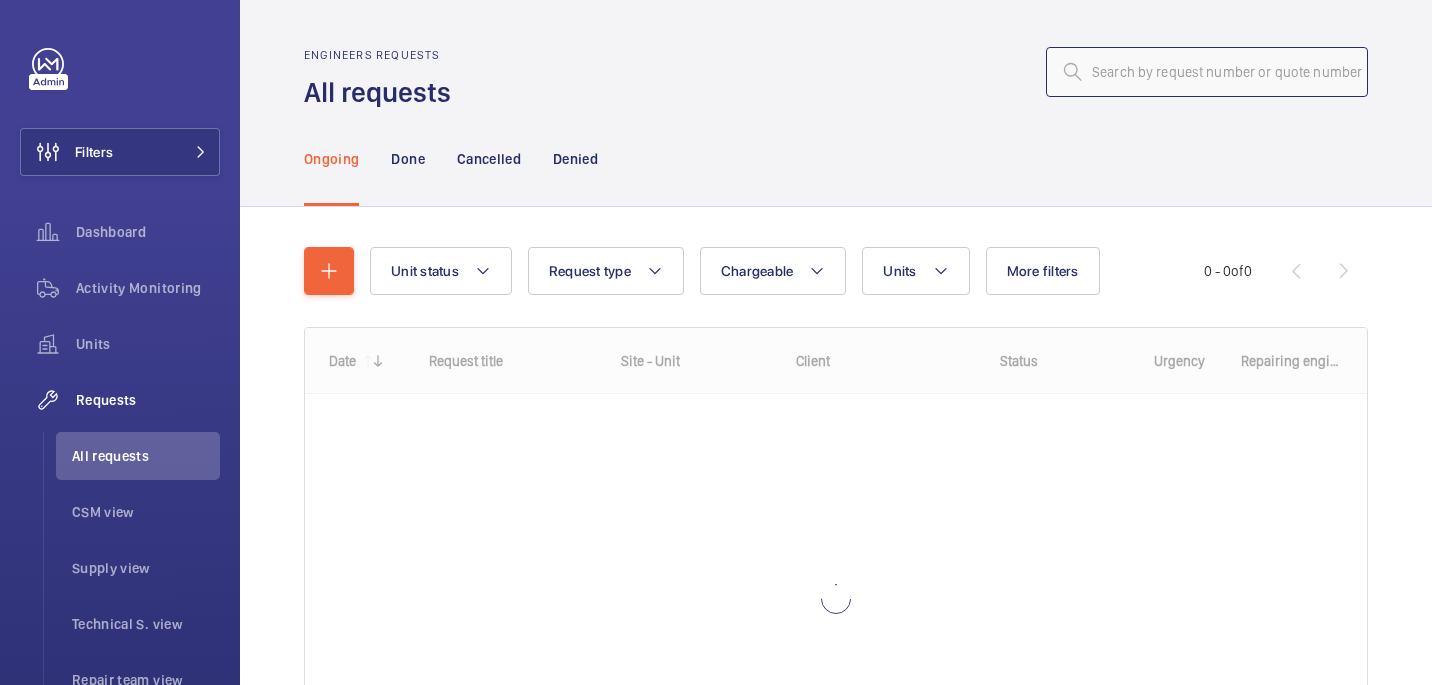 click 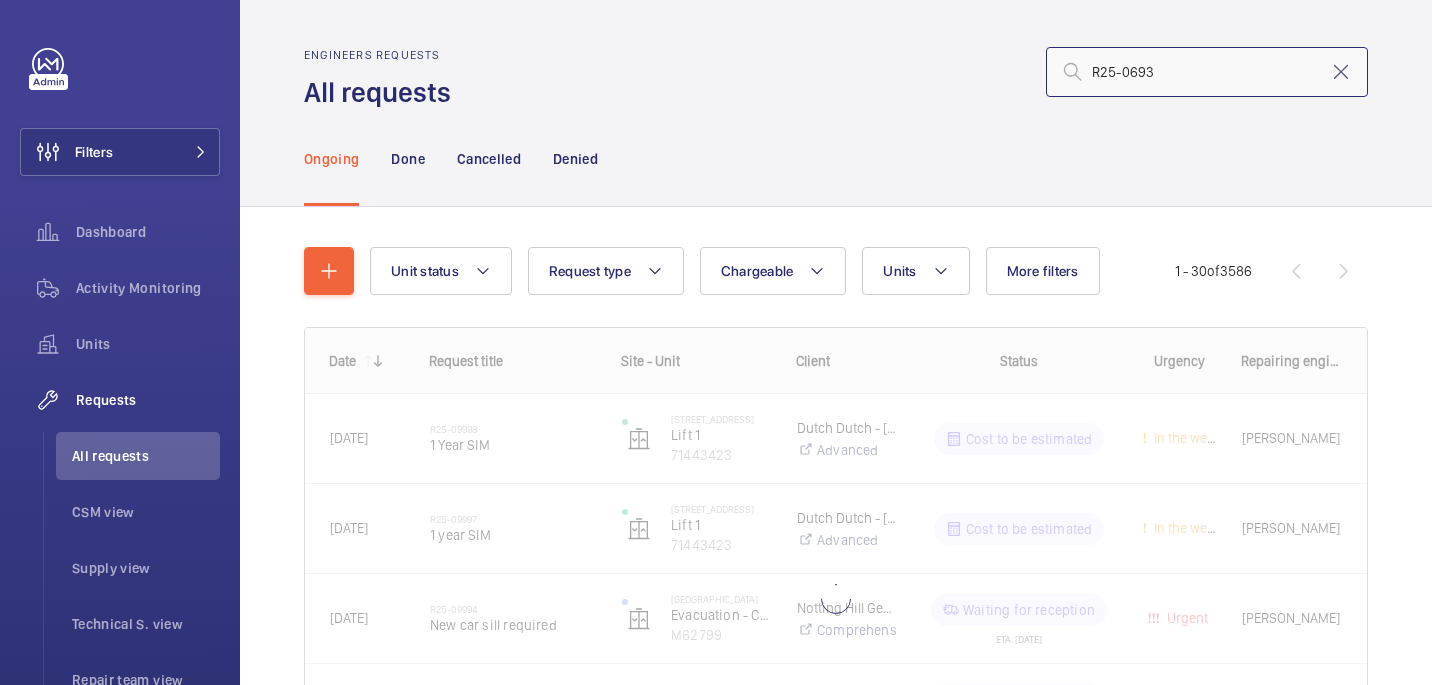type on "R25-06931" 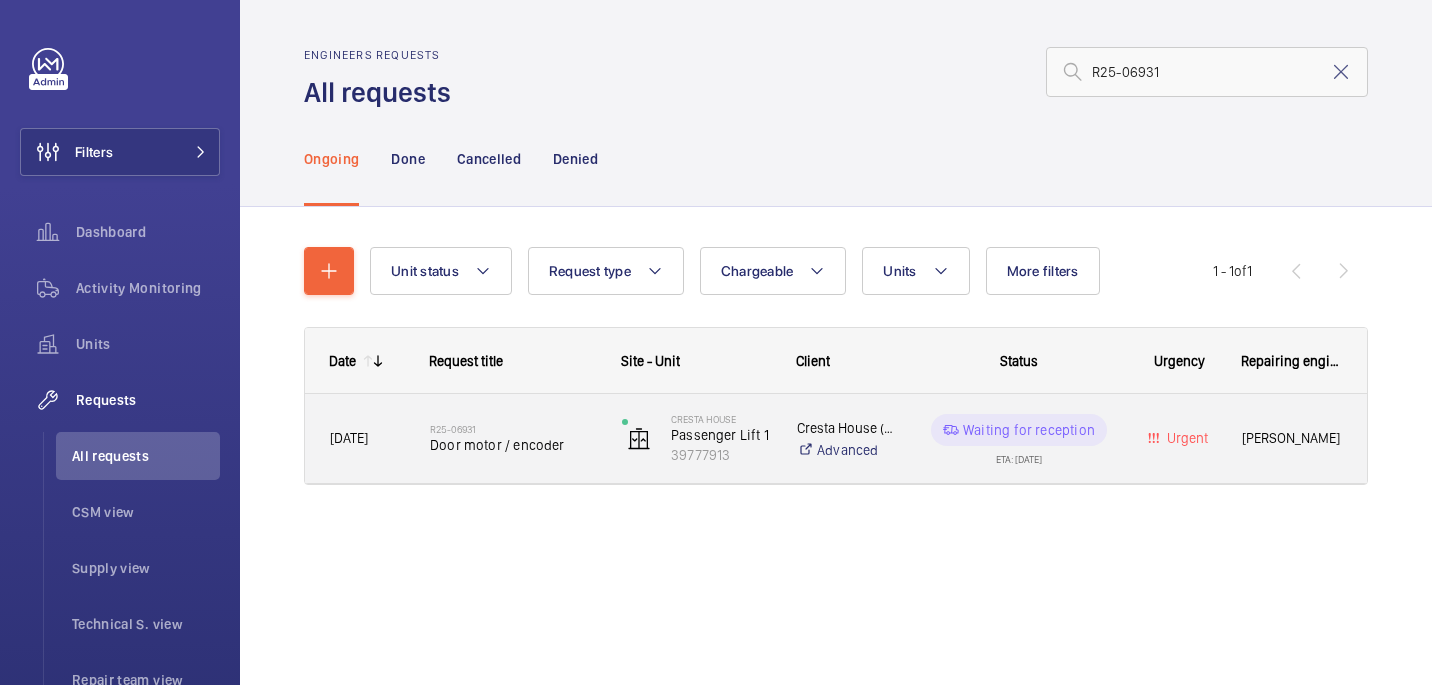 click on "R25-06931   Door motor / encoder" 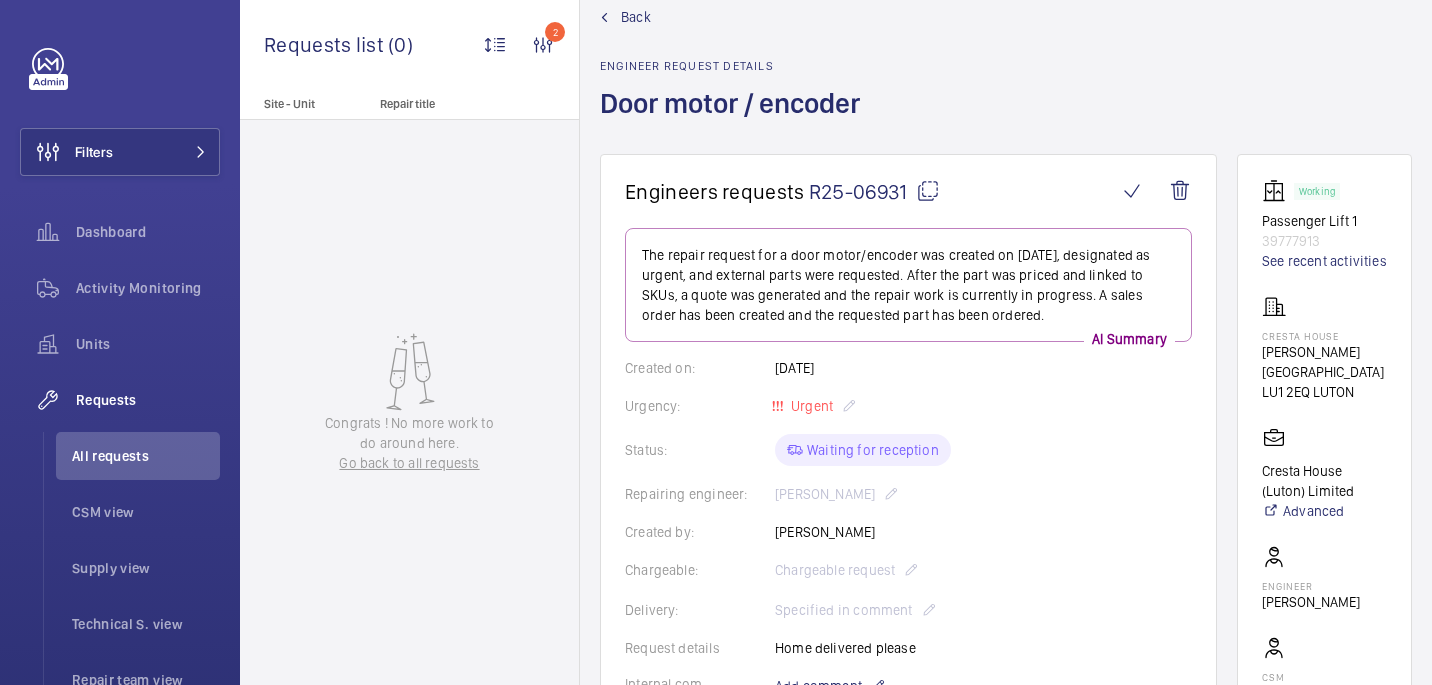 scroll, scrollTop: 47, scrollLeft: 0, axis: vertical 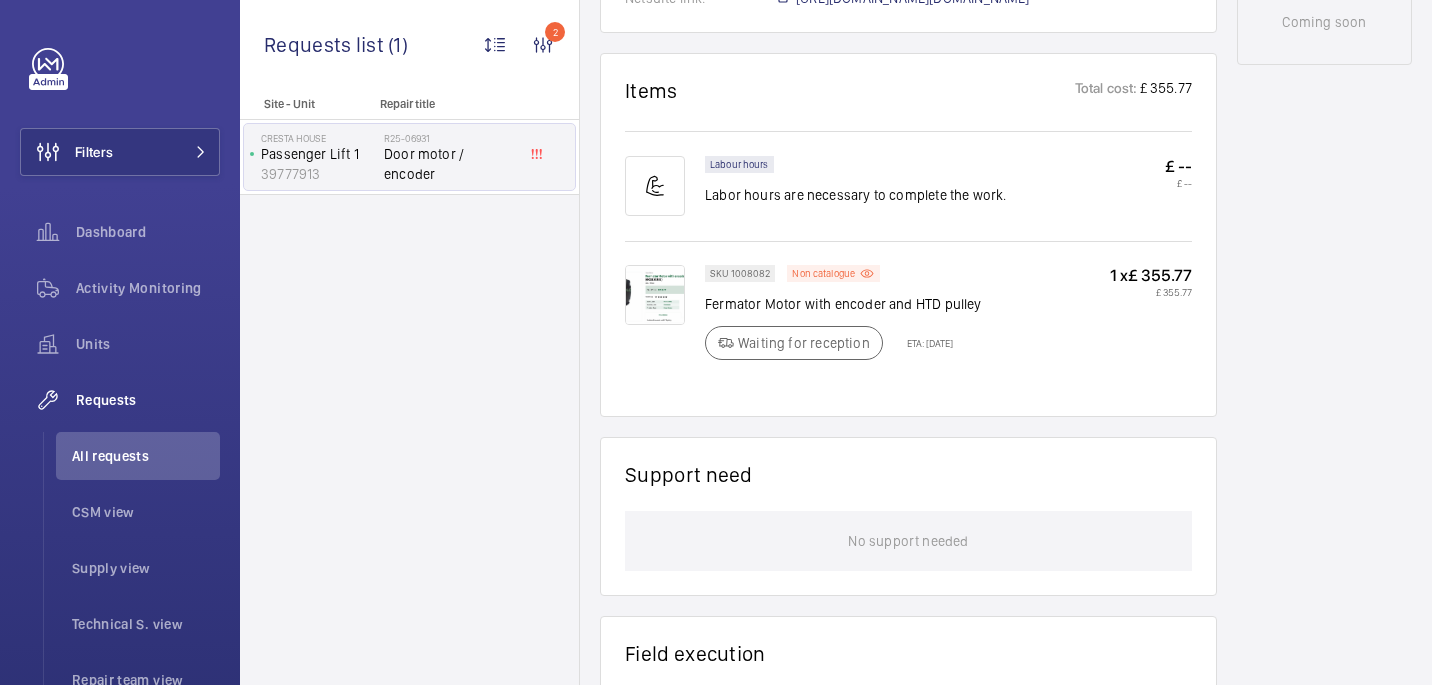 click on "SKU 1008082 Non catalogue Fermator Motor with encoder and HTD pulley Waiting for reception ETA: 16 Jul 2025   1 x   £ 355.77   £ 355.77" 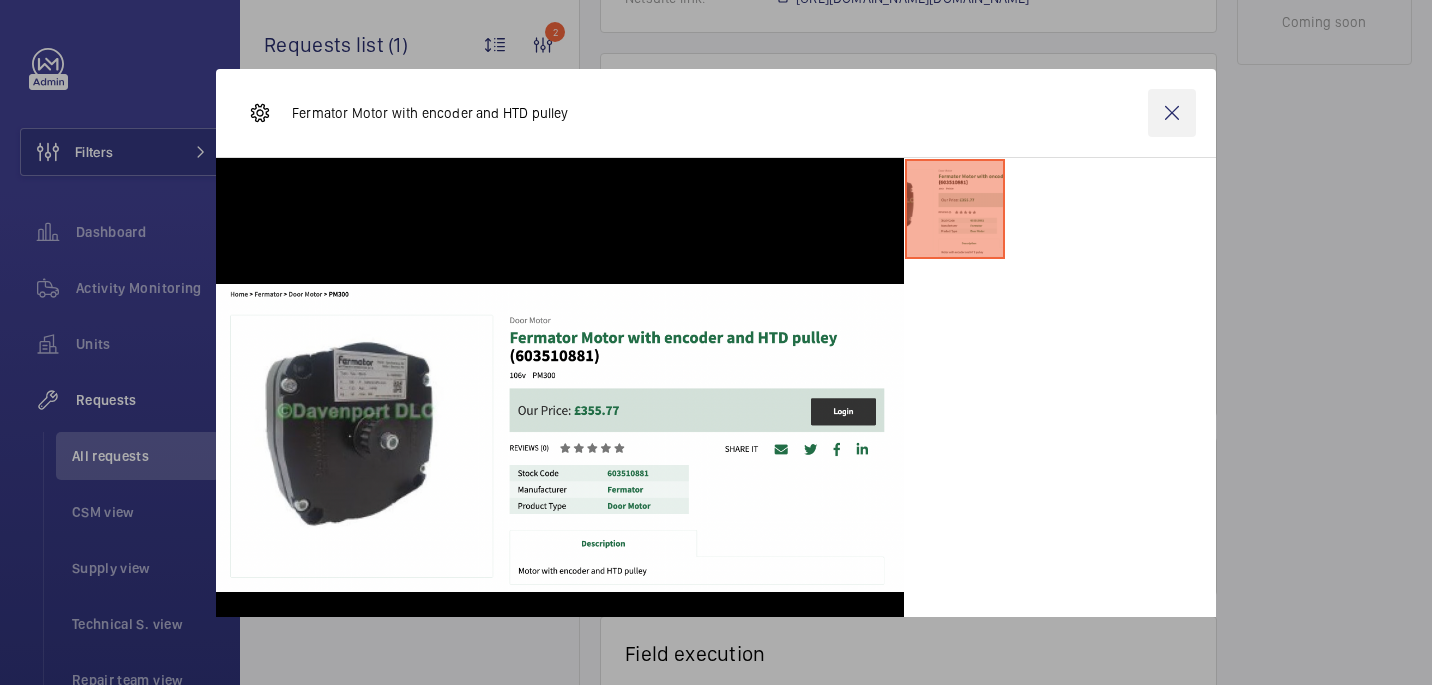 click at bounding box center (1172, 113) 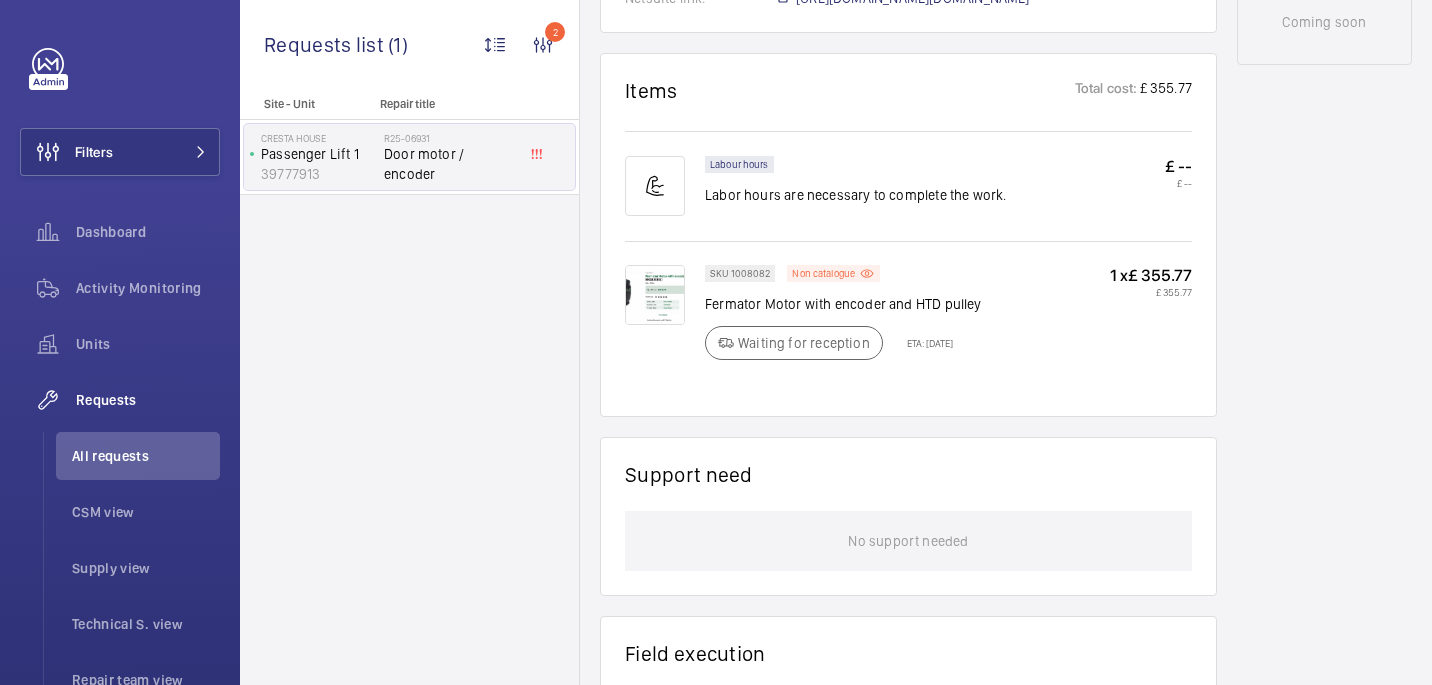 click 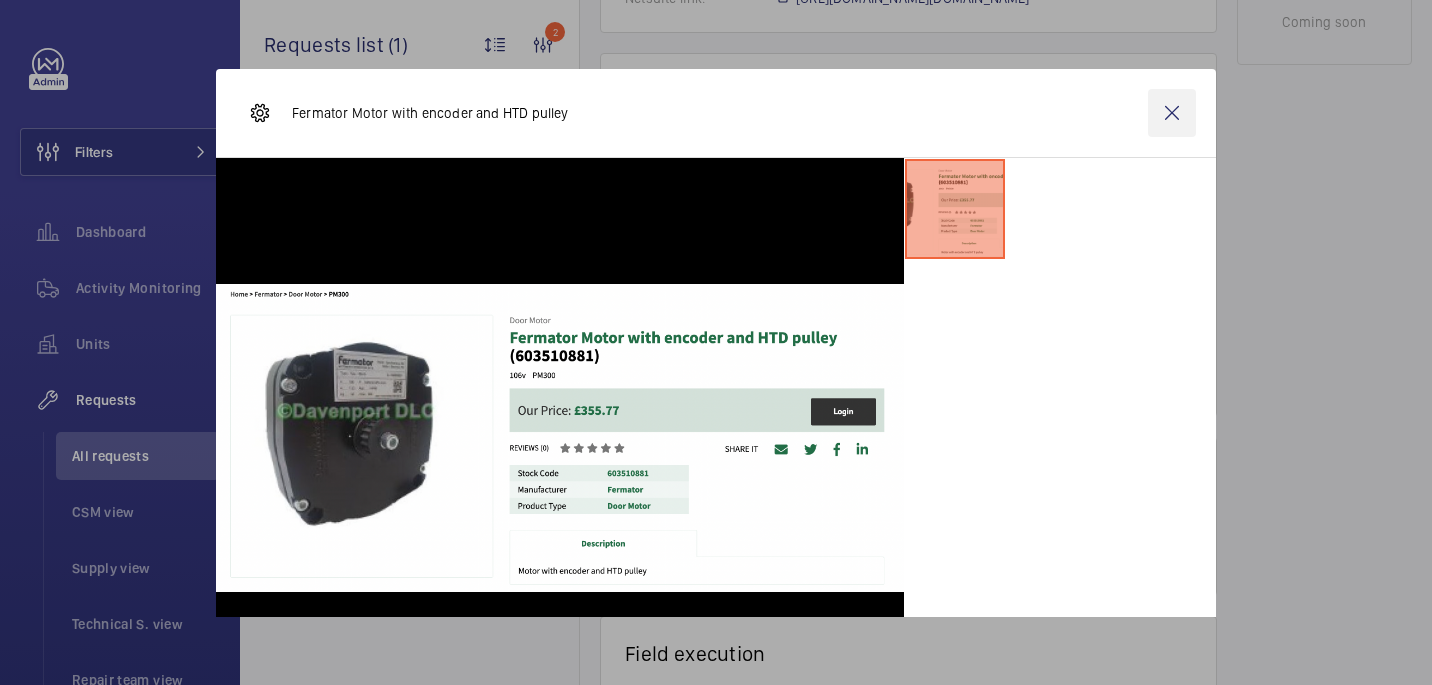 click at bounding box center [1172, 113] 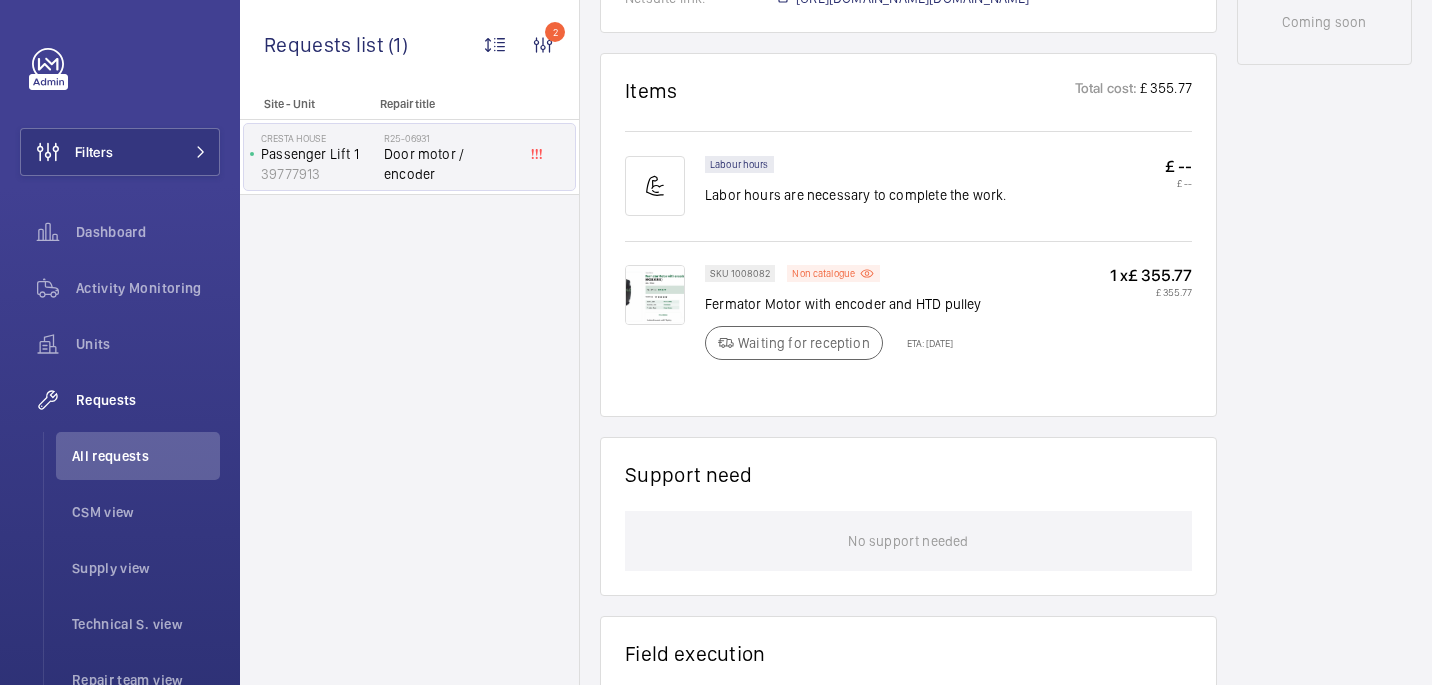 click on "Fermator Motor with encoder and HTD pulley" 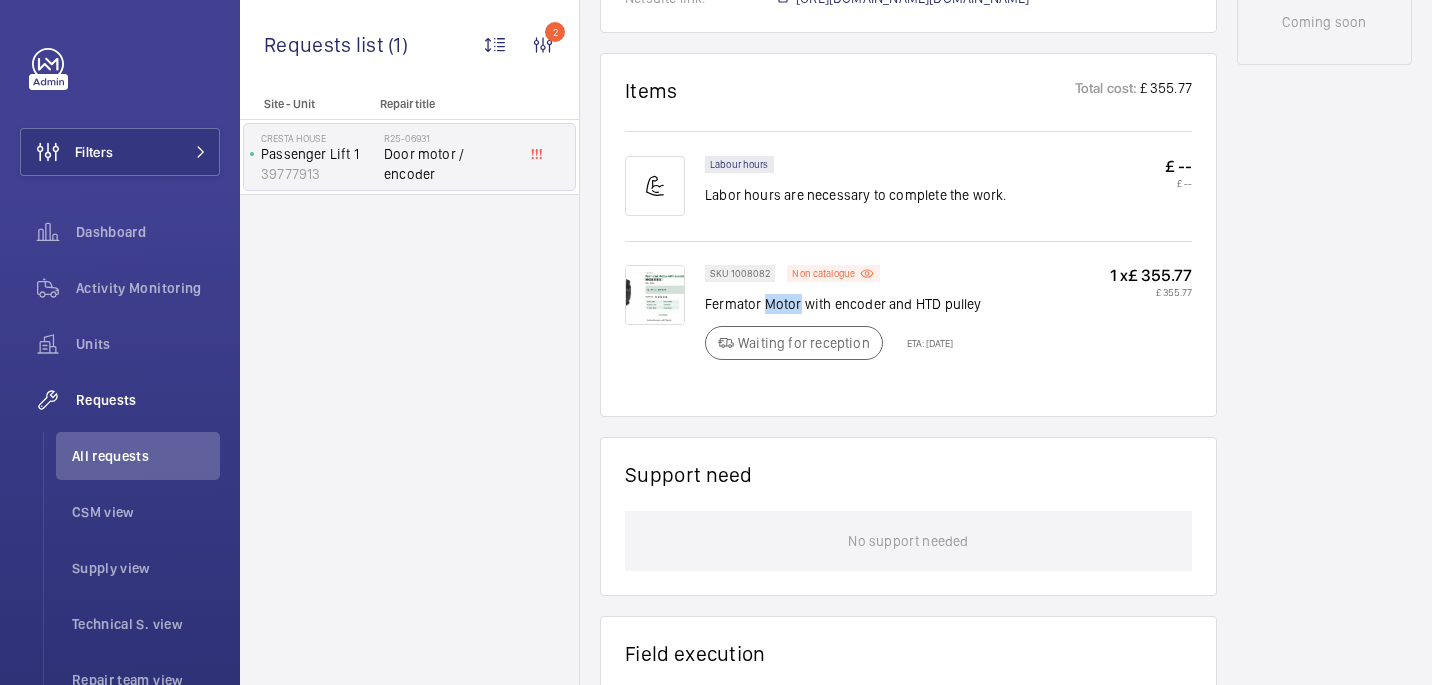 click on "Fermator Motor with encoder and HTD pulley" 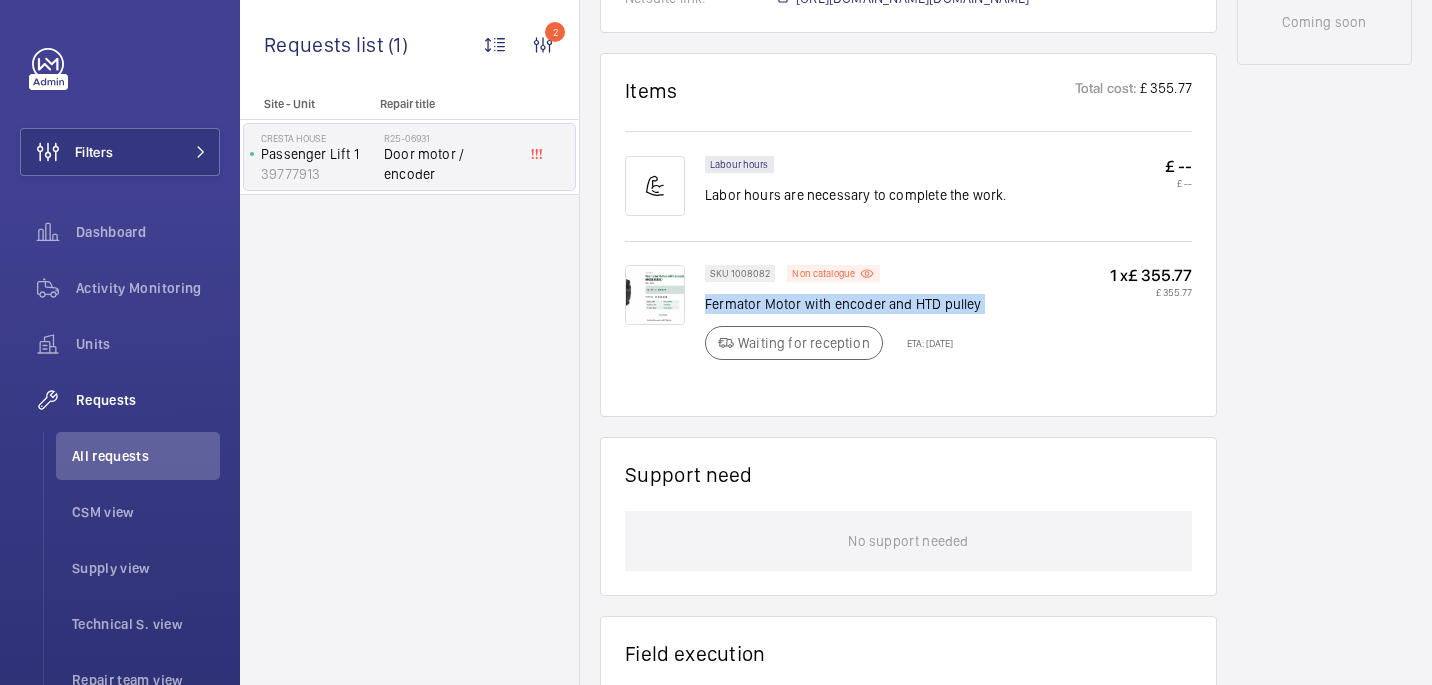 click on "Fermator Motor with encoder and HTD pulley" 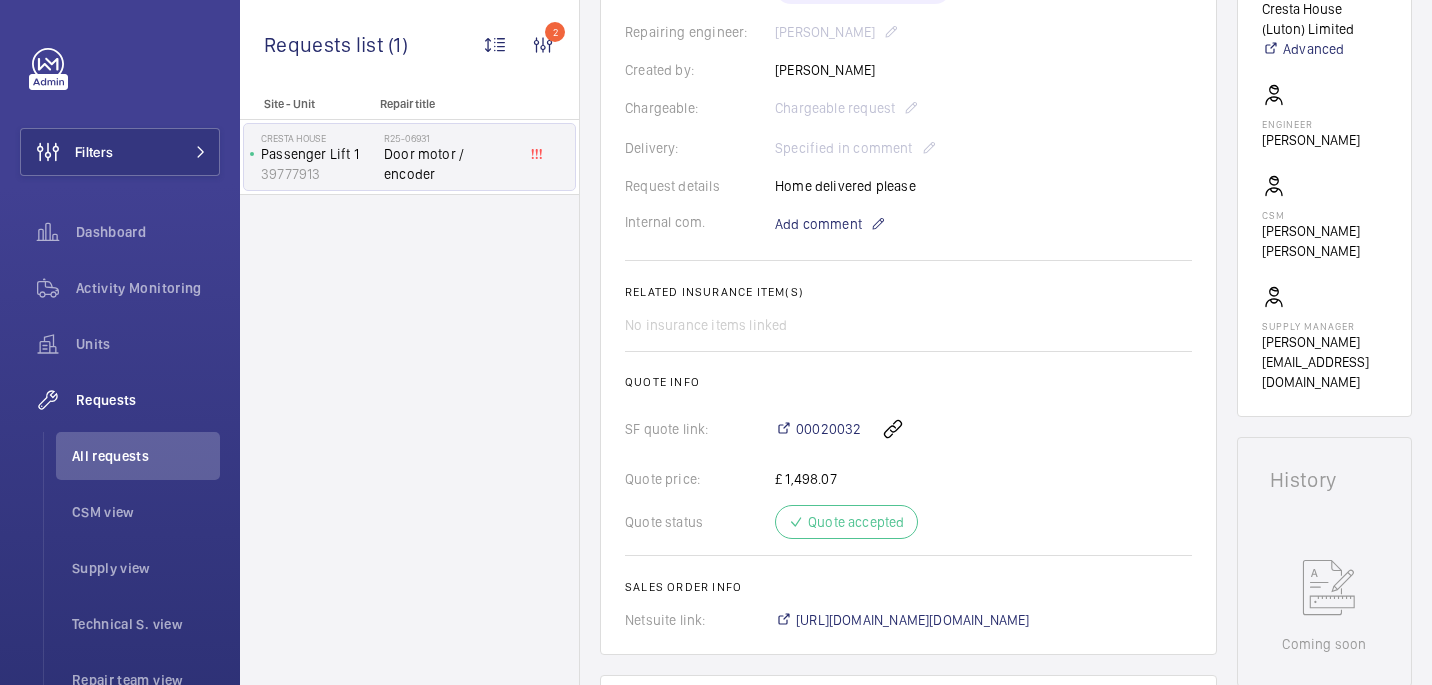 scroll, scrollTop: 0, scrollLeft: 0, axis: both 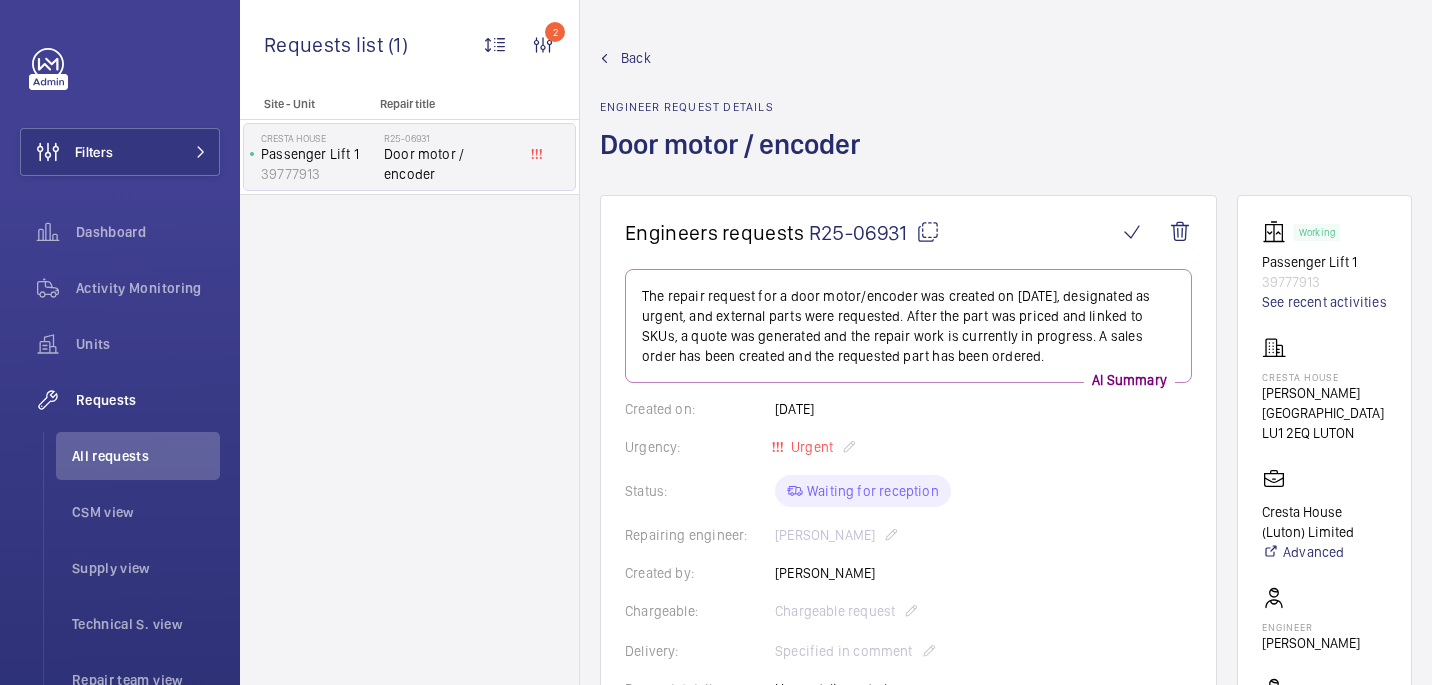 click on "Cresta House" 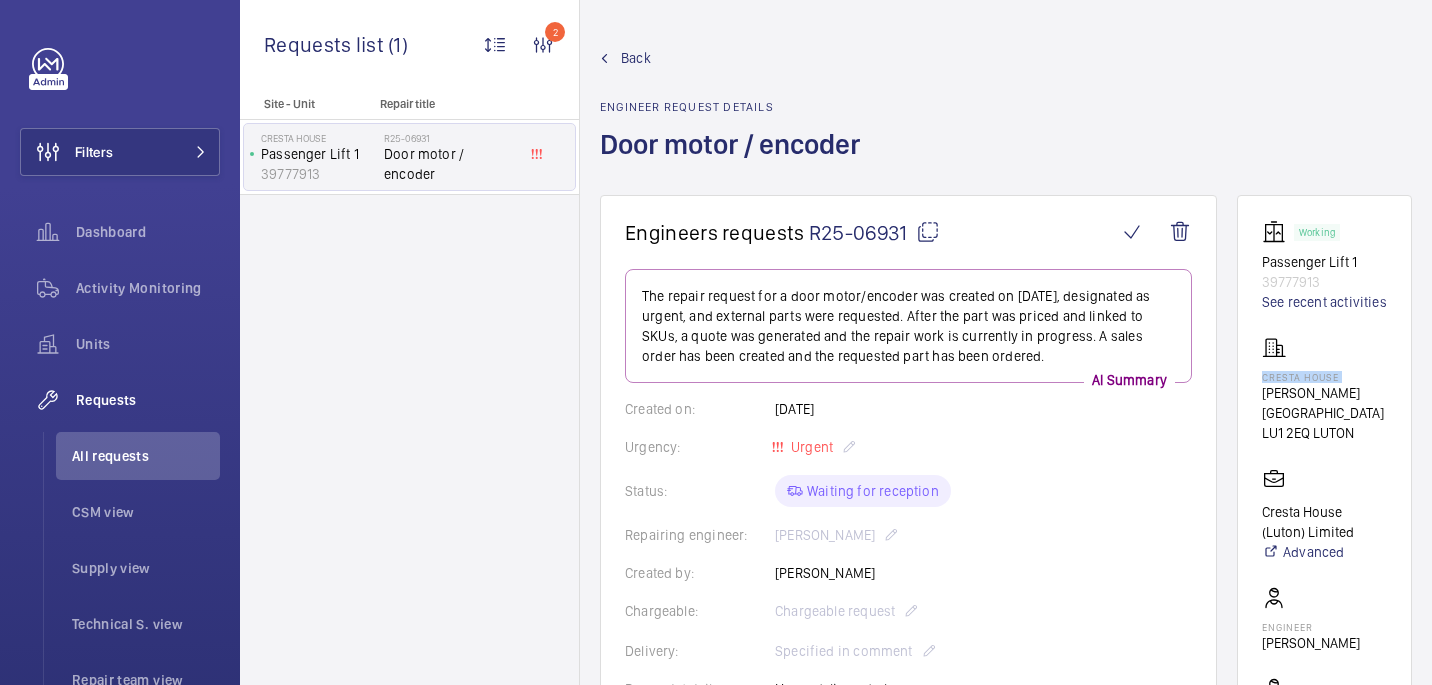 click on "Cresta House" 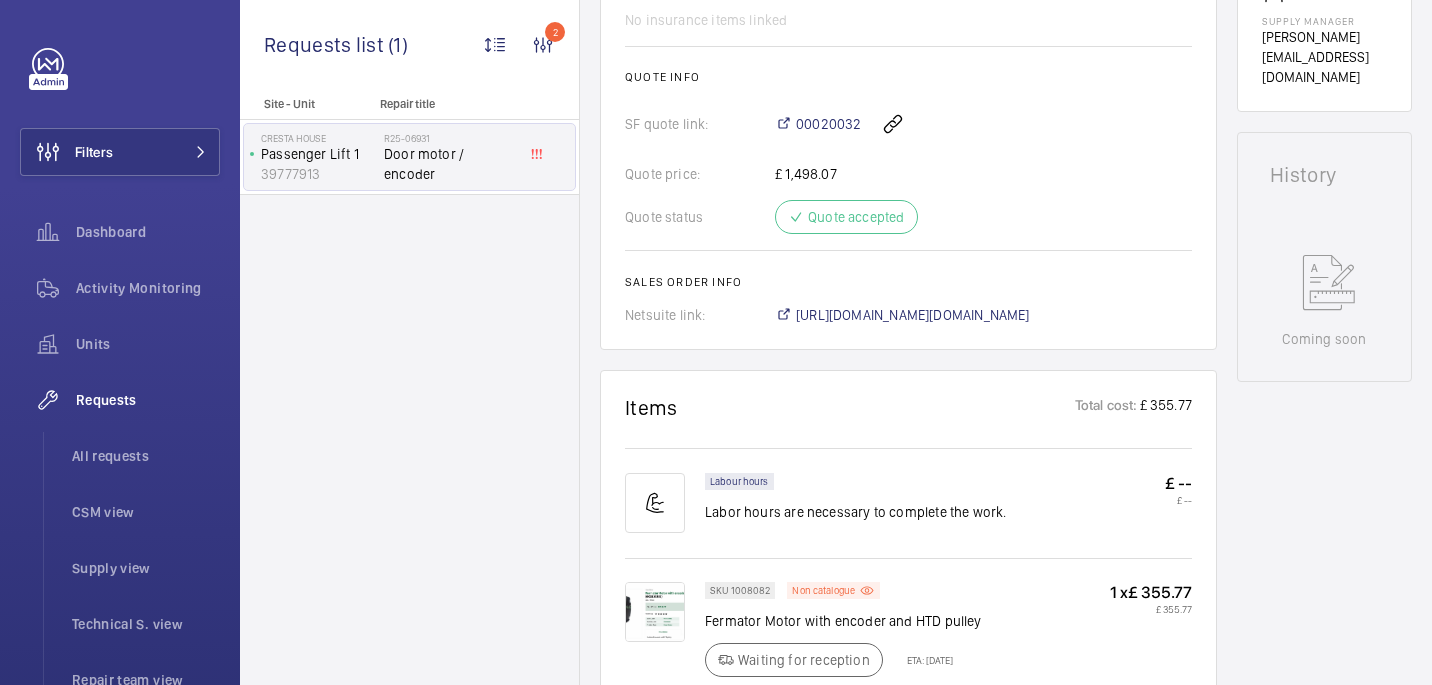 scroll, scrollTop: 813, scrollLeft: 0, axis: vertical 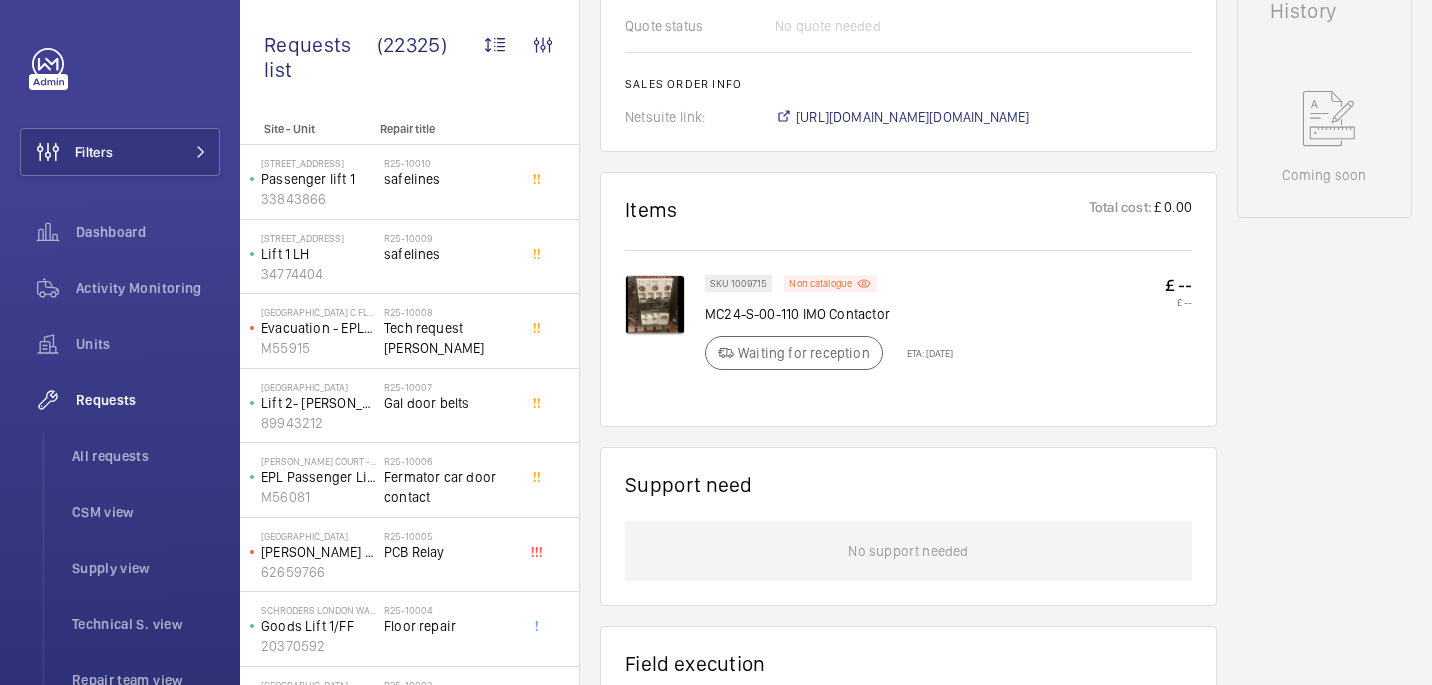 click 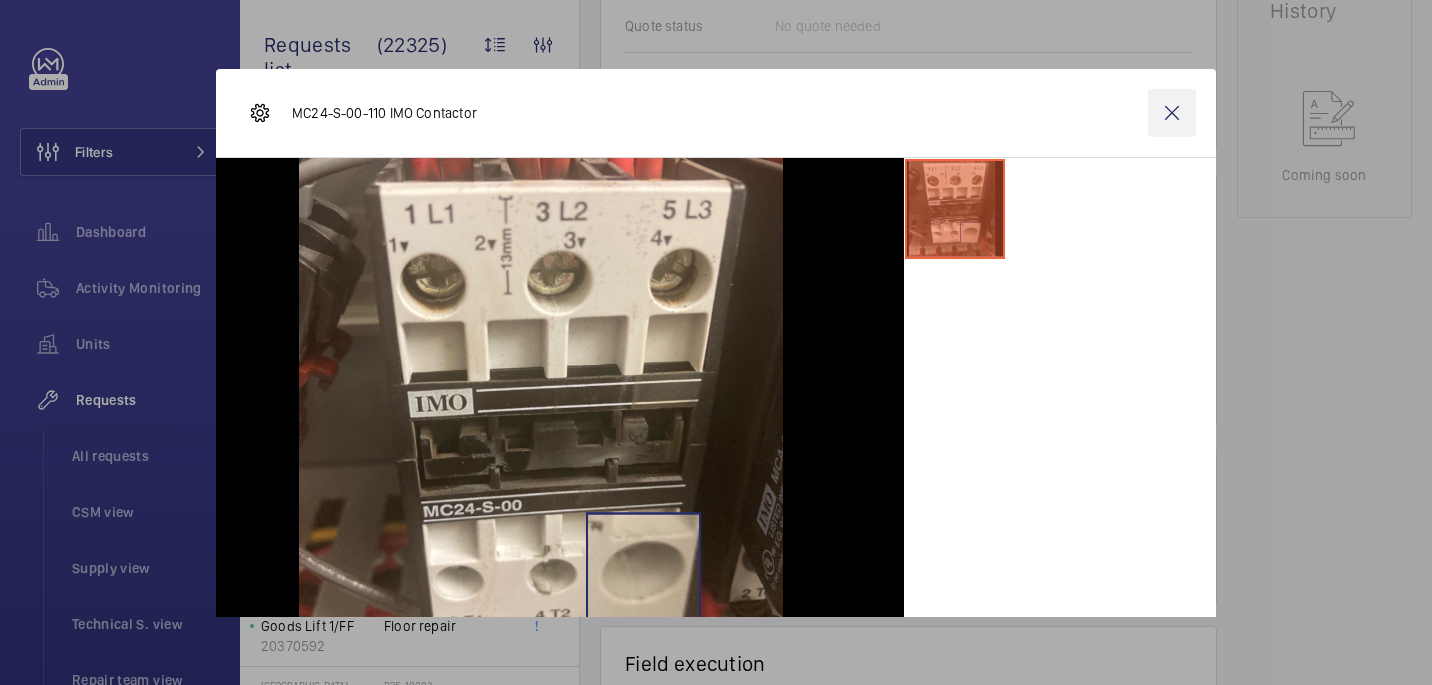 click at bounding box center [1172, 113] 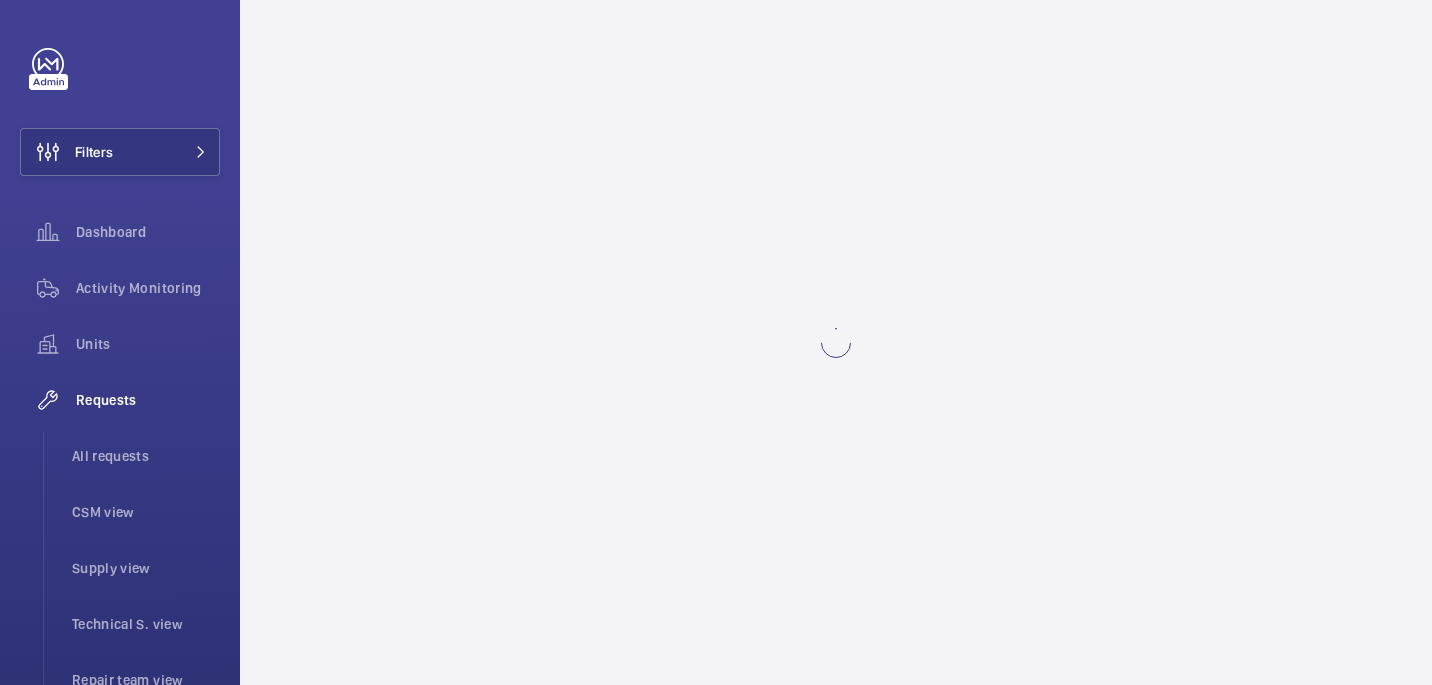 scroll, scrollTop: 0, scrollLeft: 0, axis: both 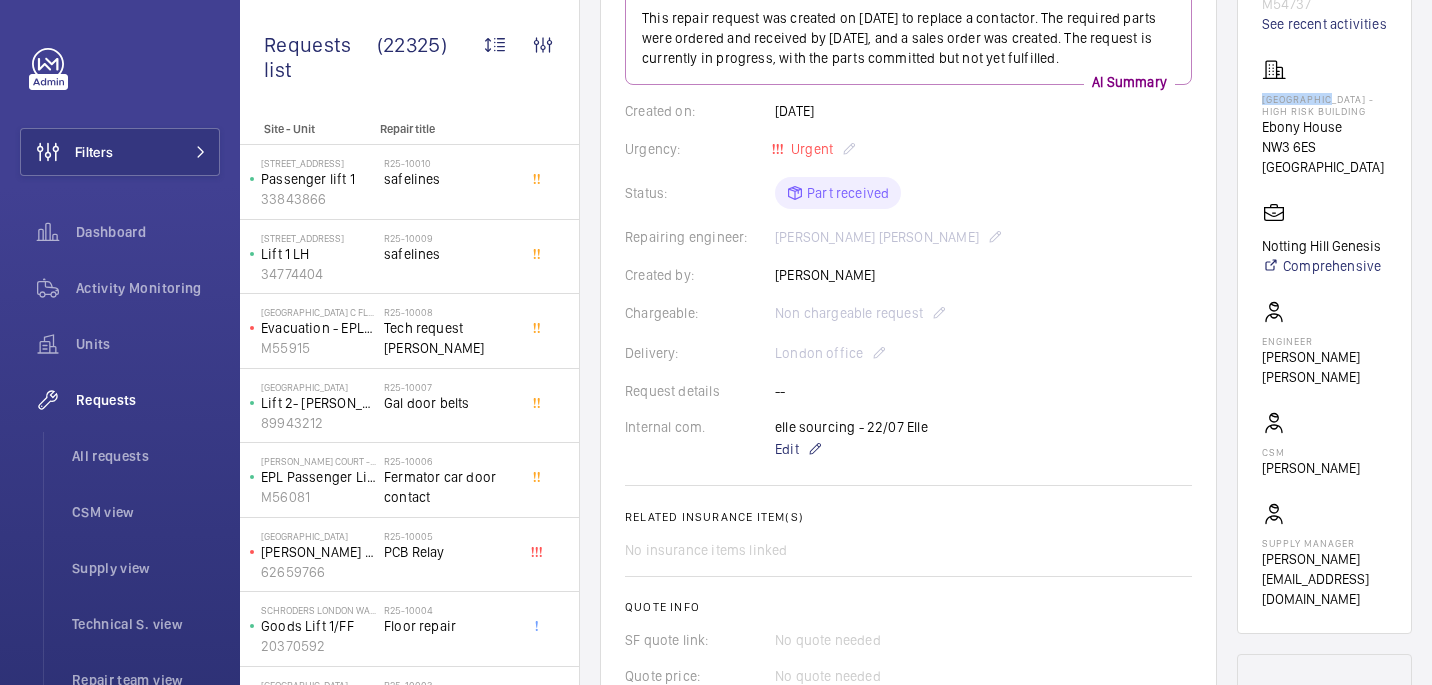 drag, startPoint x: 1347, startPoint y: 141, endPoint x: 1251, endPoint y: 141, distance: 96 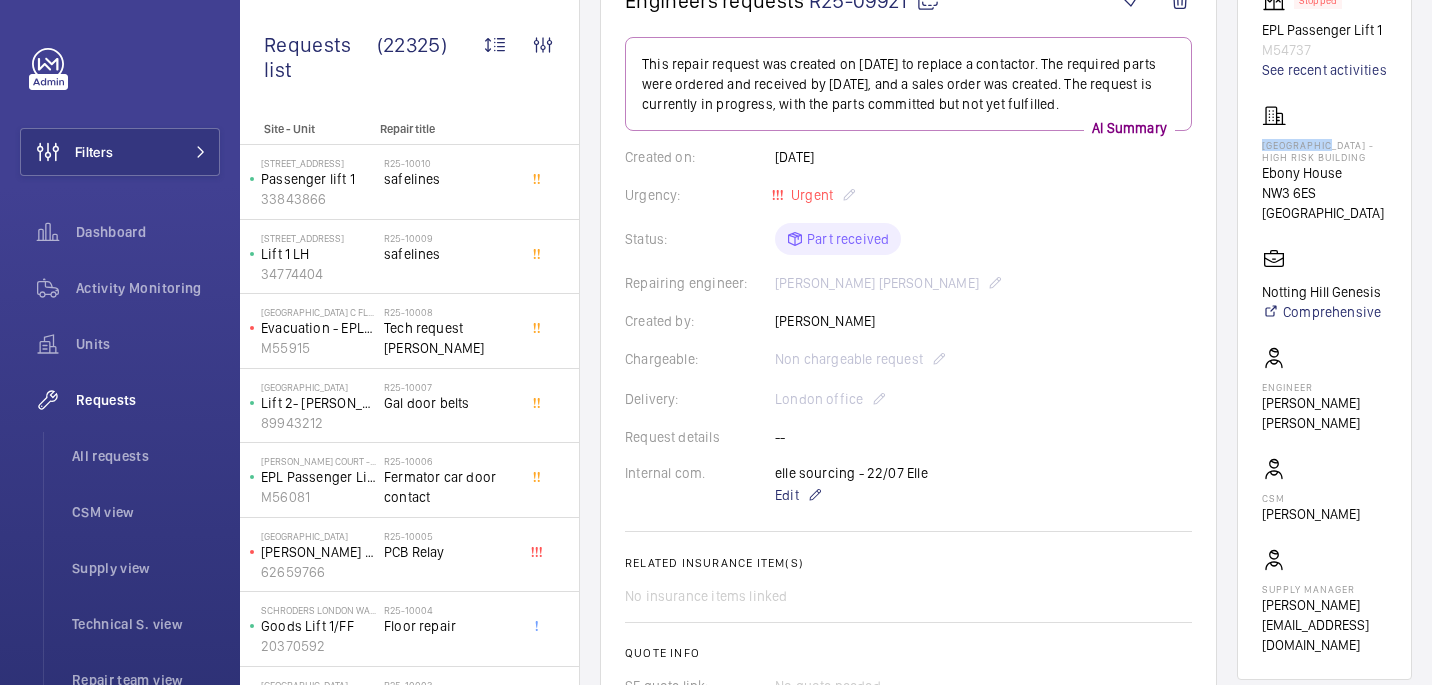 scroll, scrollTop: 48, scrollLeft: 0, axis: vertical 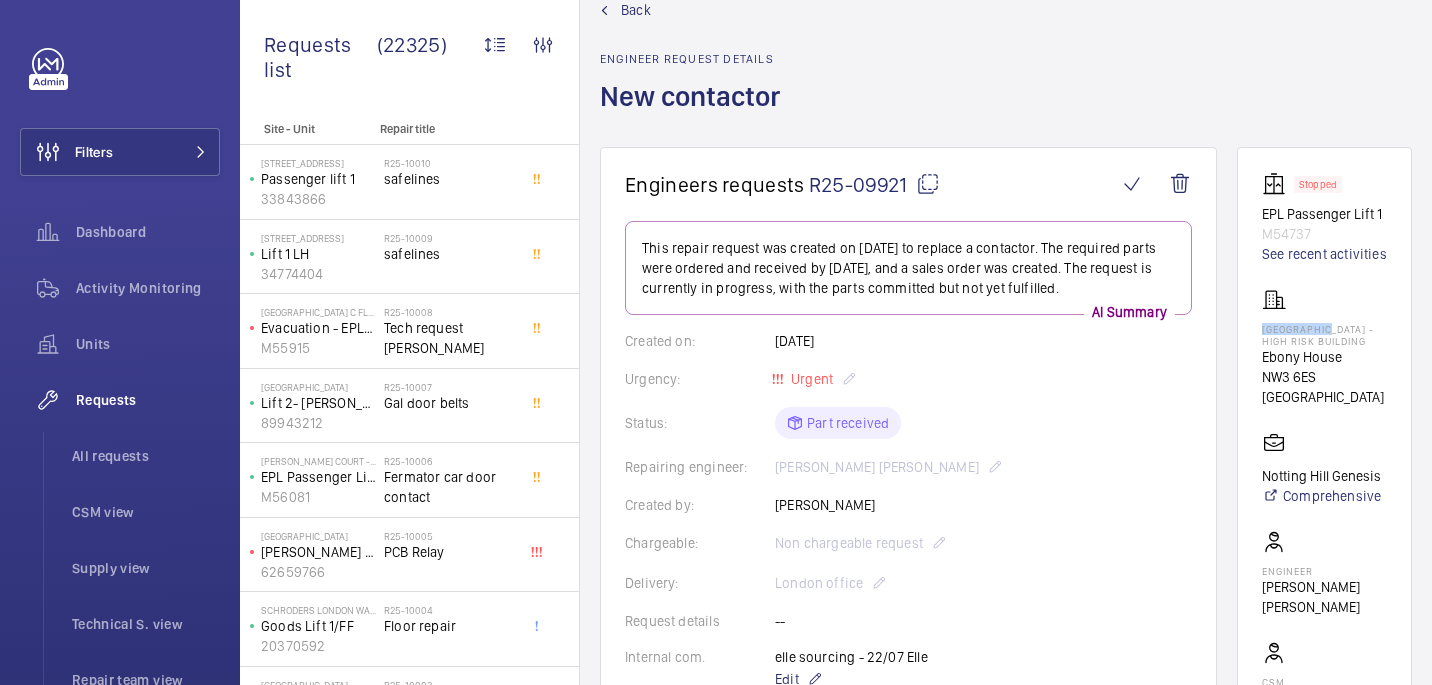 click 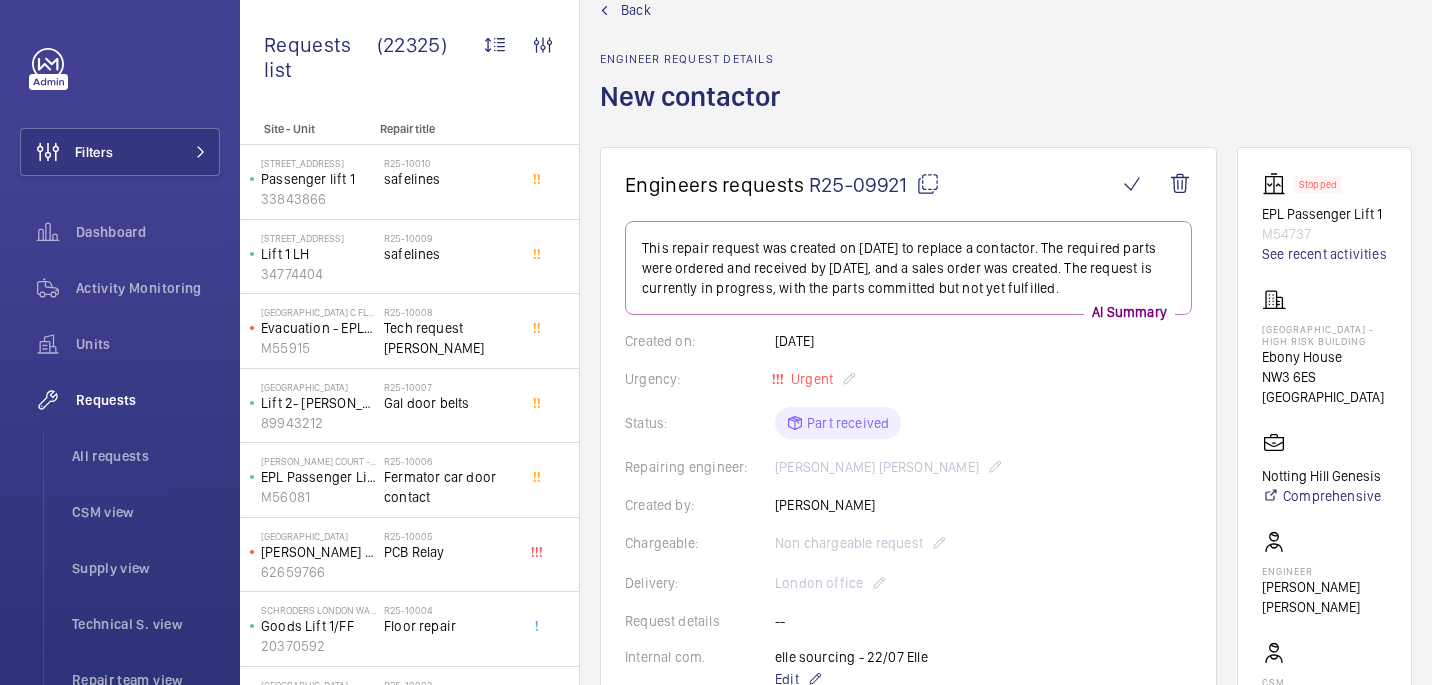 click 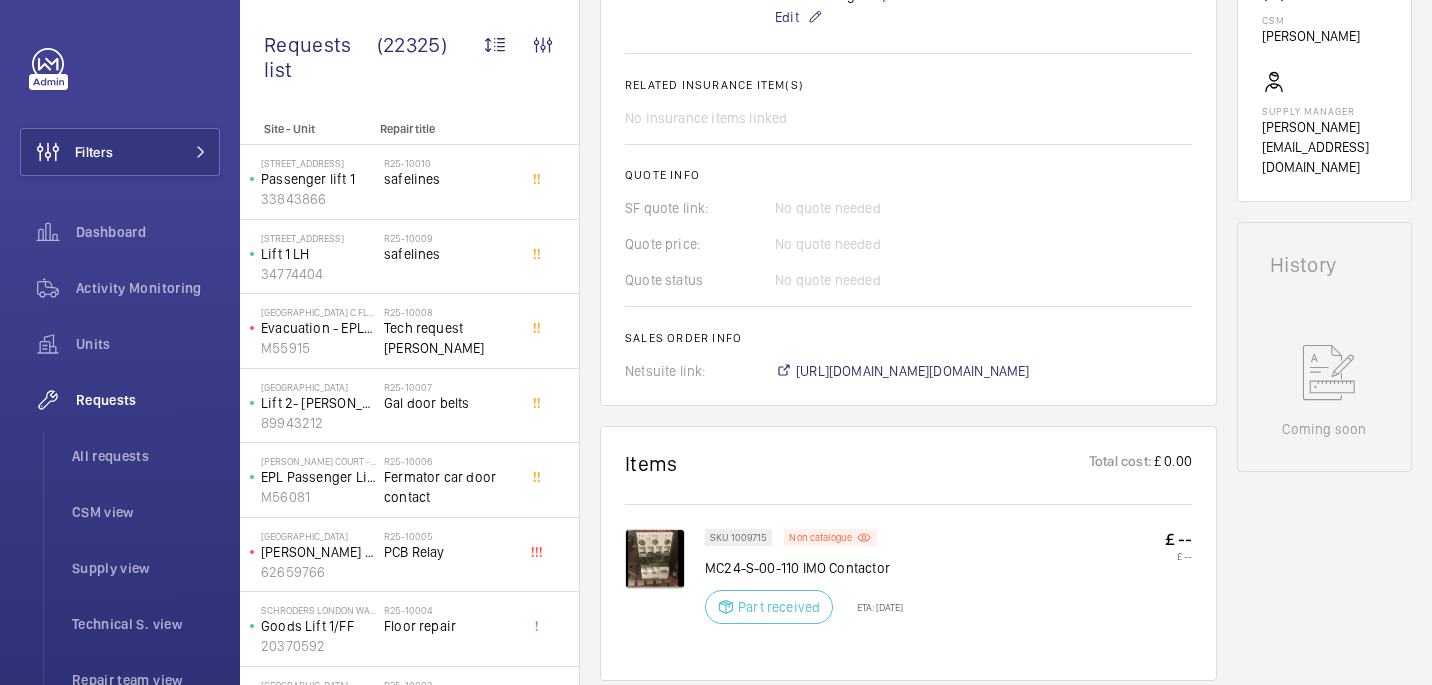 scroll, scrollTop: 1130, scrollLeft: 0, axis: vertical 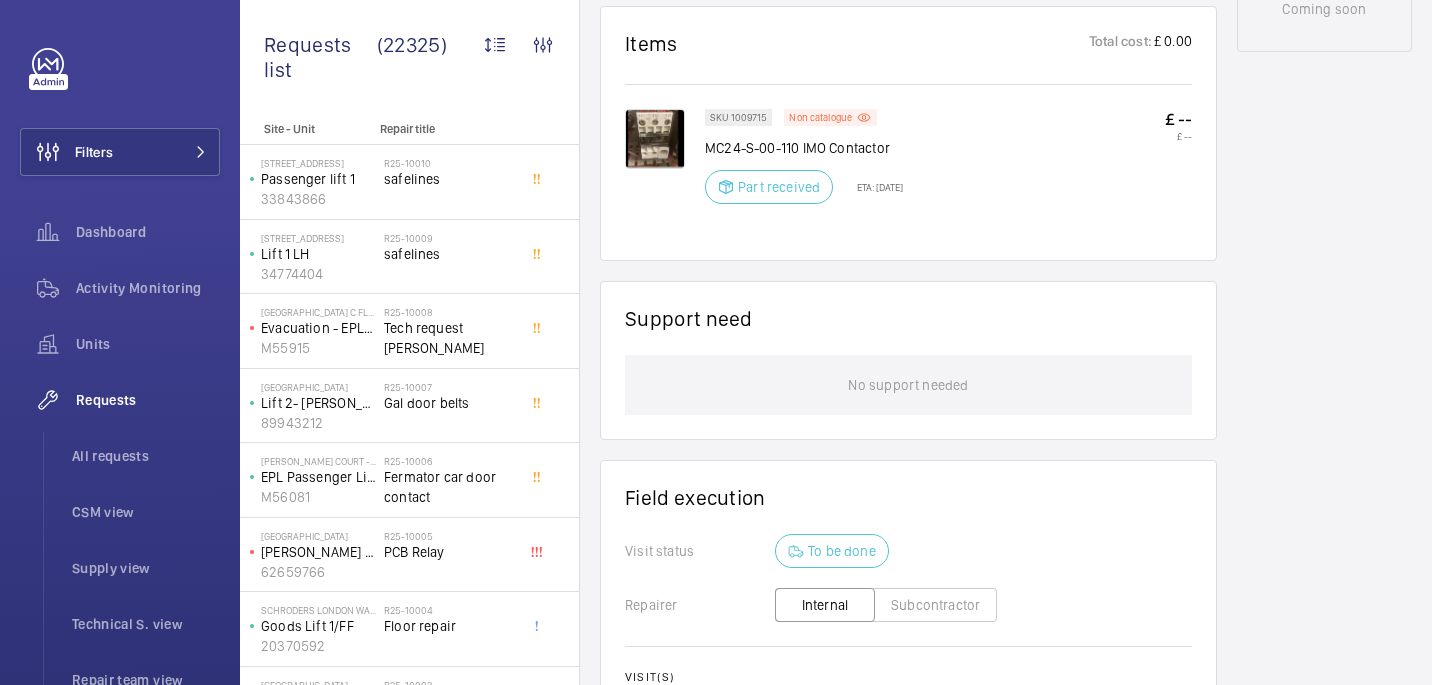click on "MC24-S-00-110 IMO Contactor" 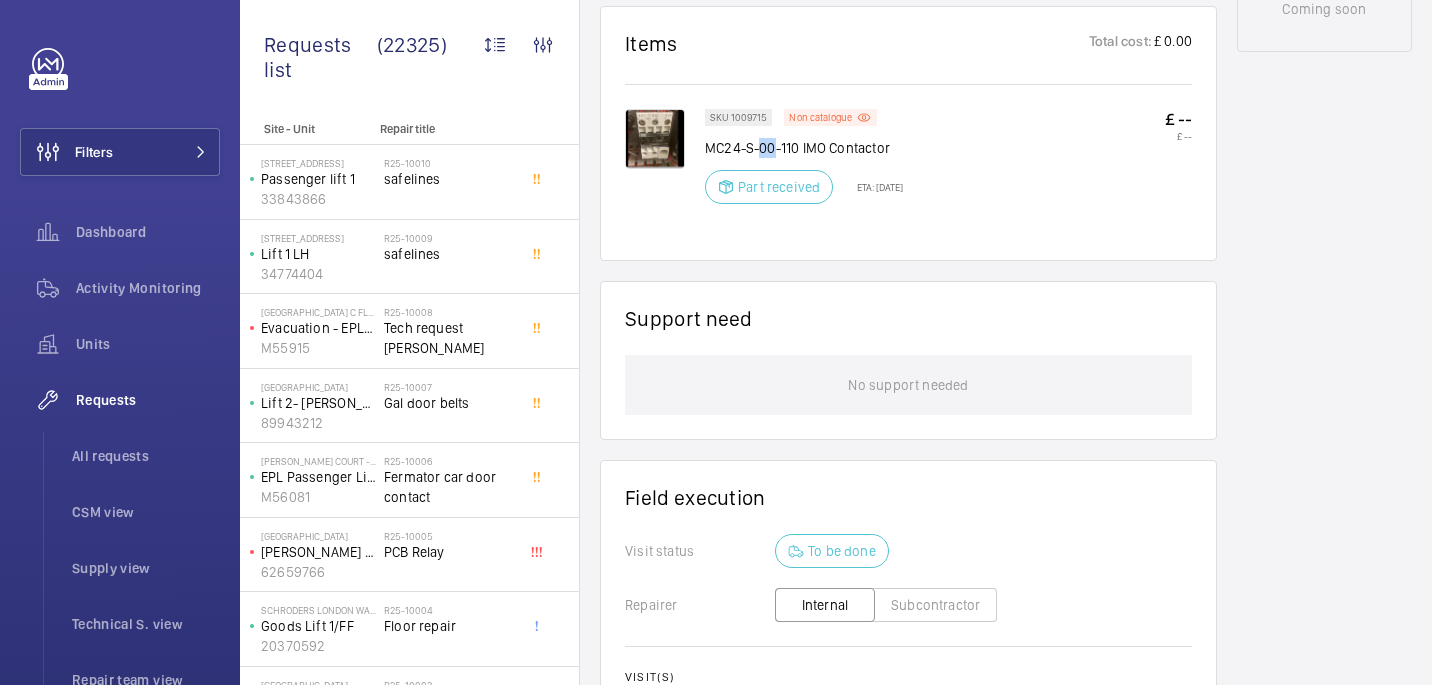 click on "MC24-S-00-110 IMO Contactor" 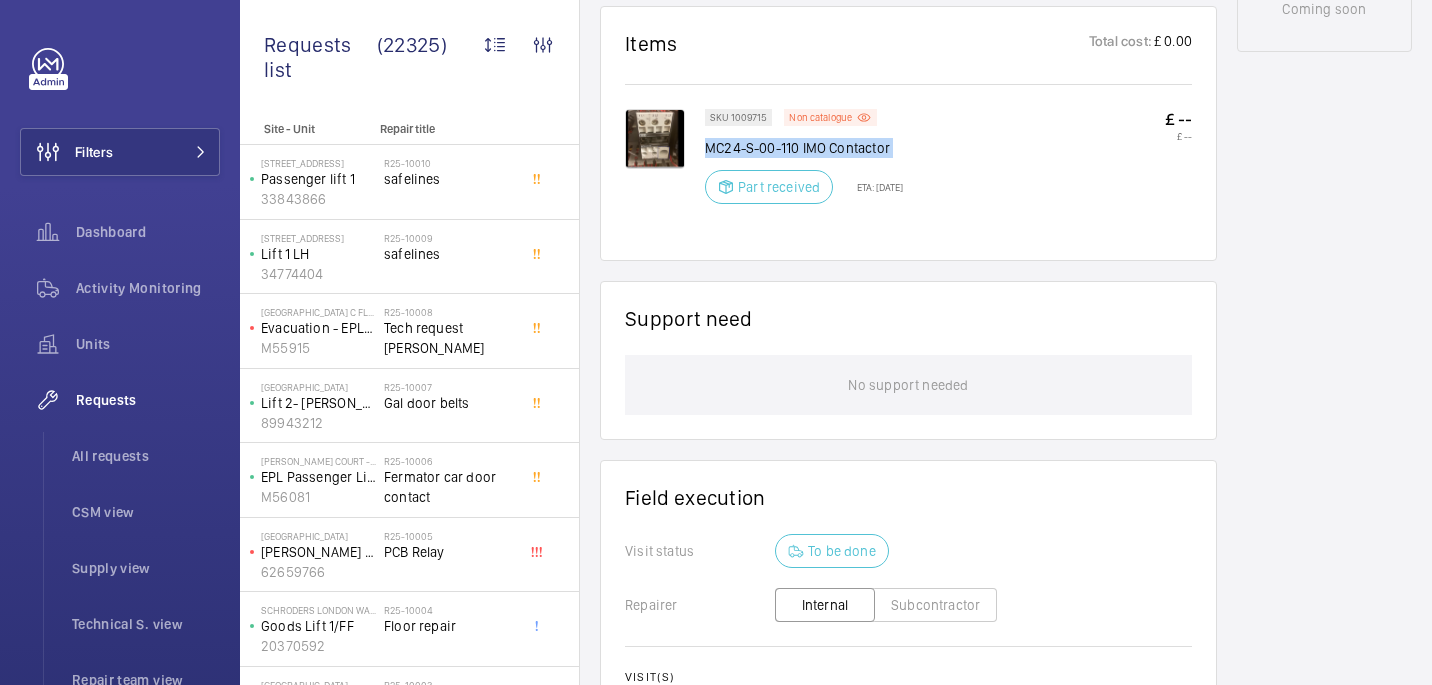 click on "MC24-S-00-110 IMO Contactor" 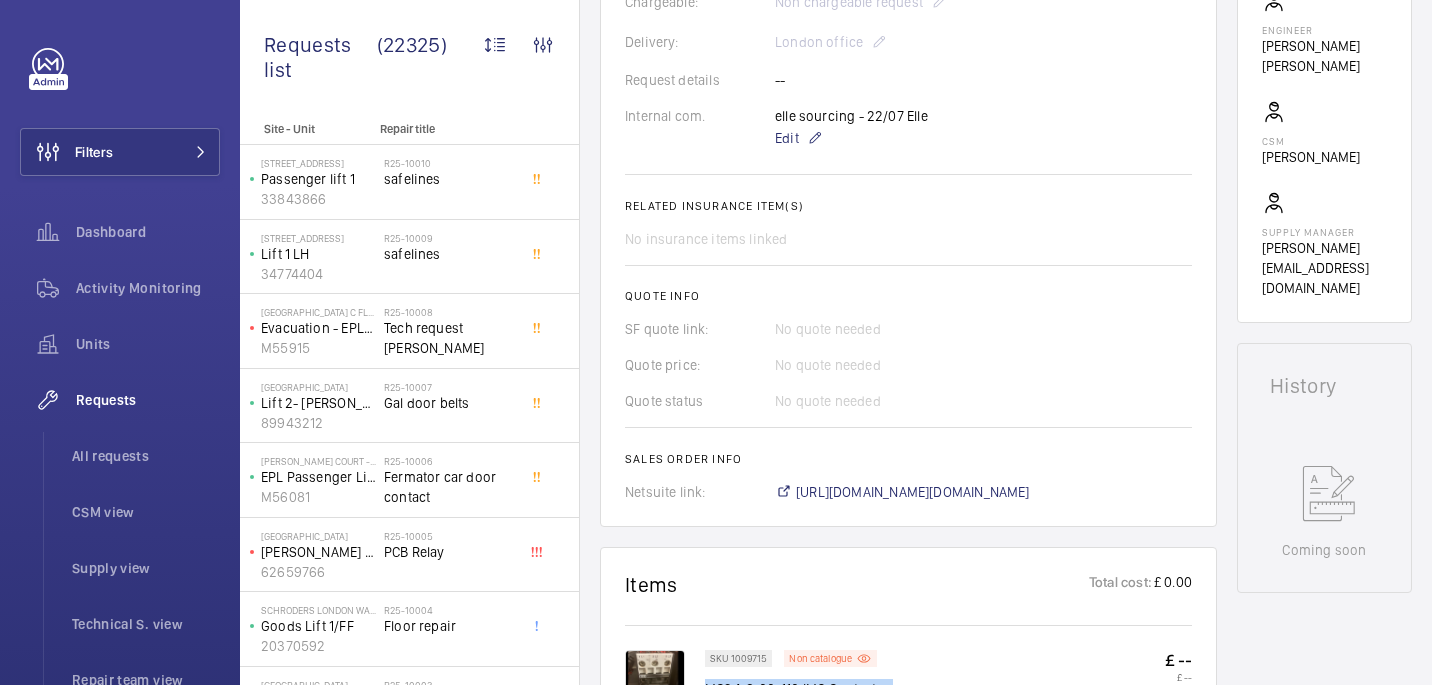 scroll, scrollTop: 0, scrollLeft: 0, axis: both 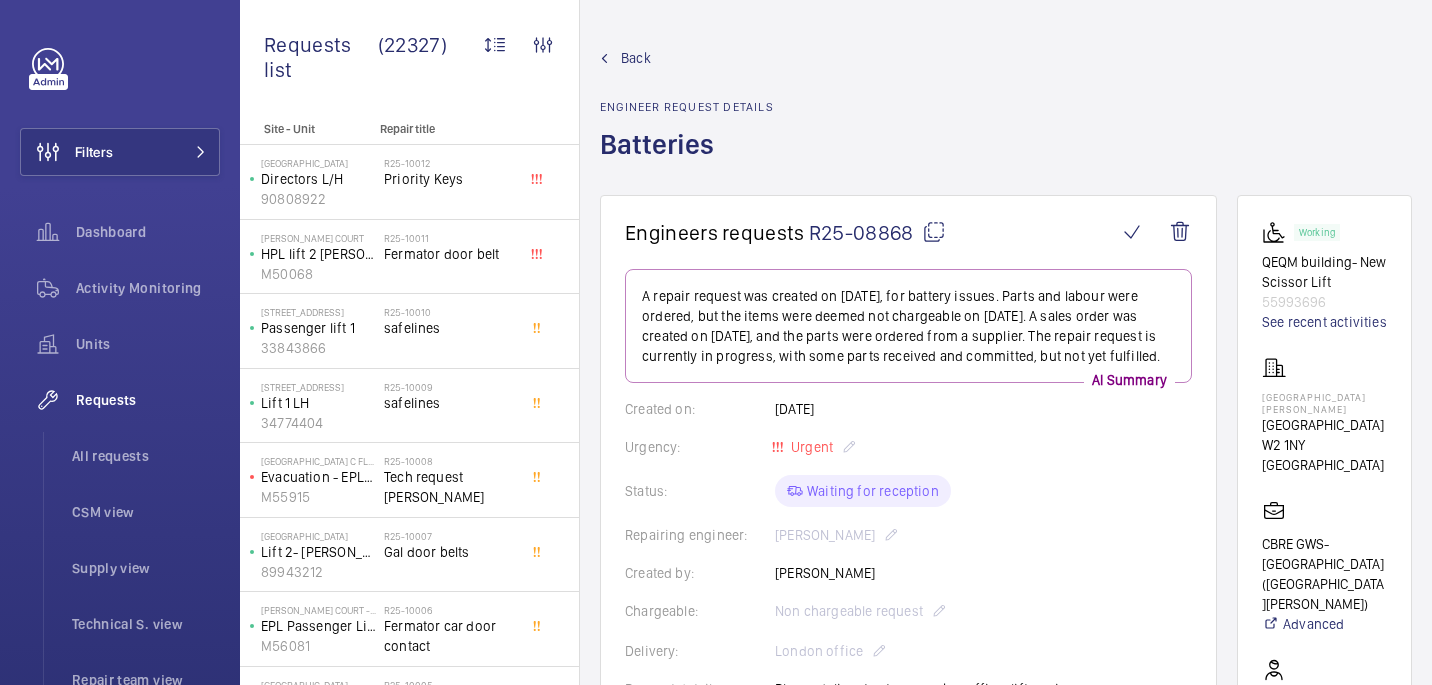click on "[GEOGRAPHIC_DATA][PERSON_NAME]" 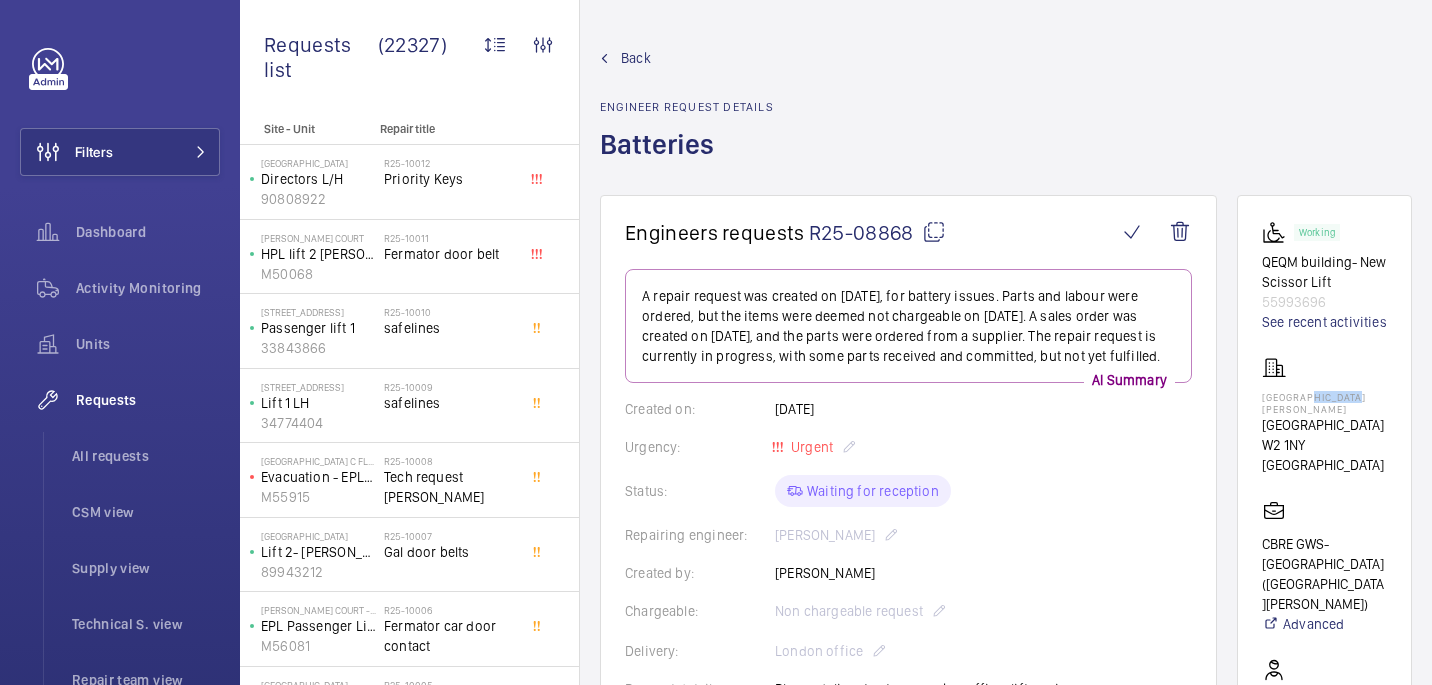 click on "St Mary Hospital" 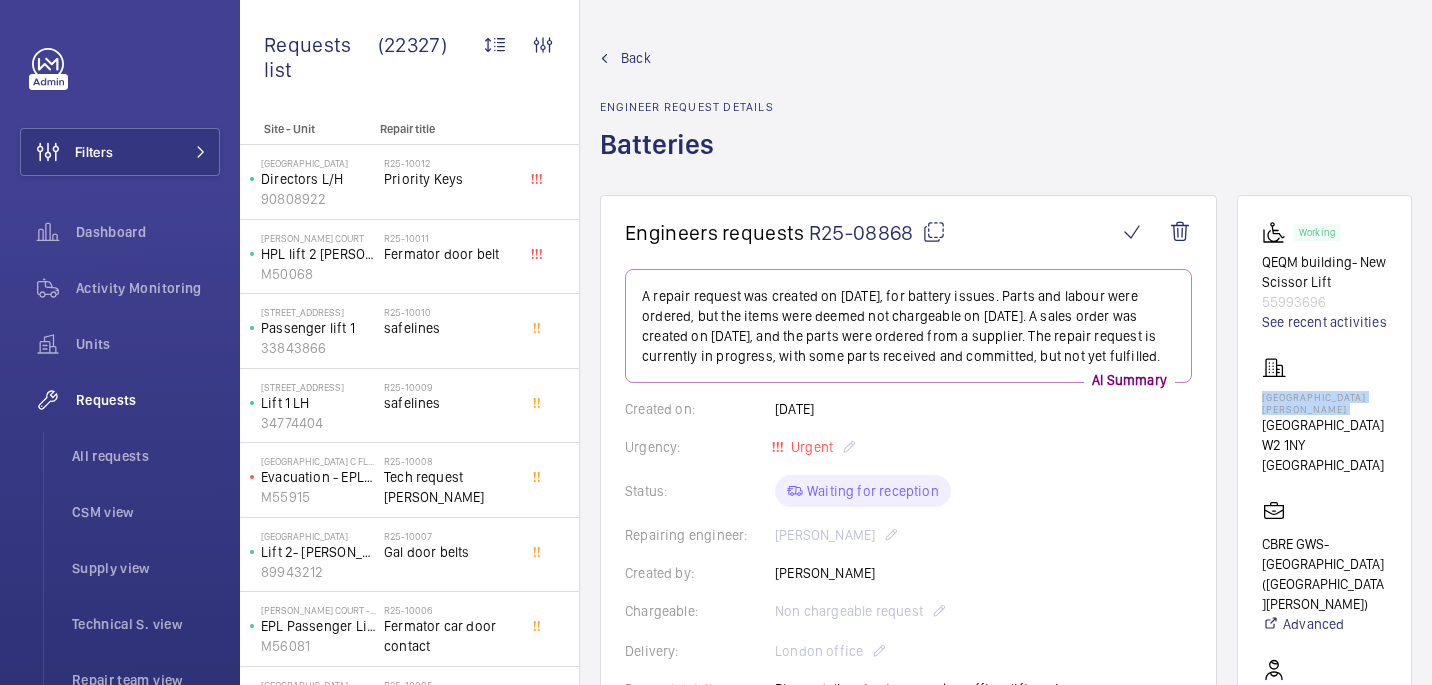 copy on "St Mary Hospital" 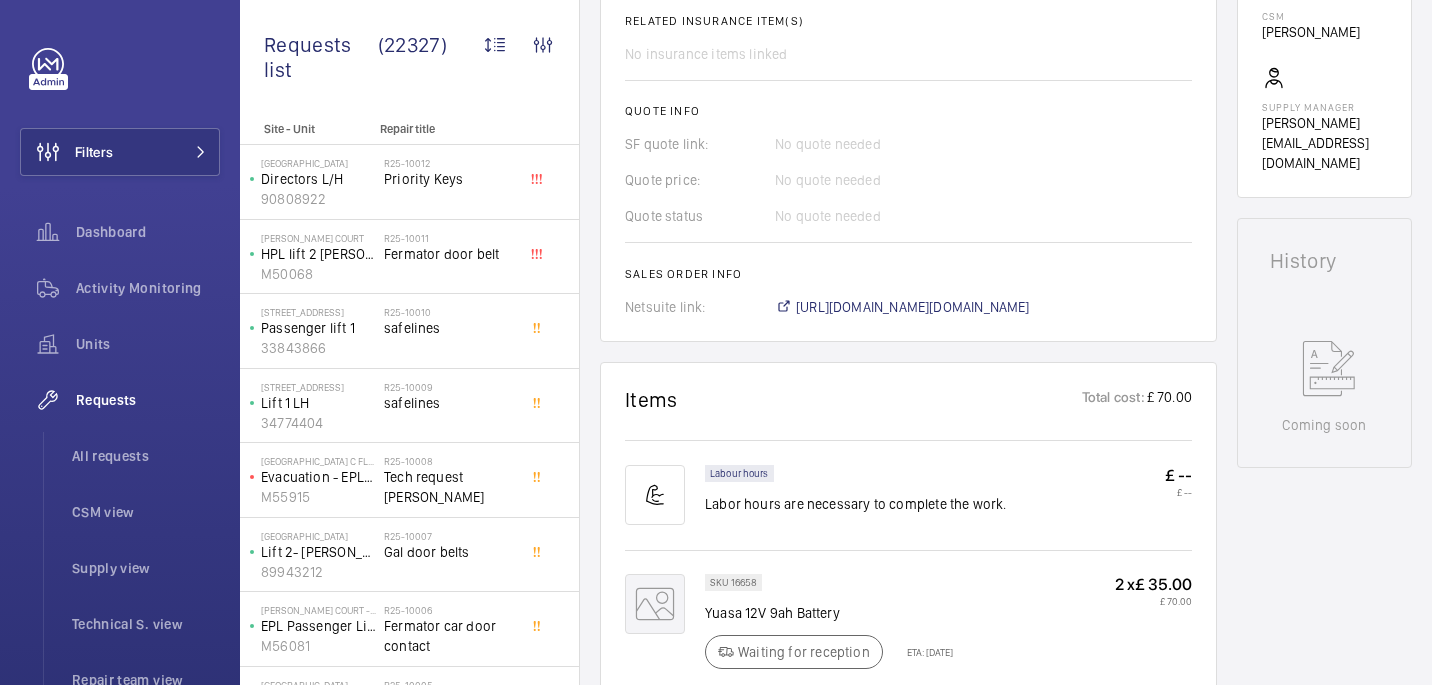 scroll, scrollTop: 789, scrollLeft: 0, axis: vertical 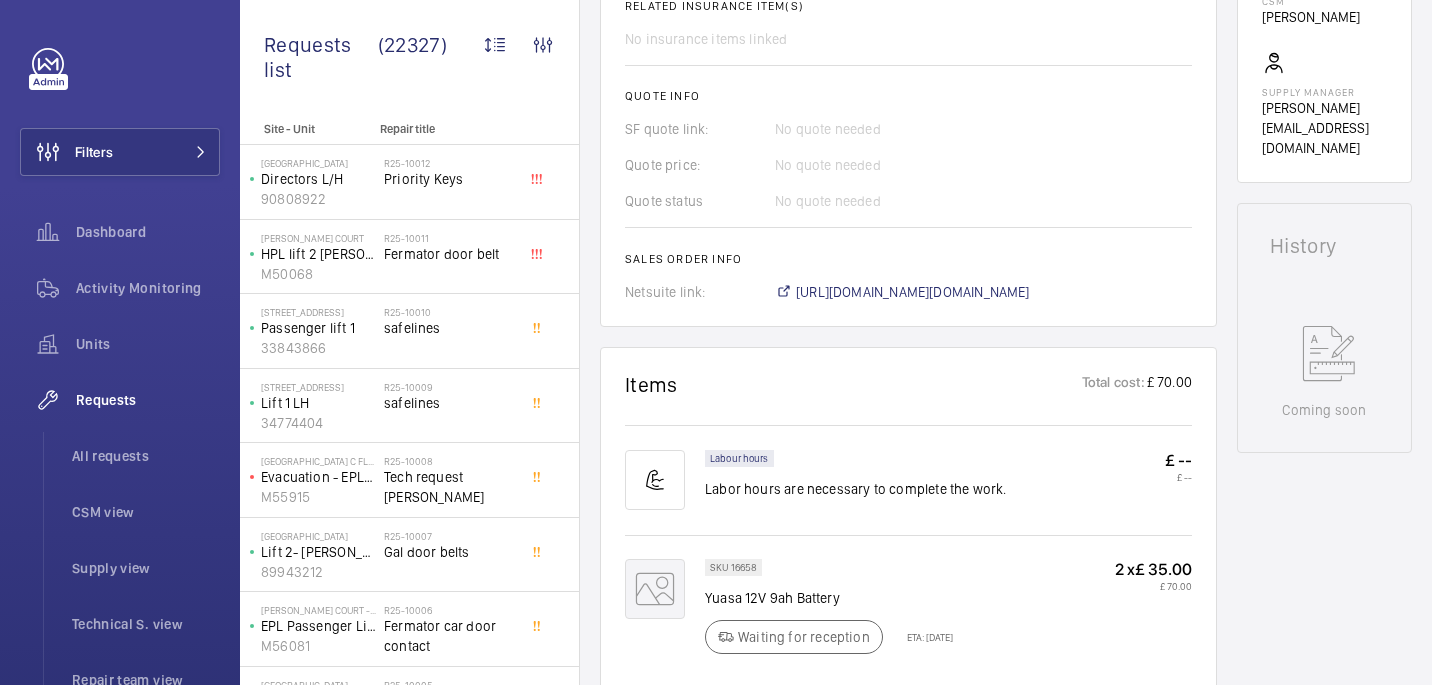 click on "Yuasa 12V 9ah Battery" 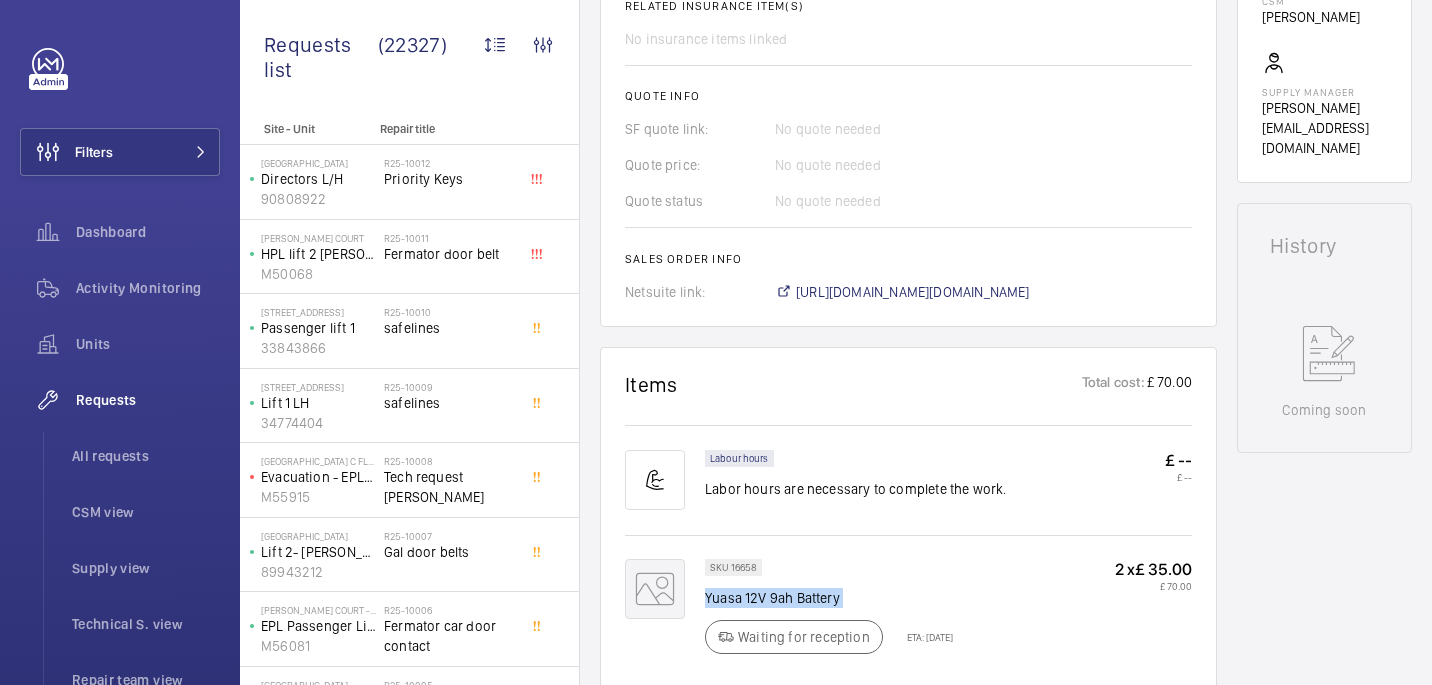 click on "Yuasa 12V 9ah Battery" 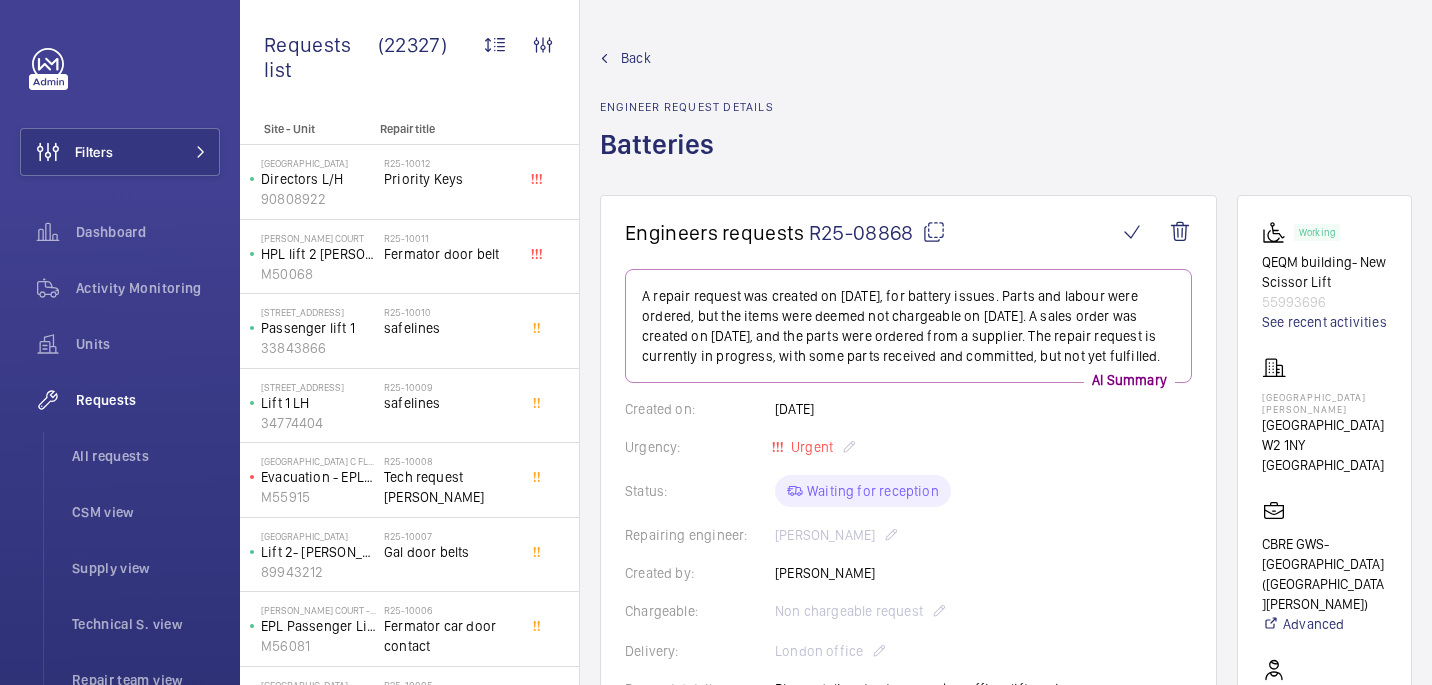 click 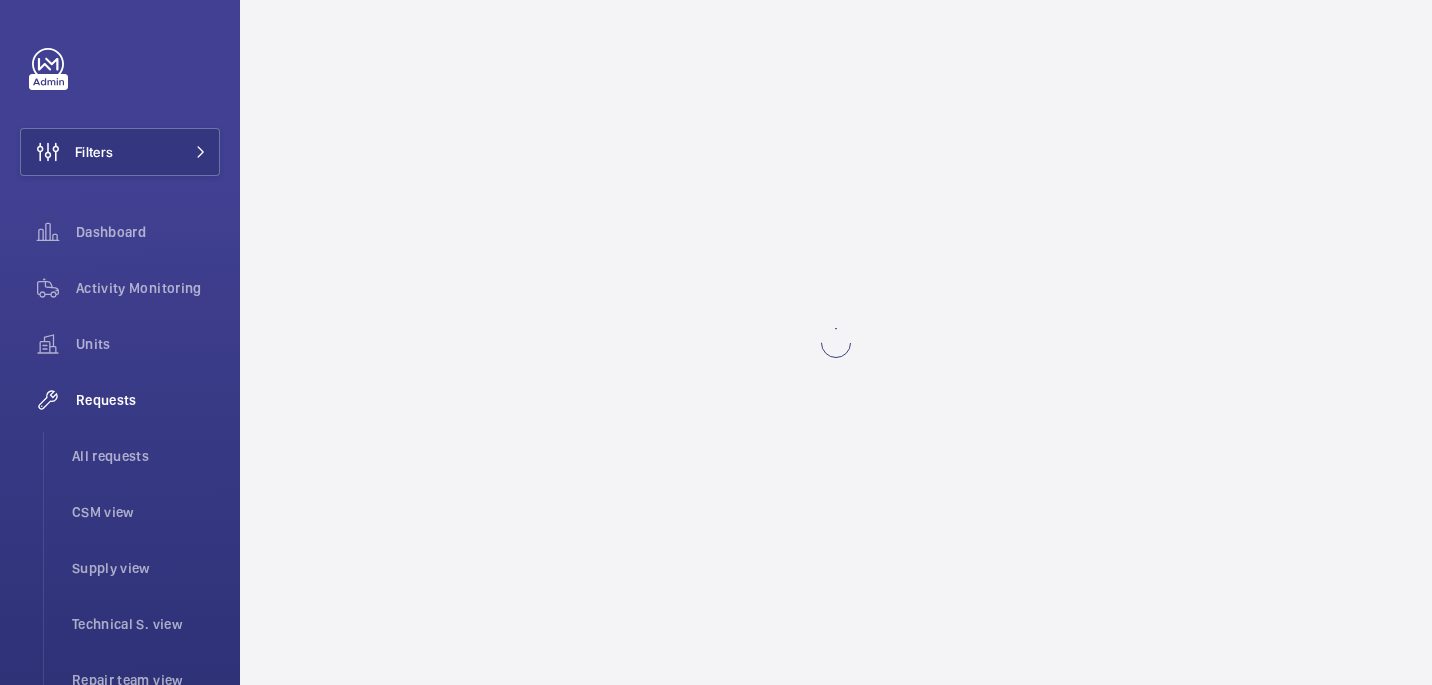 scroll, scrollTop: 0, scrollLeft: 0, axis: both 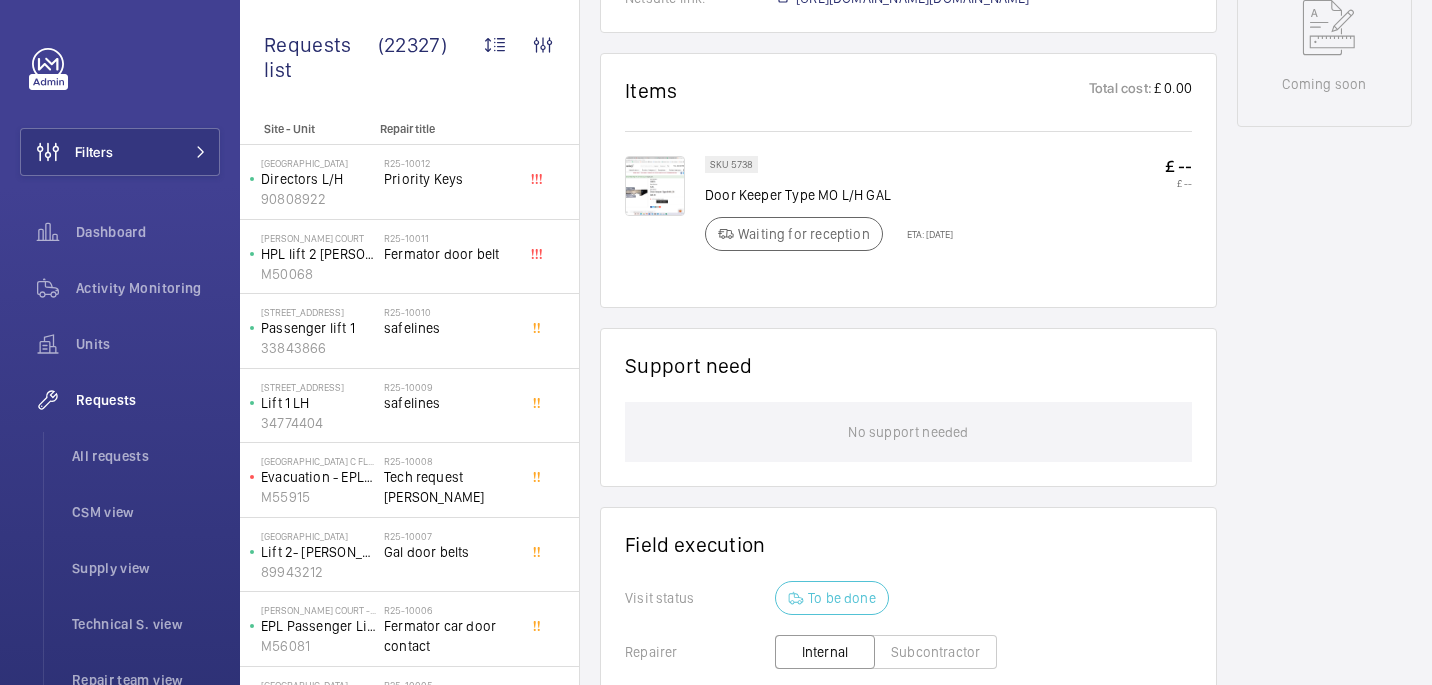 click 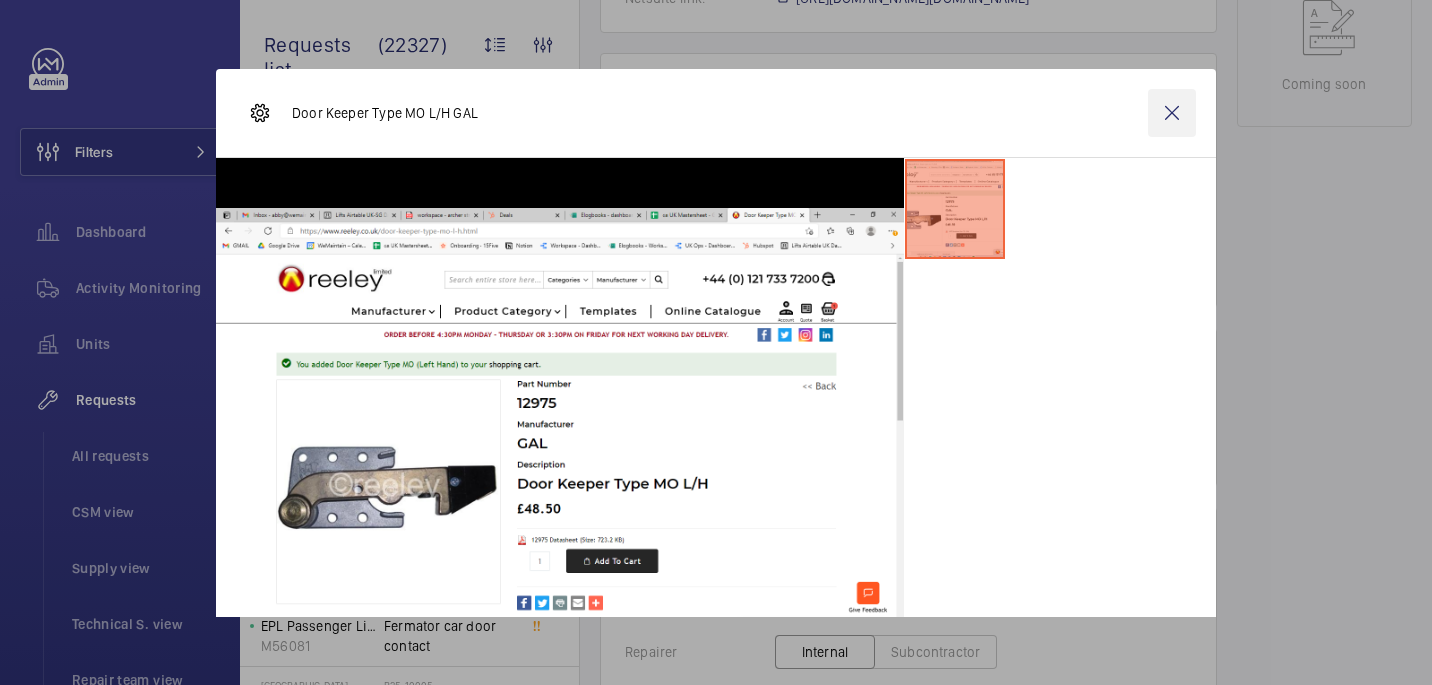 click at bounding box center [1172, 113] 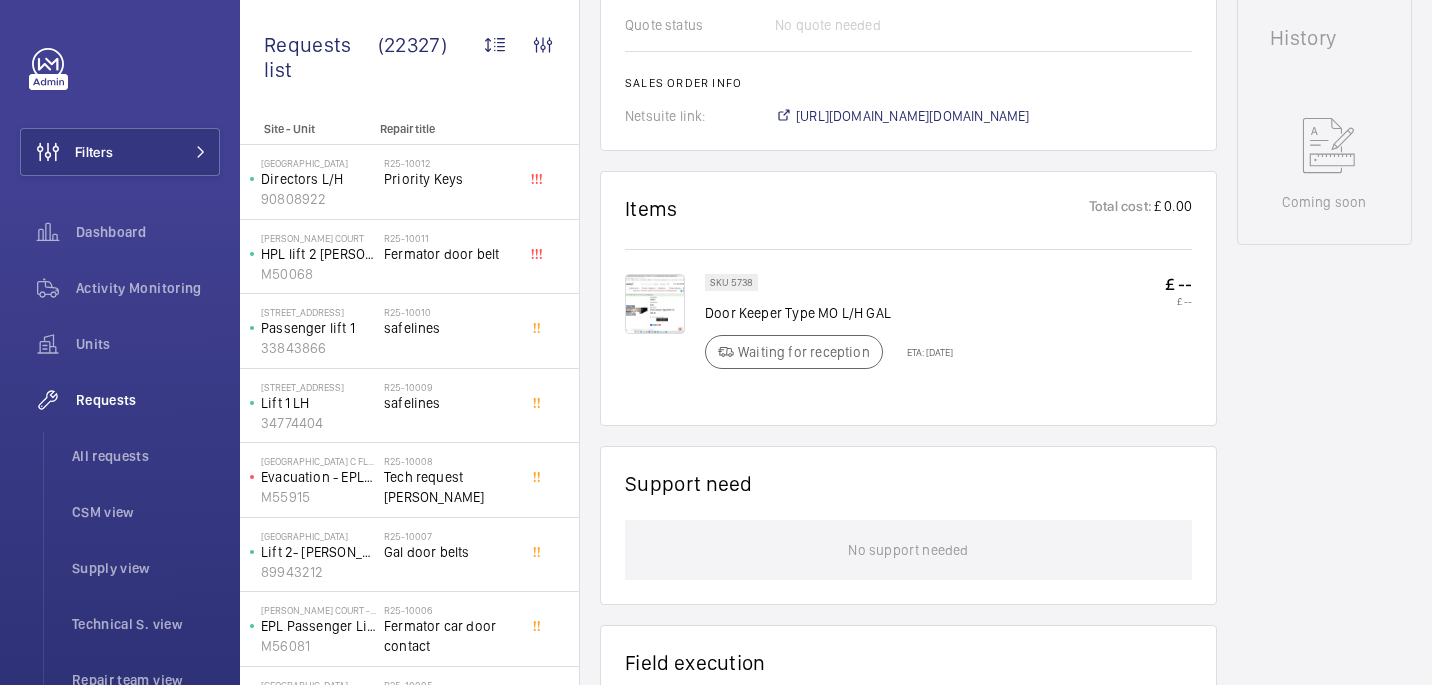 scroll, scrollTop: 964, scrollLeft: 0, axis: vertical 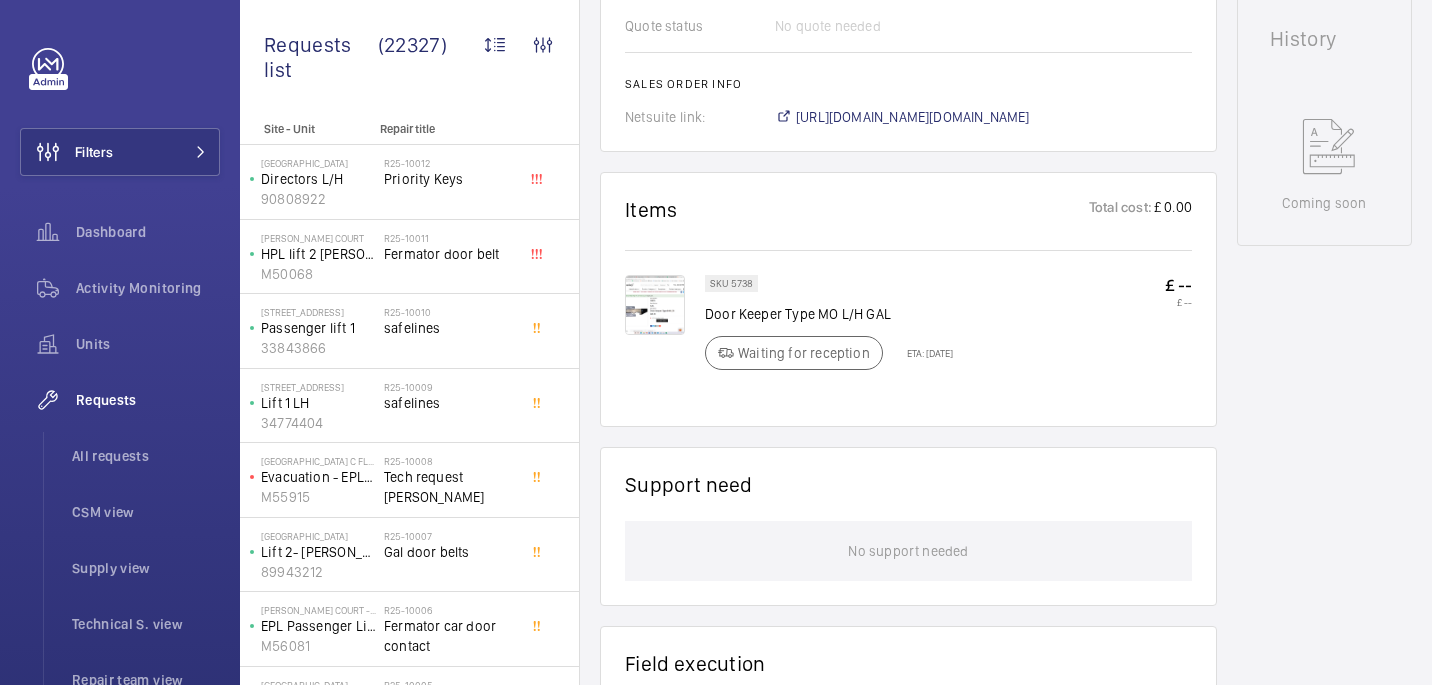 click 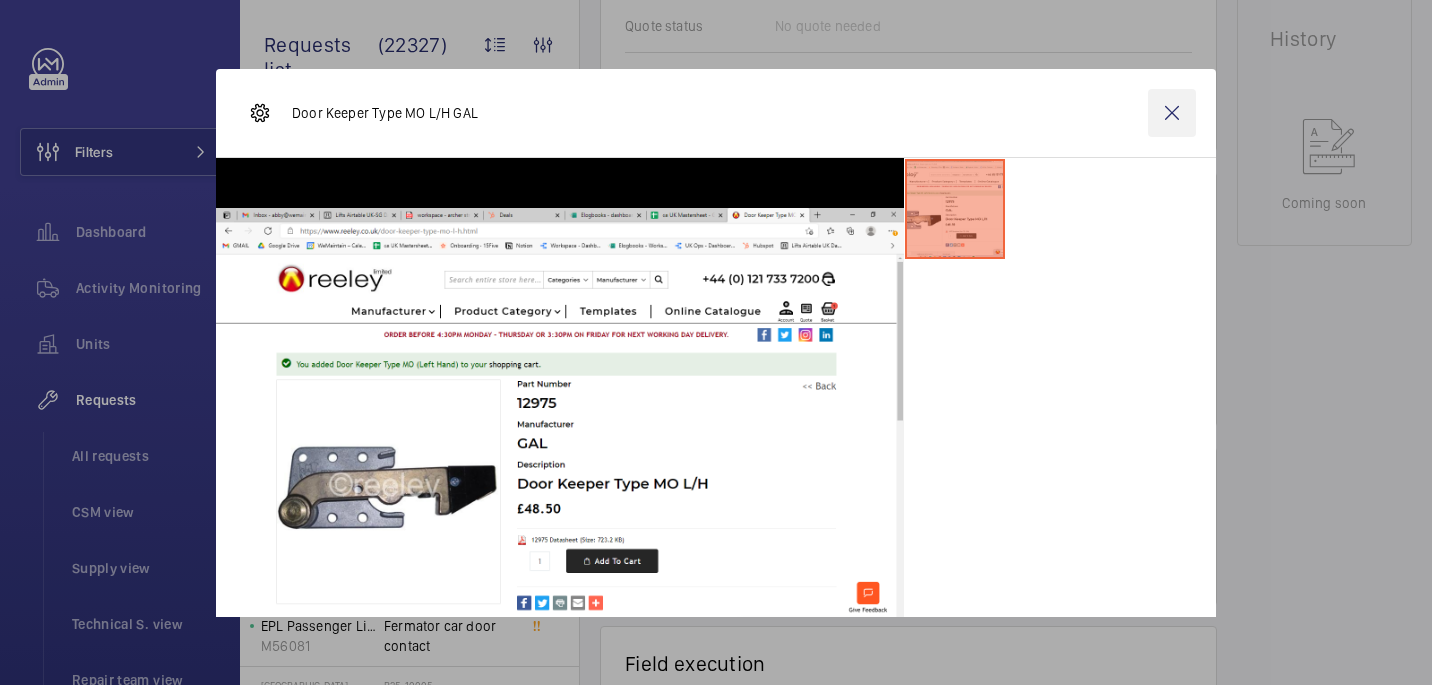 click at bounding box center [1172, 113] 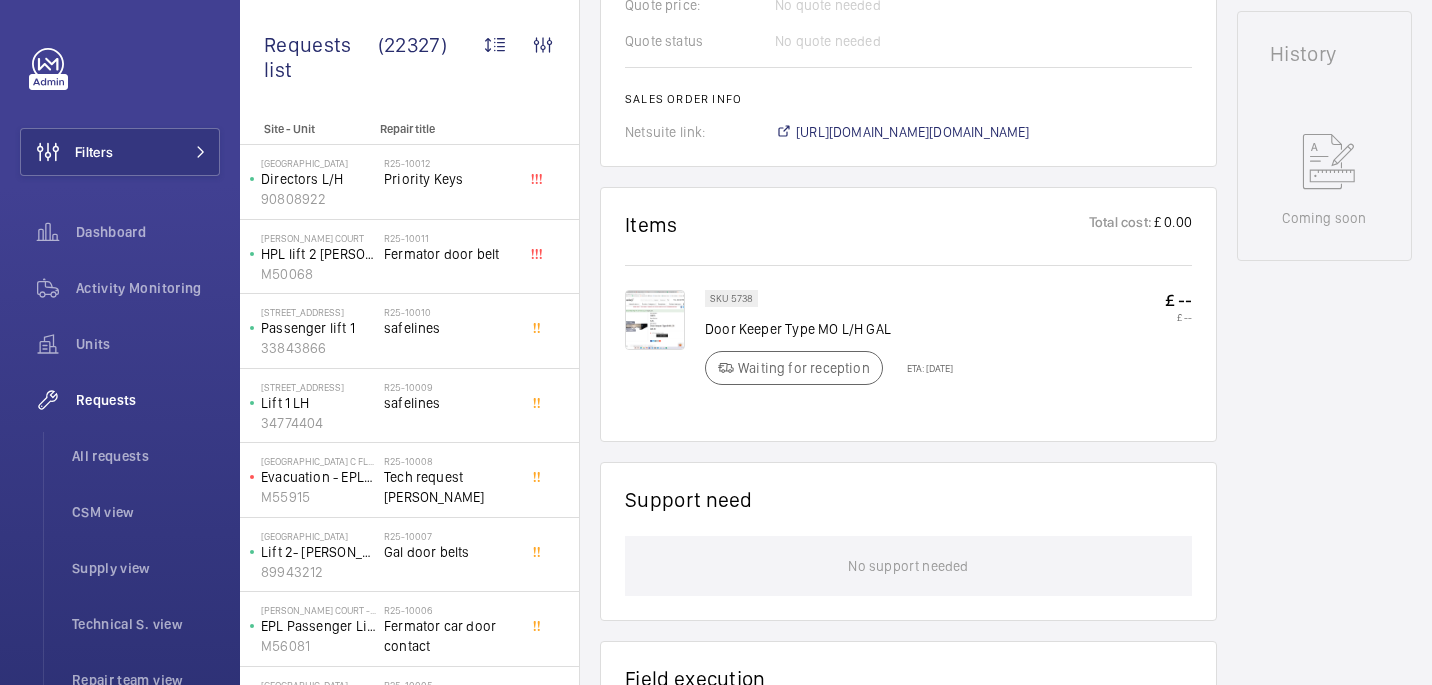 scroll, scrollTop: 952, scrollLeft: 0, axis: vertical 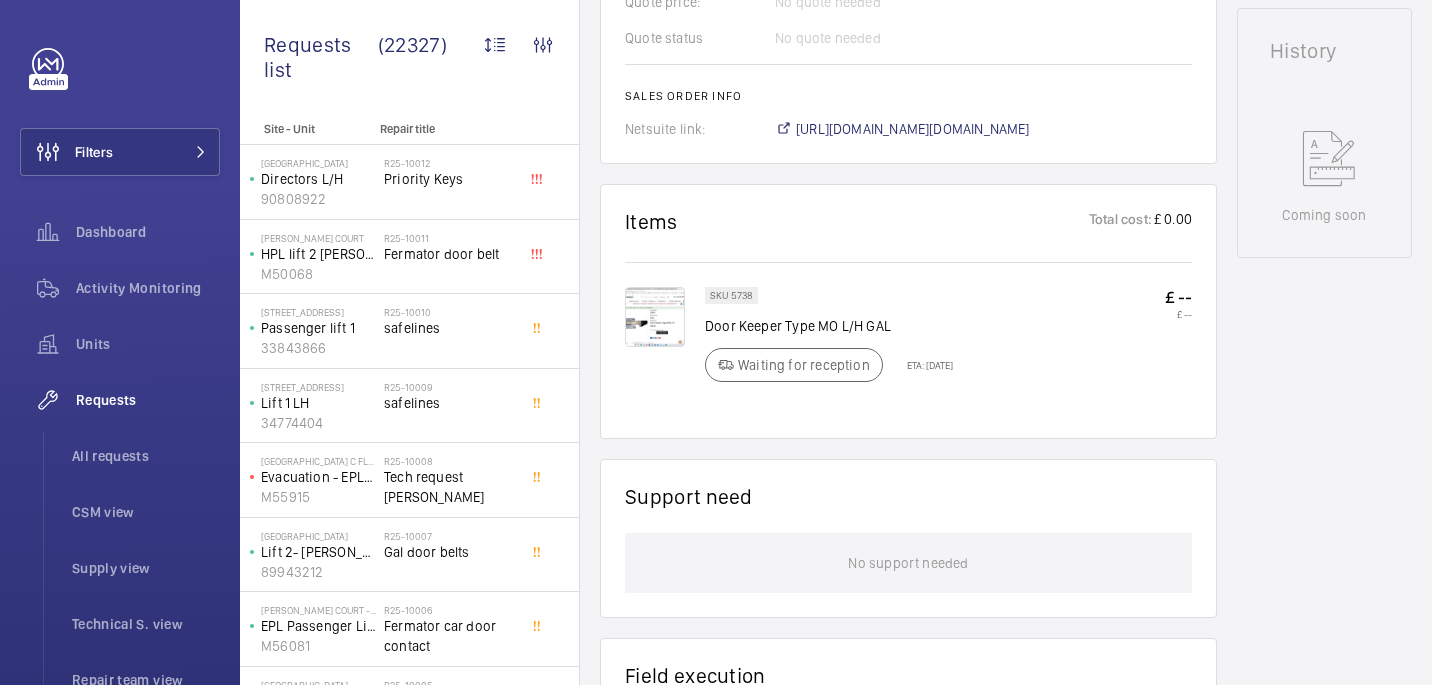 click 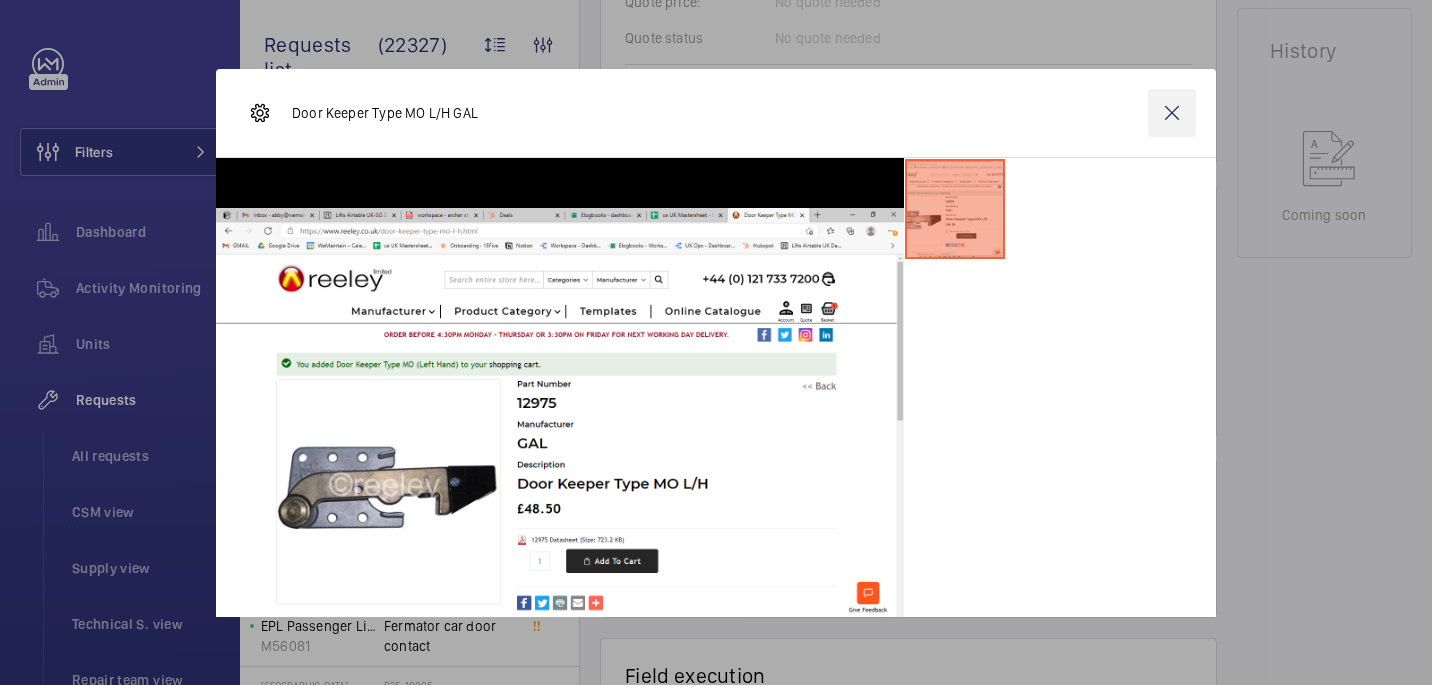 click at bounding box center [1172, 113] 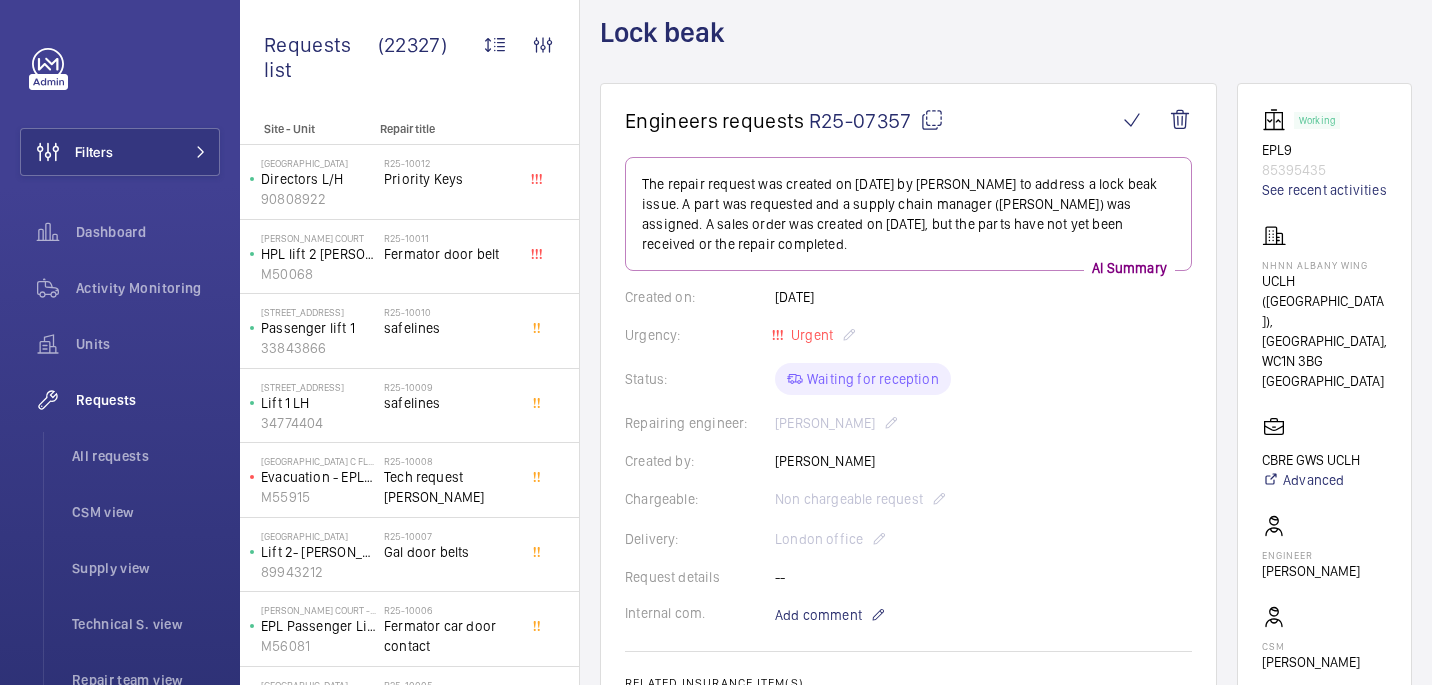 scroll, scrollTop: 0, scrollLeft: 0, axis: both 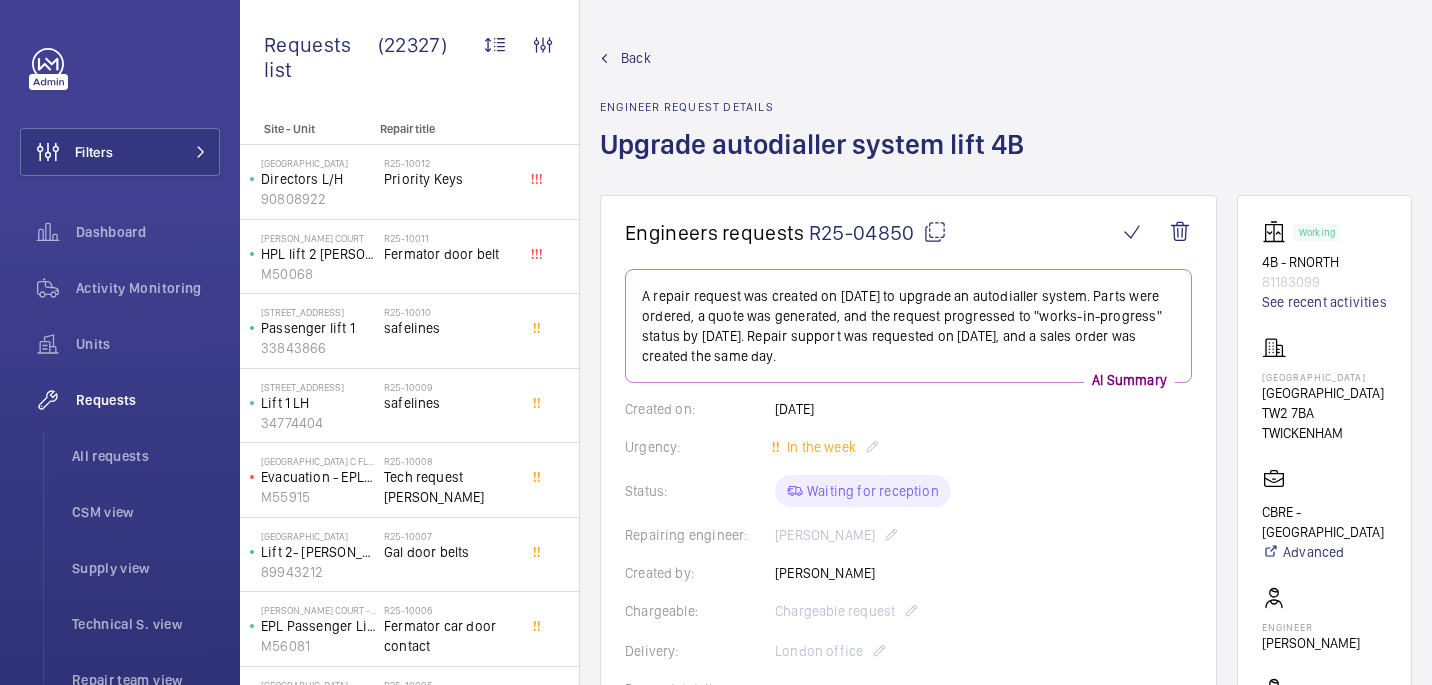 click on "[GEOGRAPHIC_DATA]" 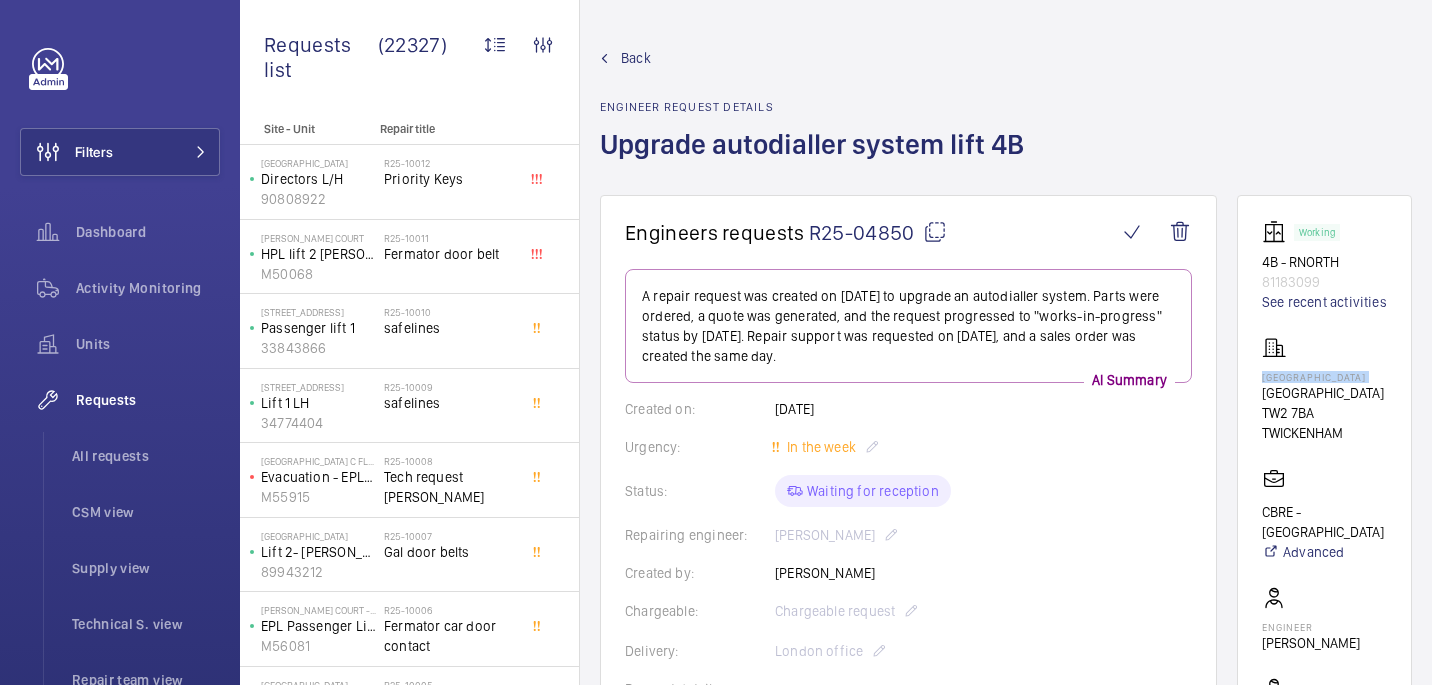 click on "[GEOGRAPHIC_DATA]" 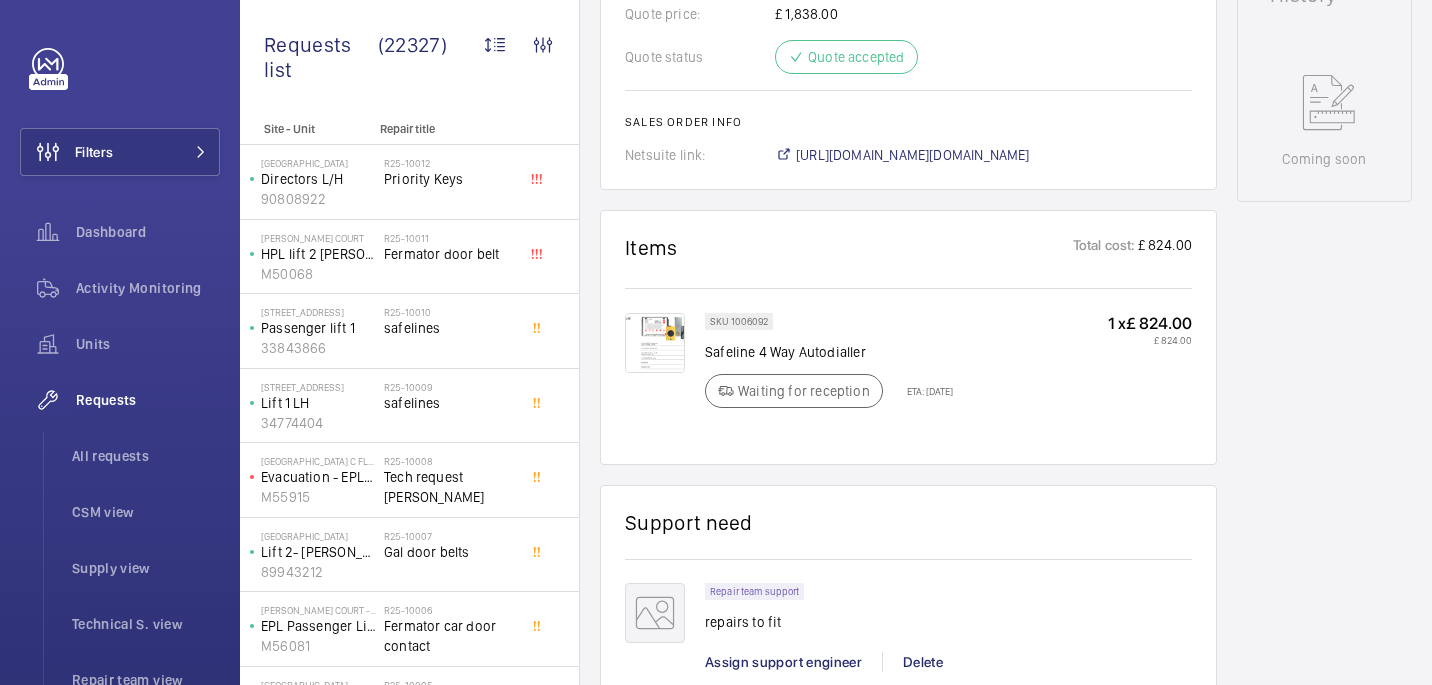 scroll, scrollTop: 973, scrollLeft: 0, axis: vertical 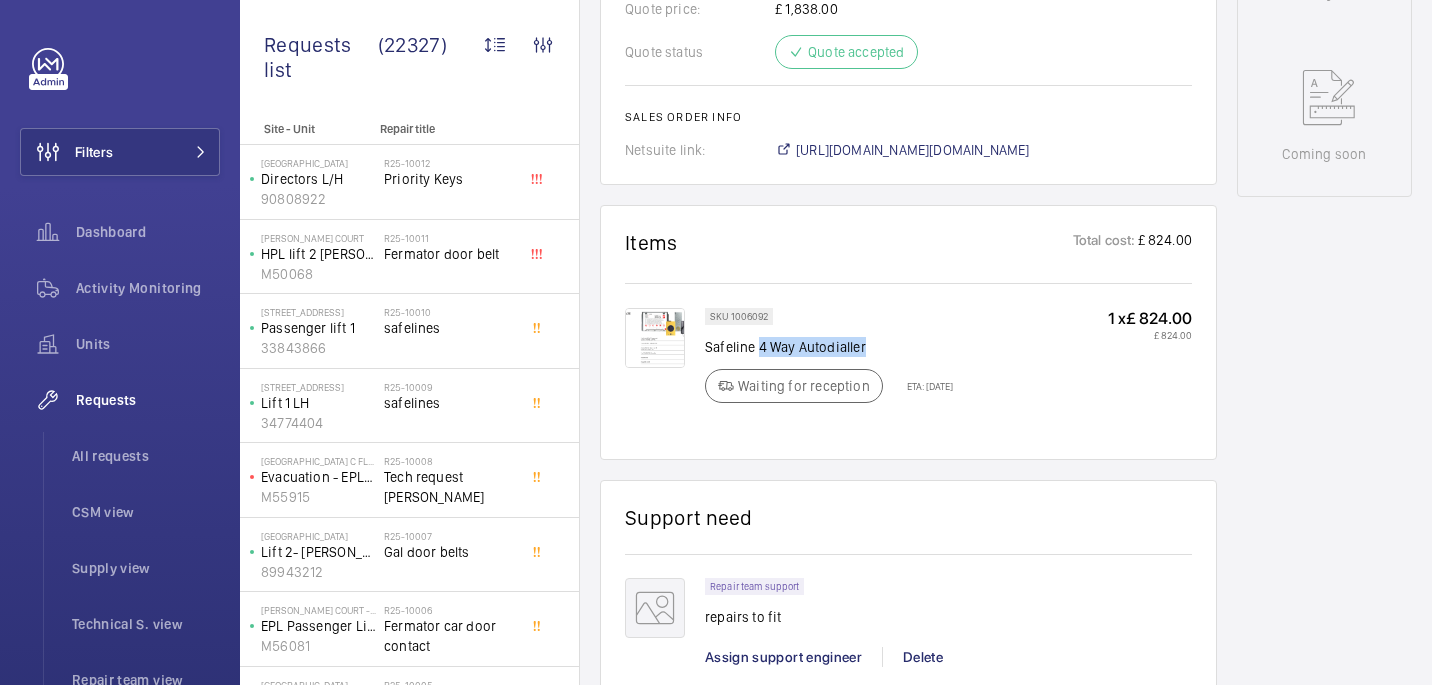 drag, startPoint x: 759, startPoint y: 346, endPoint x: 903, endPoint y: 357, distance: 144.41953 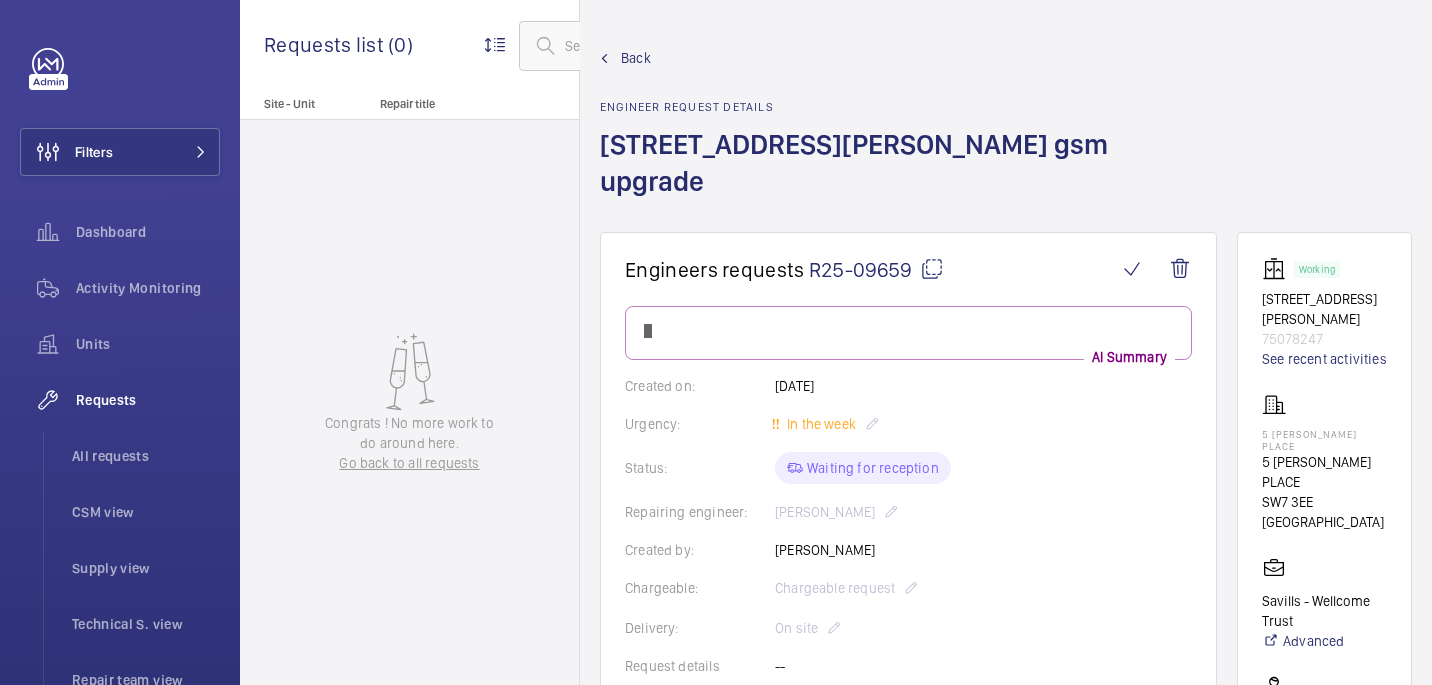scroll, scrollTop: 0, scrollLeft: 0, axis: both 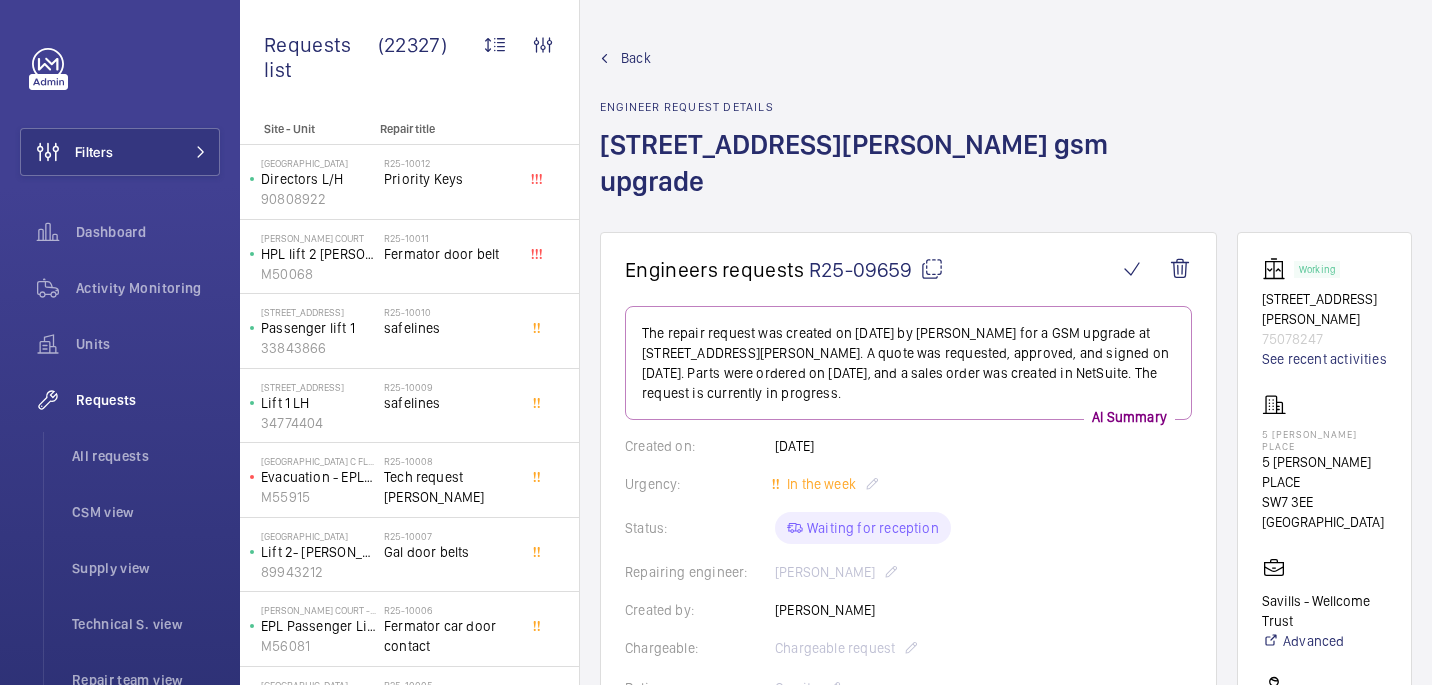 click on "5 SUMNER PLACE" 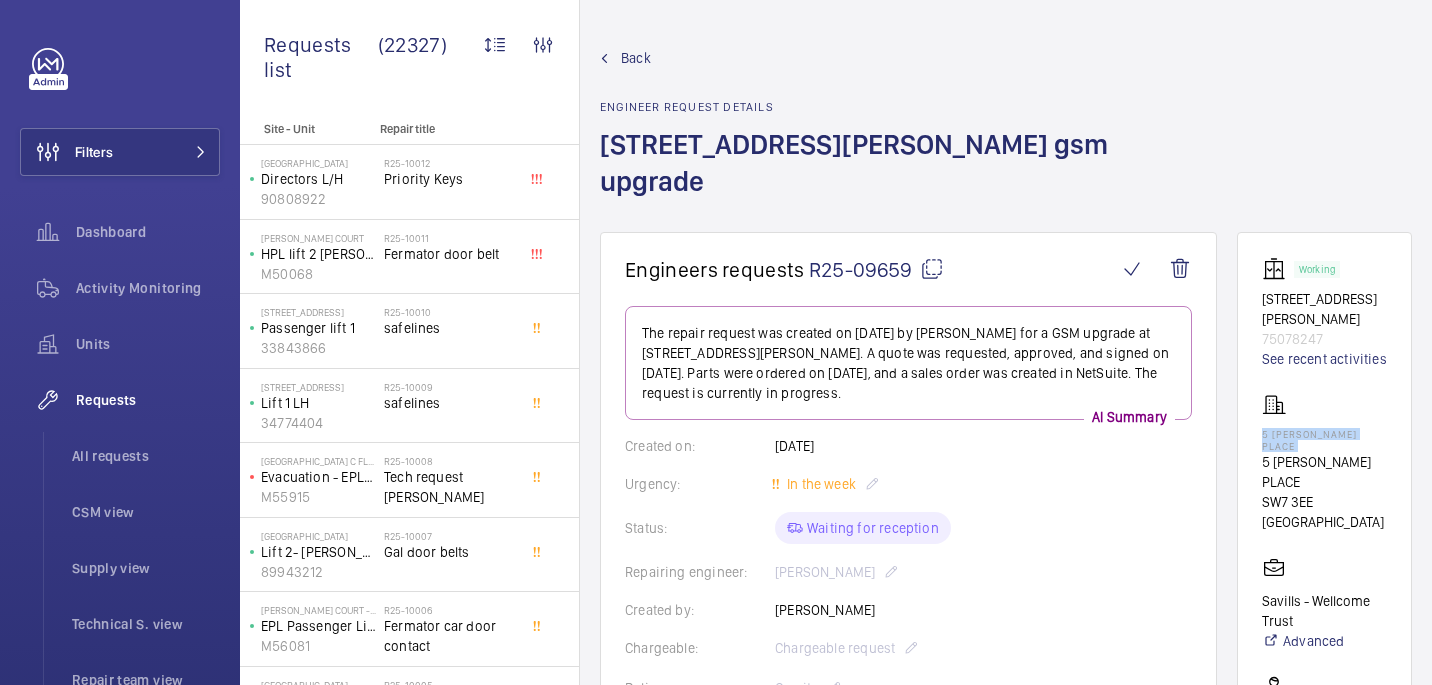 click on "5 SUMNER PLACE" 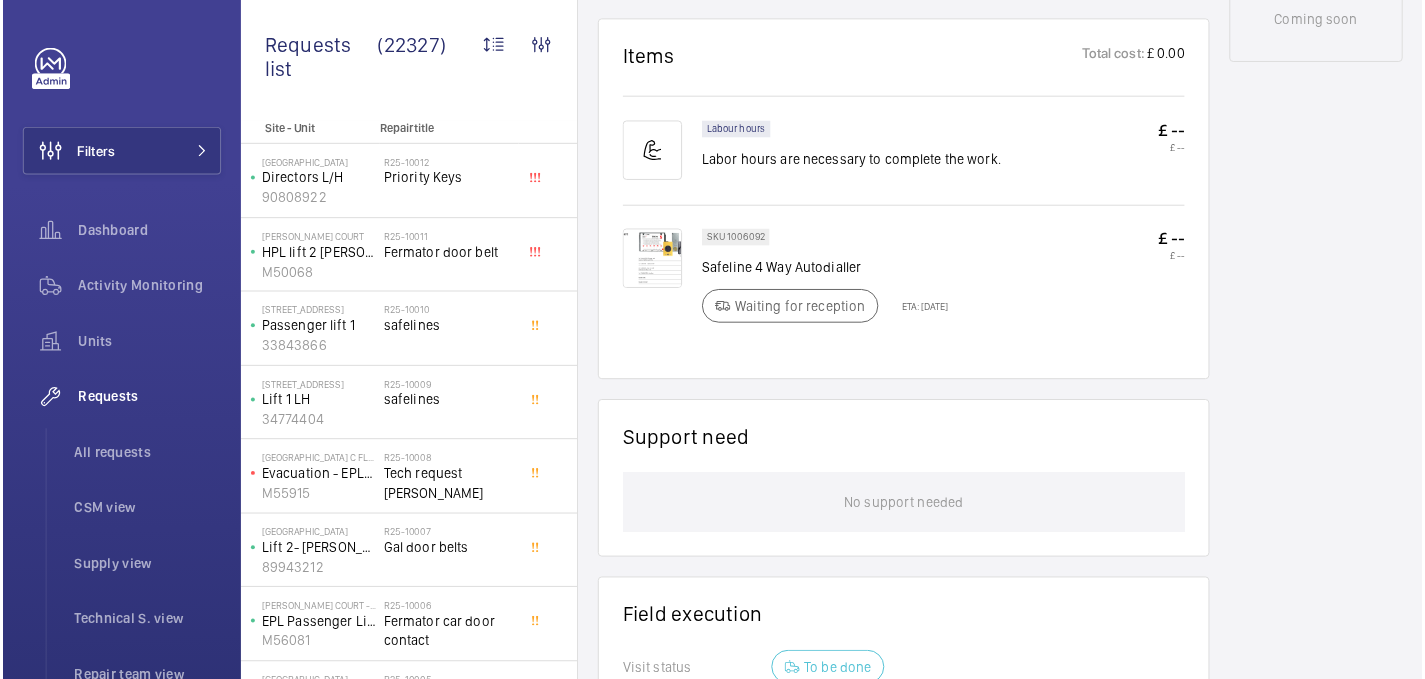 scroll, scrollTop: 1188, scrollLeft: 0, axis: vertical 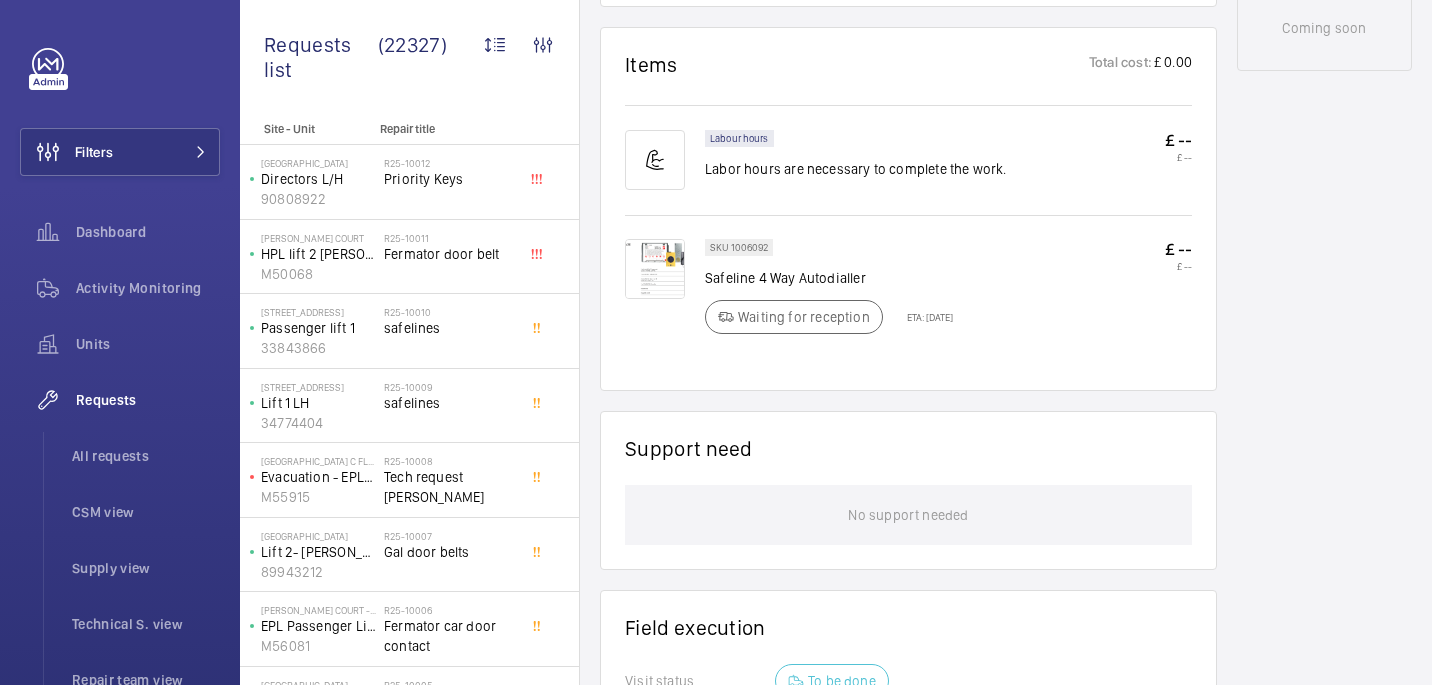 click on "Safeline 4 Way Autodialler" 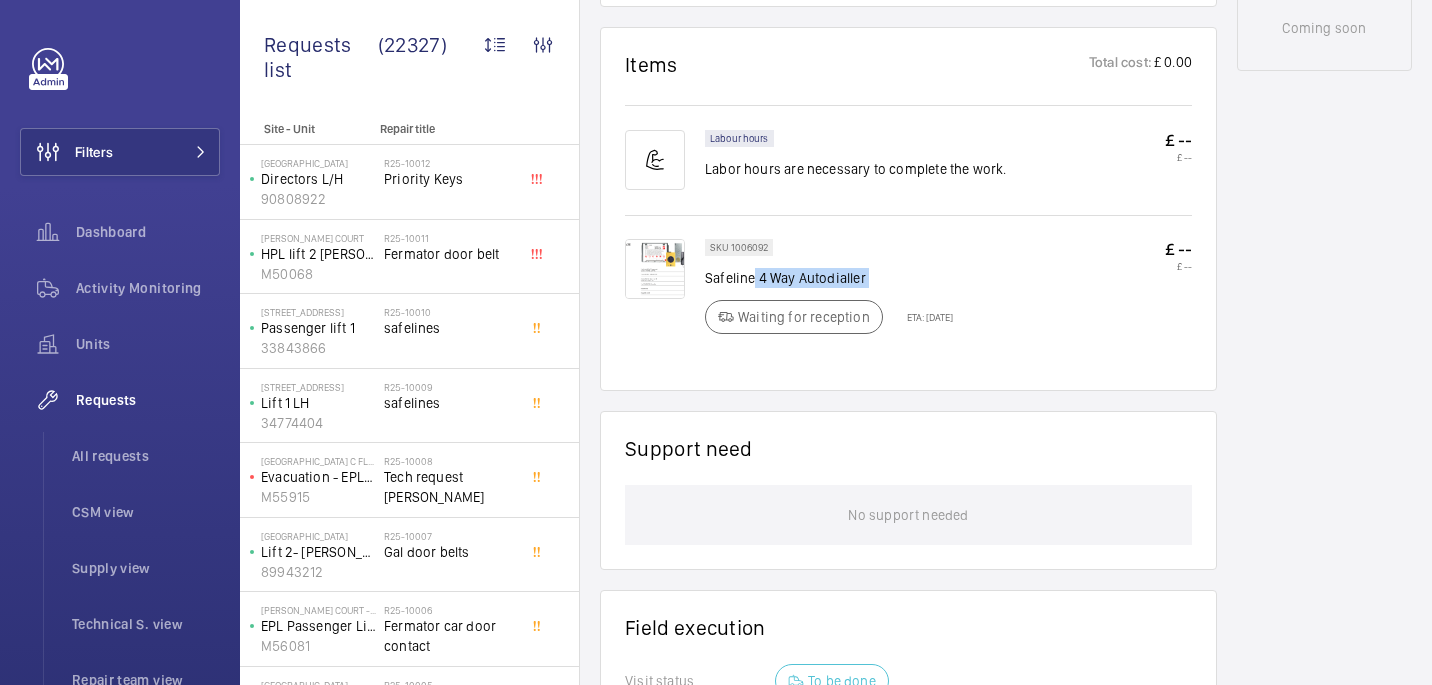 drag, startPoint x: 754, startPoint y: 241, endPoint x: 932, endPoint y: 238, distance: 178.02528 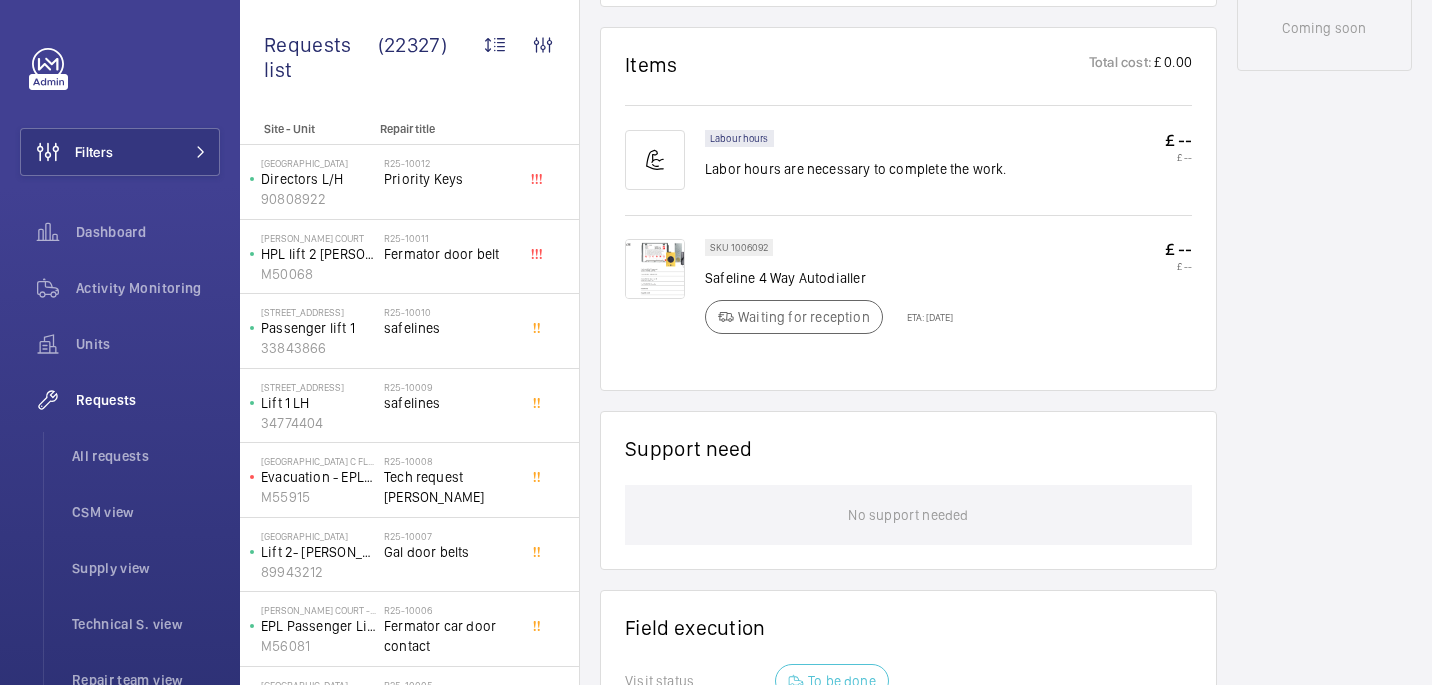 click on "SKU 1006092 Safeline 4 Way Autodialler Waiting for reception ETA: 21 Jul 2025" 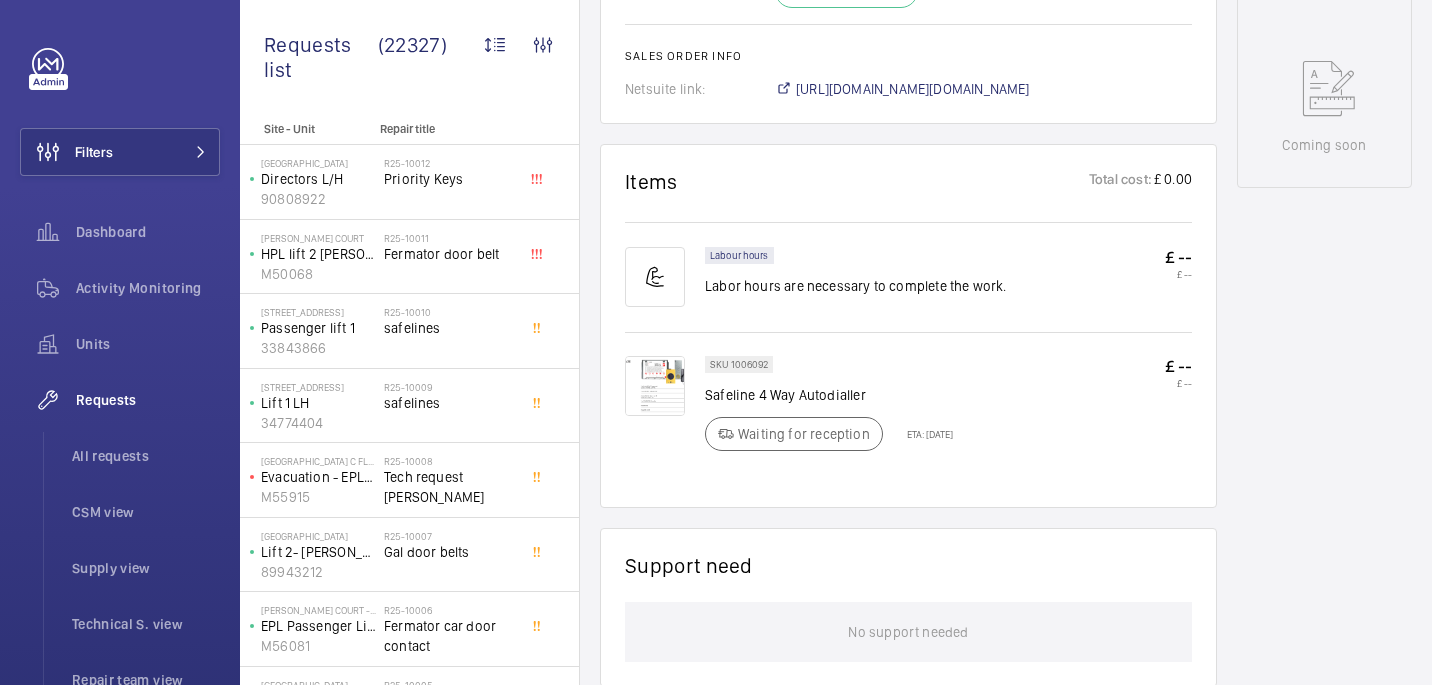 scroll, scrollTop: 1058, scrollLeft: 0, axis: vertical 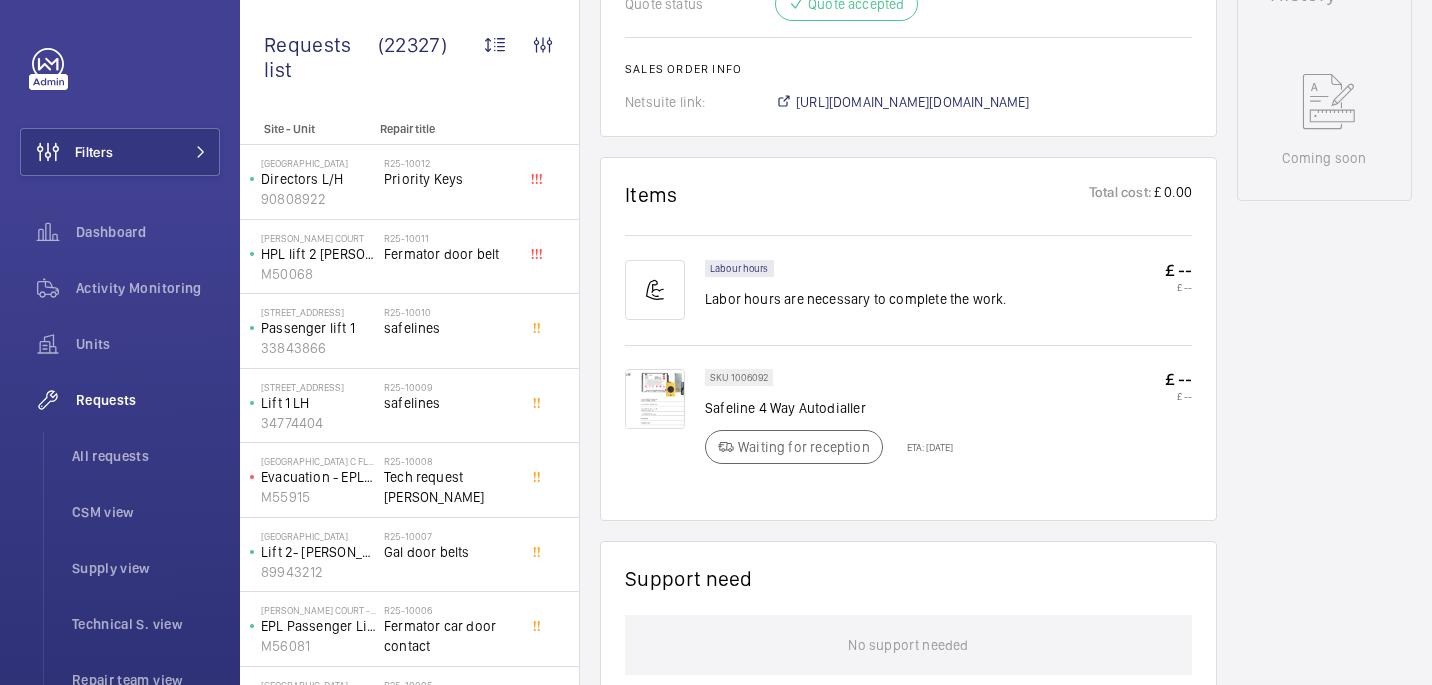 click on "Engineers requests  R25-09659   The repair request was created on 2025-07-16 by Tom Harmsworth for a GSM upgrade at 5 Sumner Place. A quote was requested, approved, and signed on 2025-07-16. Parts were ordered on 2025-07-17, and a sales order was created in NetSuite. The request is currently in progress.  AI Summary Created on:  16/07/2025  Urgency: In the week Status: Waiting for reception Repairing engineer:  Keith Bishop  Created by:  Tom Harmsworth  Chargeable: Chargeable request Delivery:  On site  Request details -- Internal com. Add comment Related insurance item(s)  No insurance items linked  Quote info SF quote link: 00020890 Quote price:  £ 2,100.00  Quote status Quote accepted Sales order info Netsuite link: https://6461500.app.netsuite.com/app/accounting/transactions/salesord.nl?id=2817590" 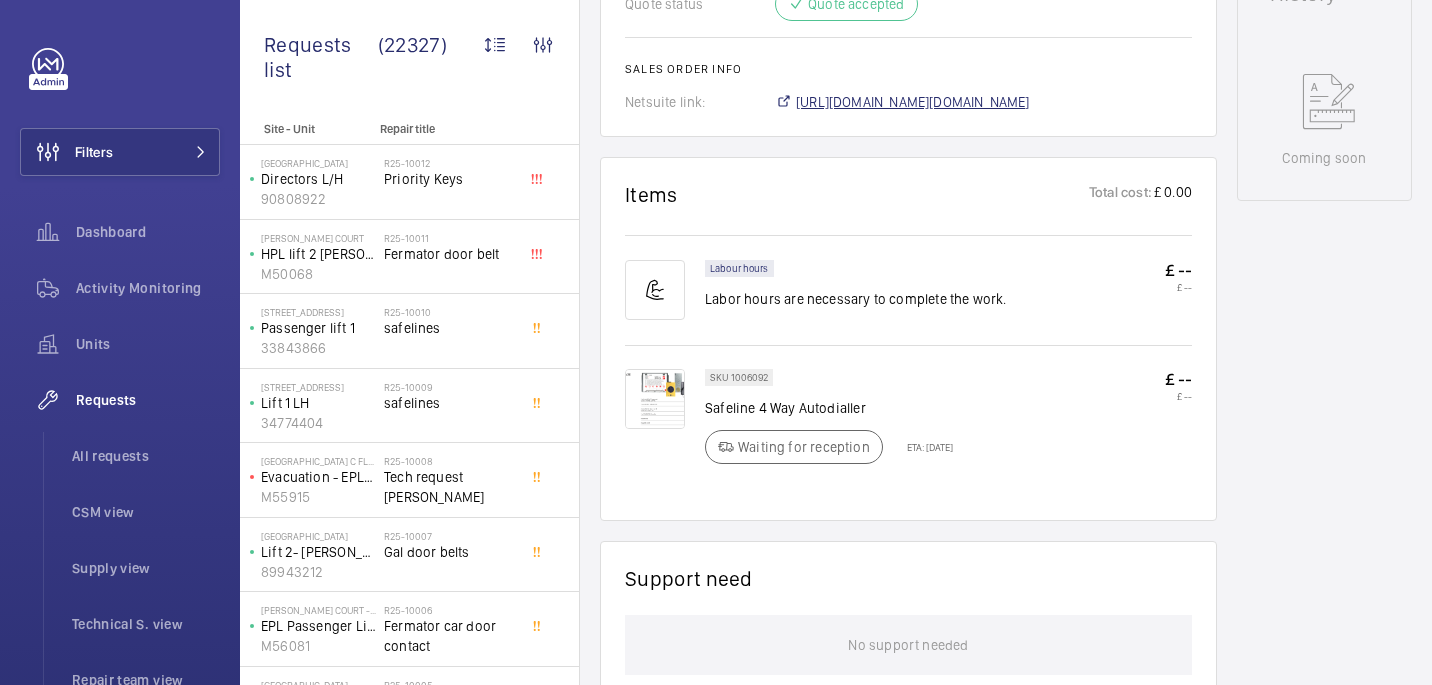 click on "https://6461500.app.netsuite.com/app/accounting/transactions/salesord.nl?id=2817590" 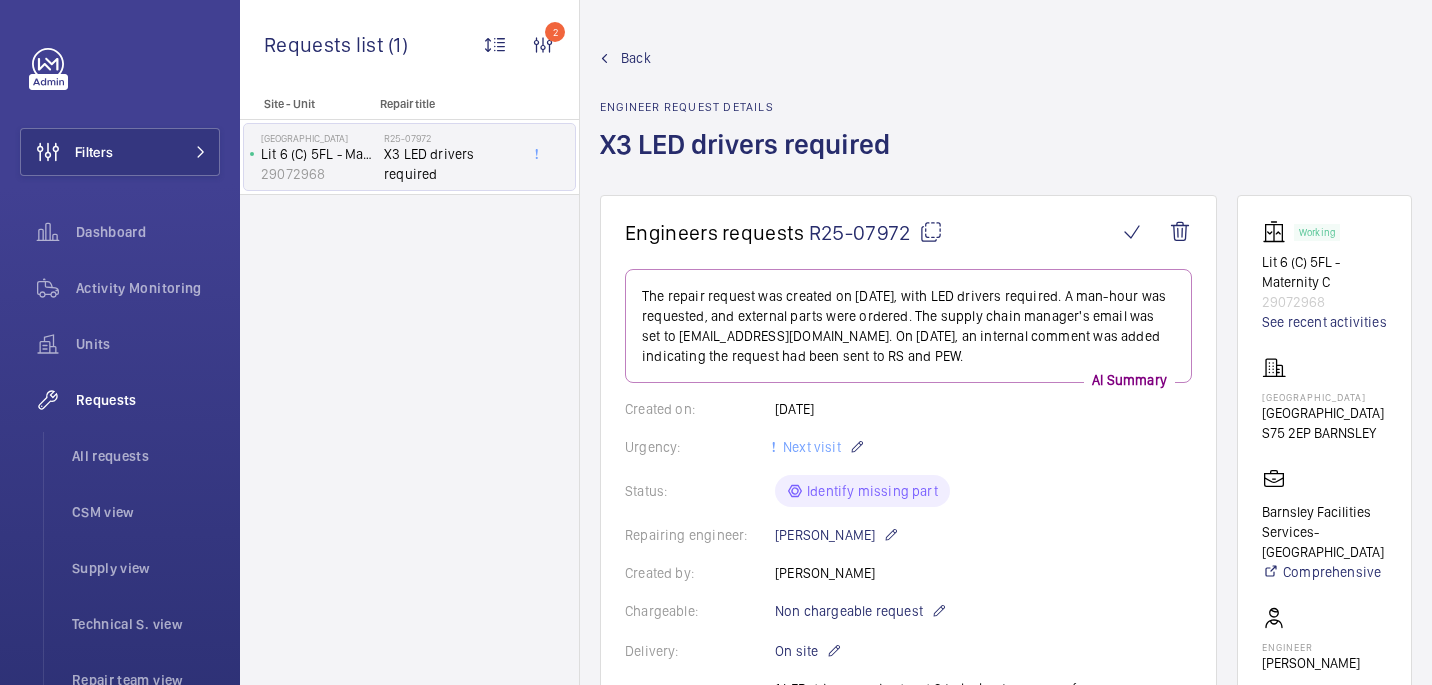 scroll, scrollTop: 0, scrollLeft: 0, axis: both 